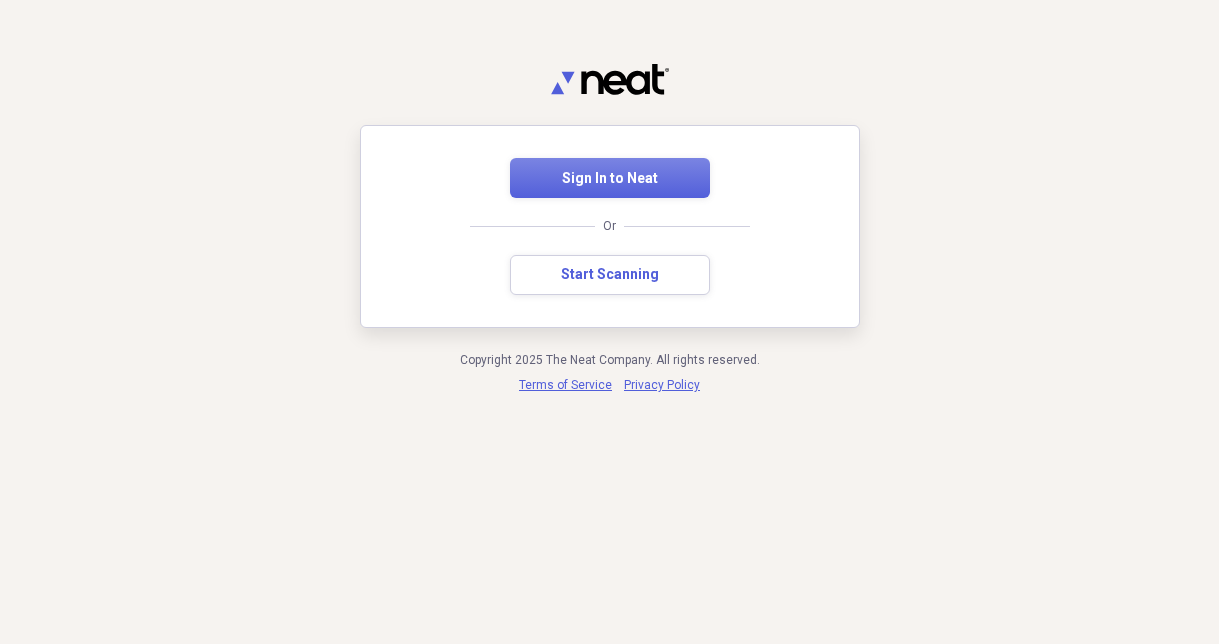 scroll, scrollTop: 0, scrollLeft: 0, axis: both 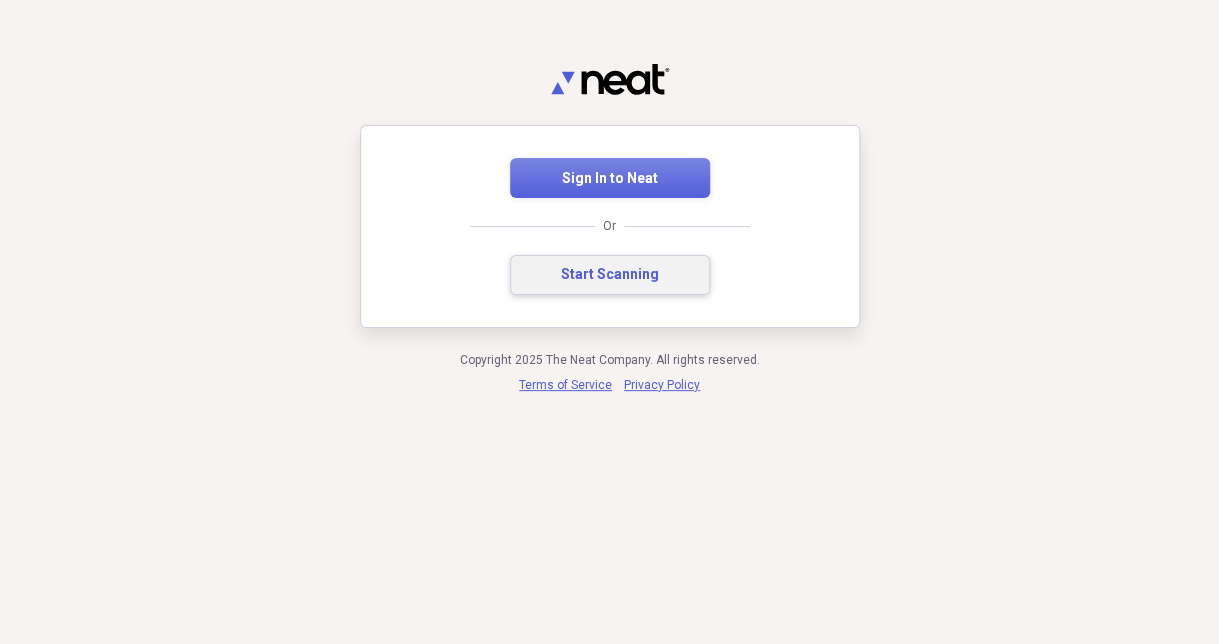 click on "Start Scanning" at bounding box center (610, 275) 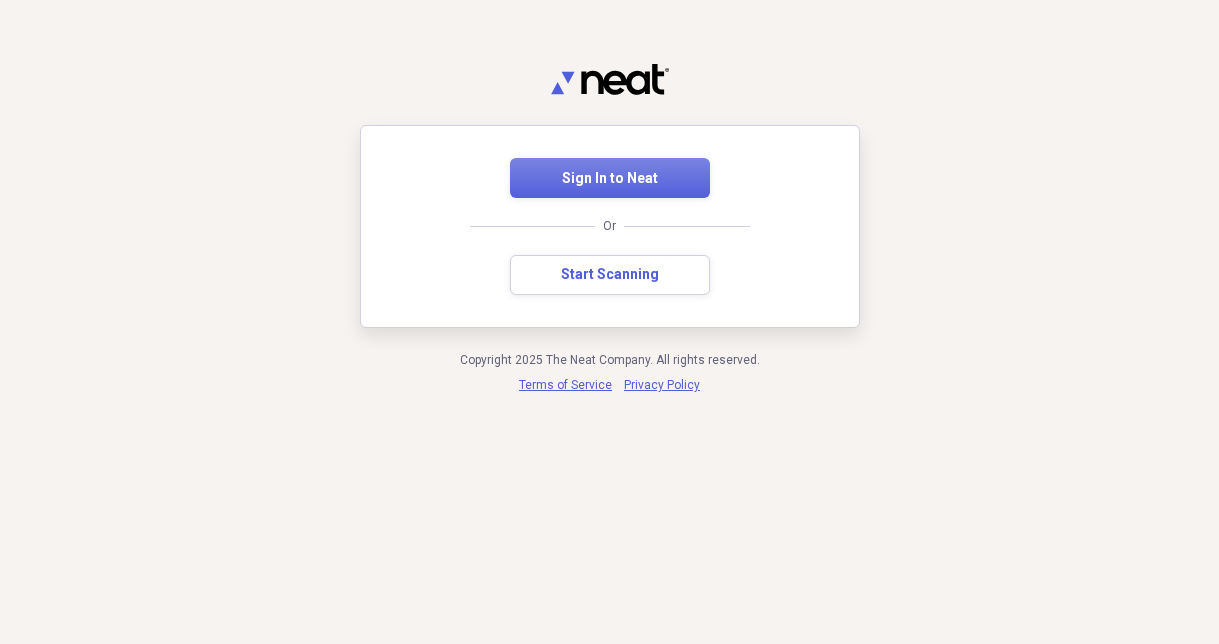 scroll, scrollTop: 0, scrollLeft: 0, axis: both 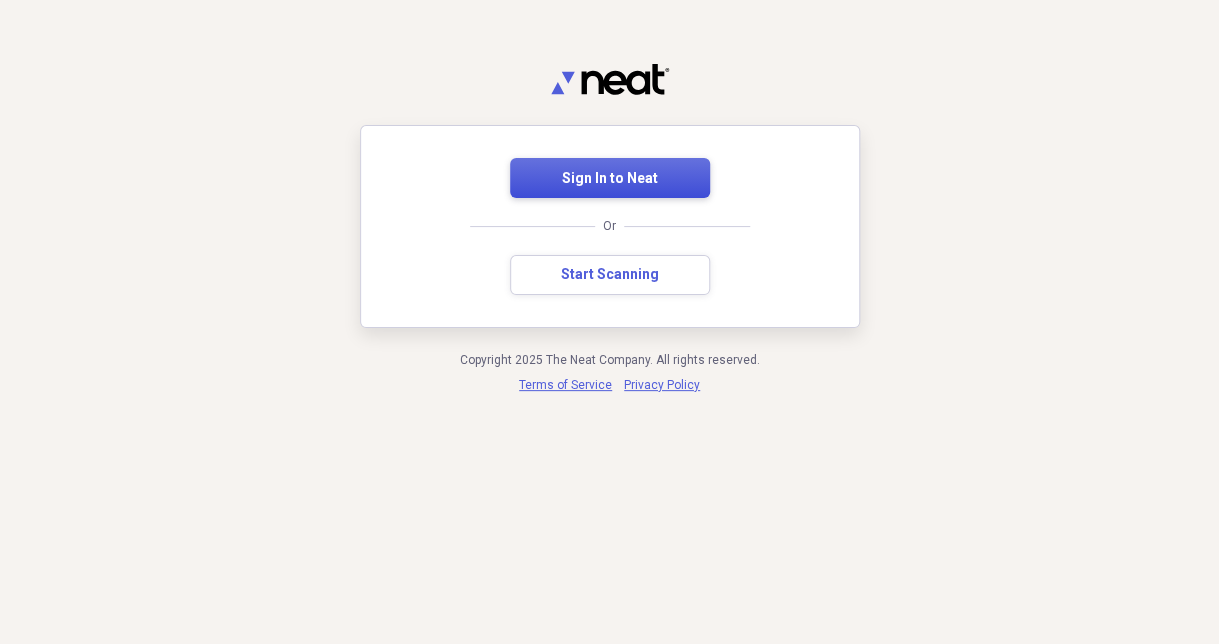 click on "Sign In to Neat" at bounding box center [610, 179] 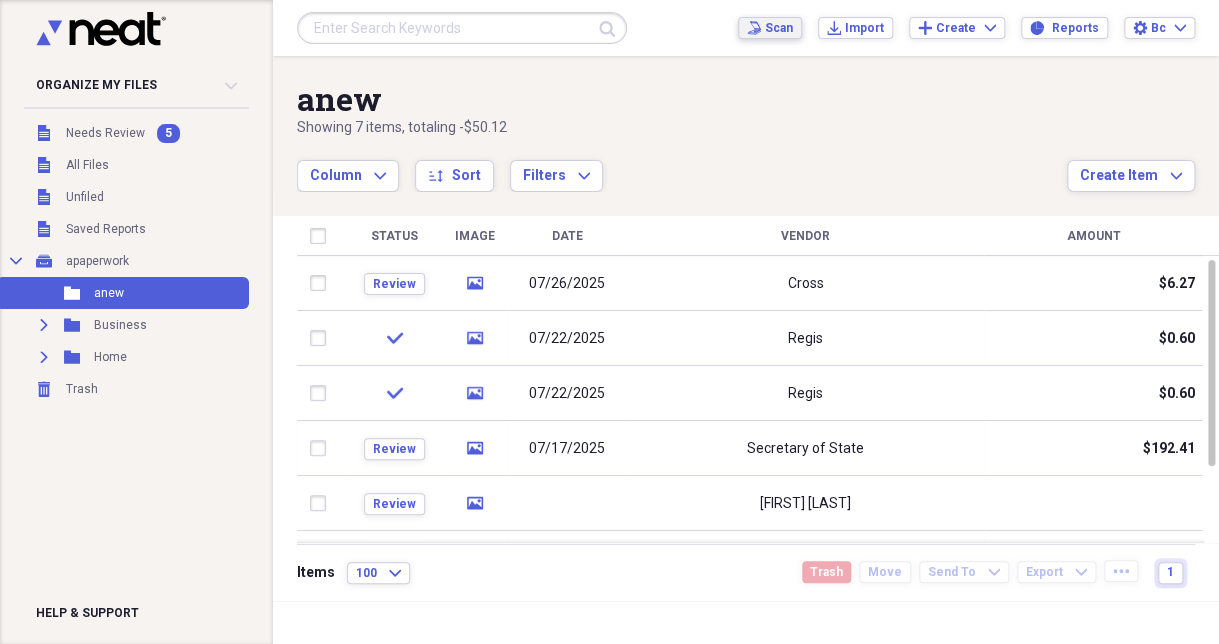 click on "Scan" at bounding box center (779, 28) 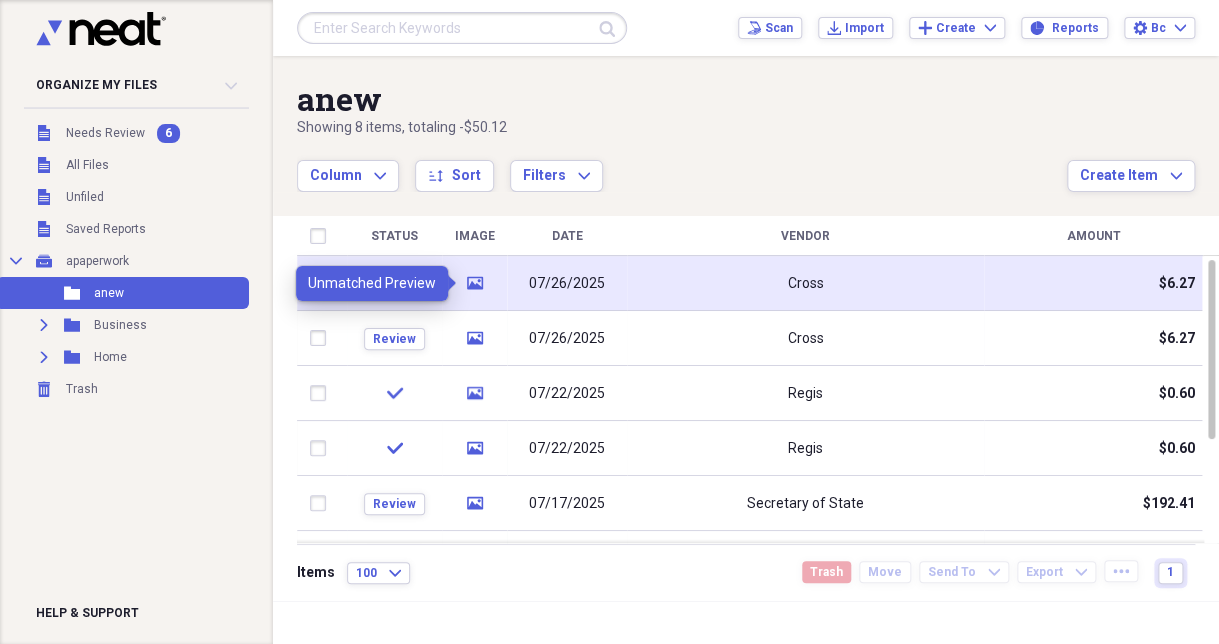 click on "media" 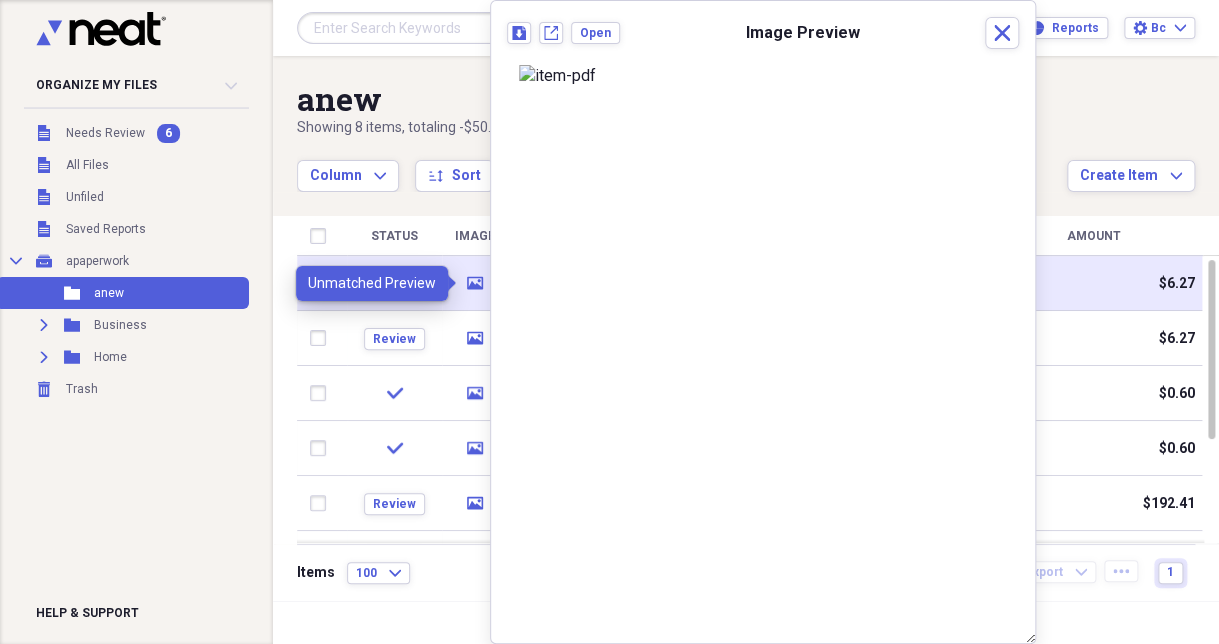 click on "media" 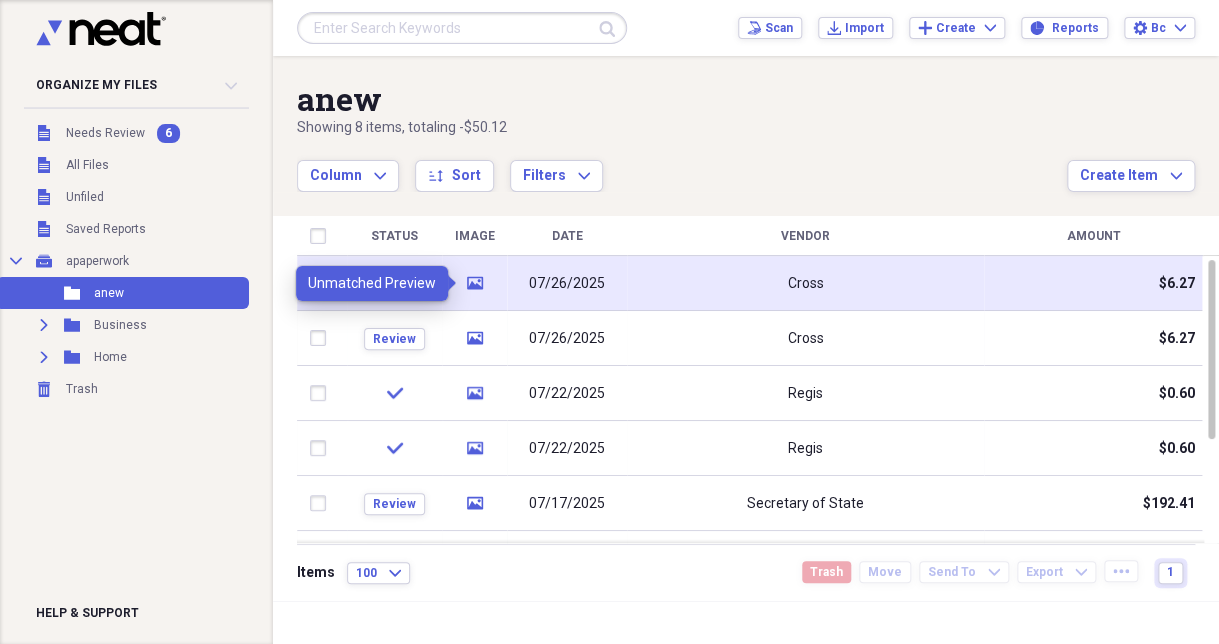 click 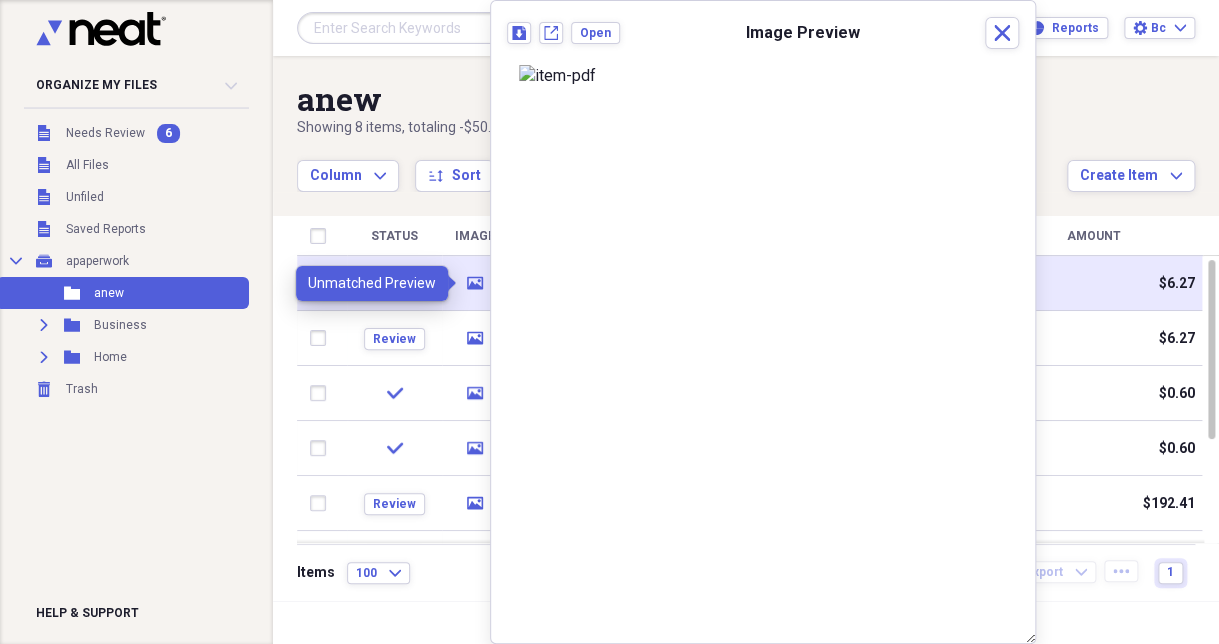 click 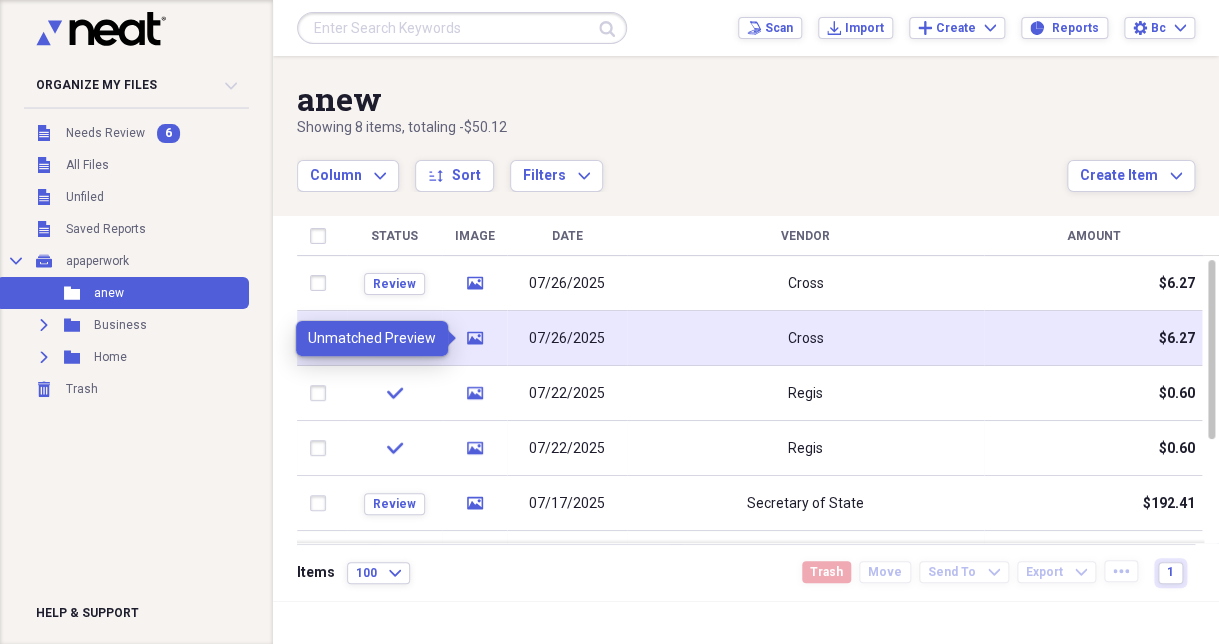 click 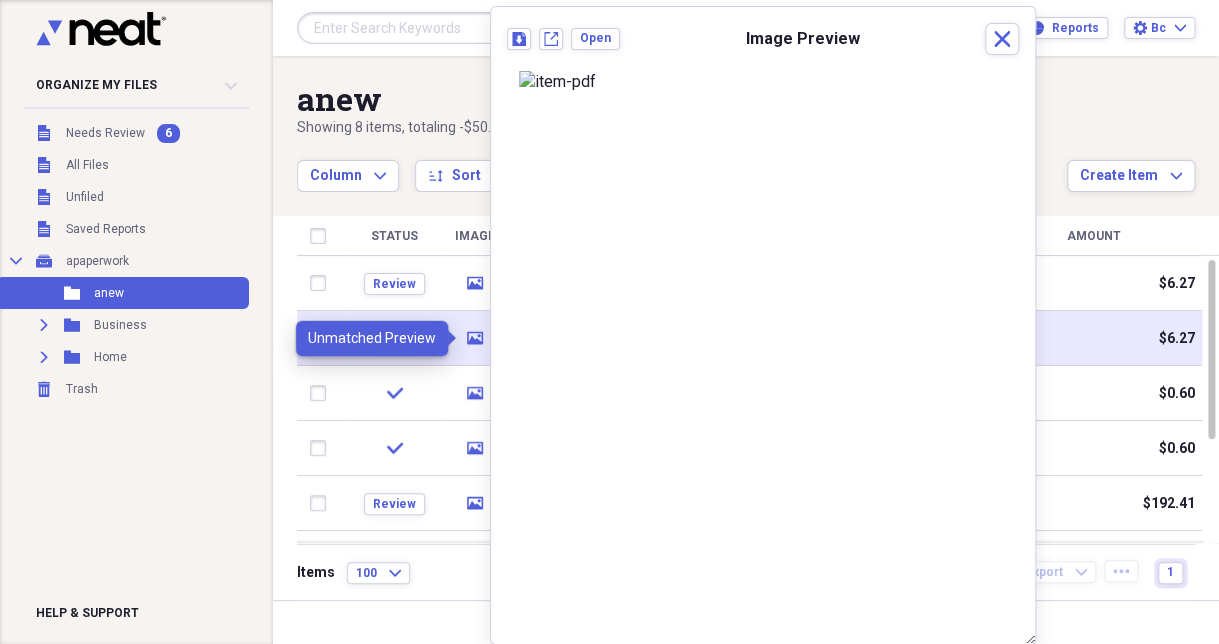 click 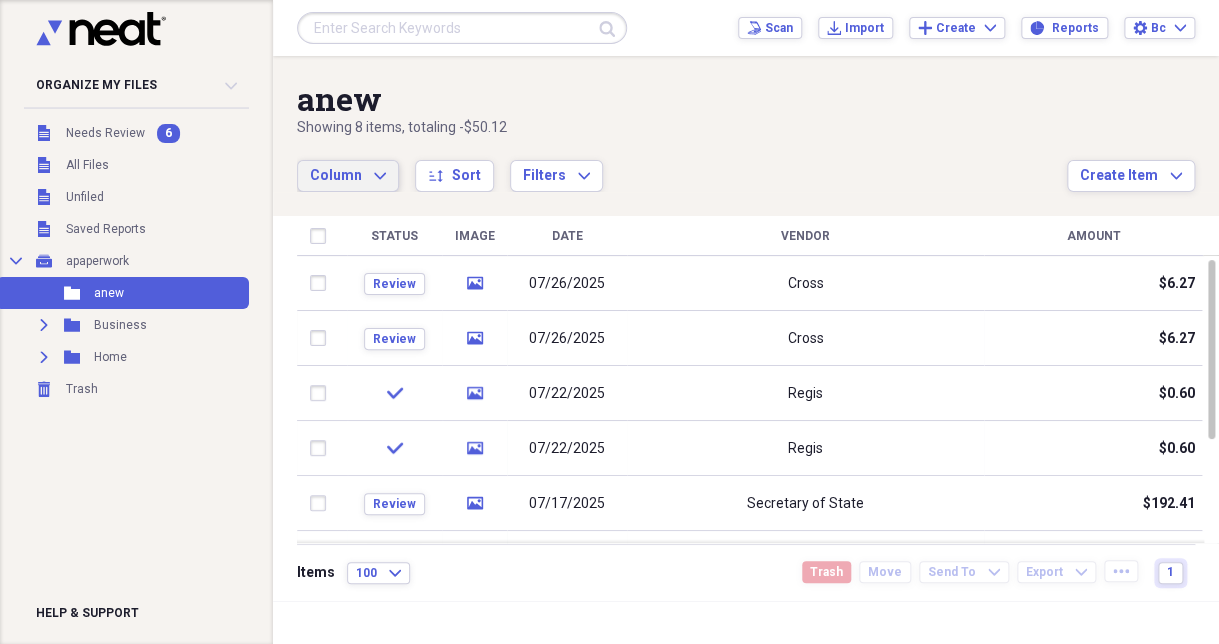 click on "Column Expand" at bounding box center [348, 176] 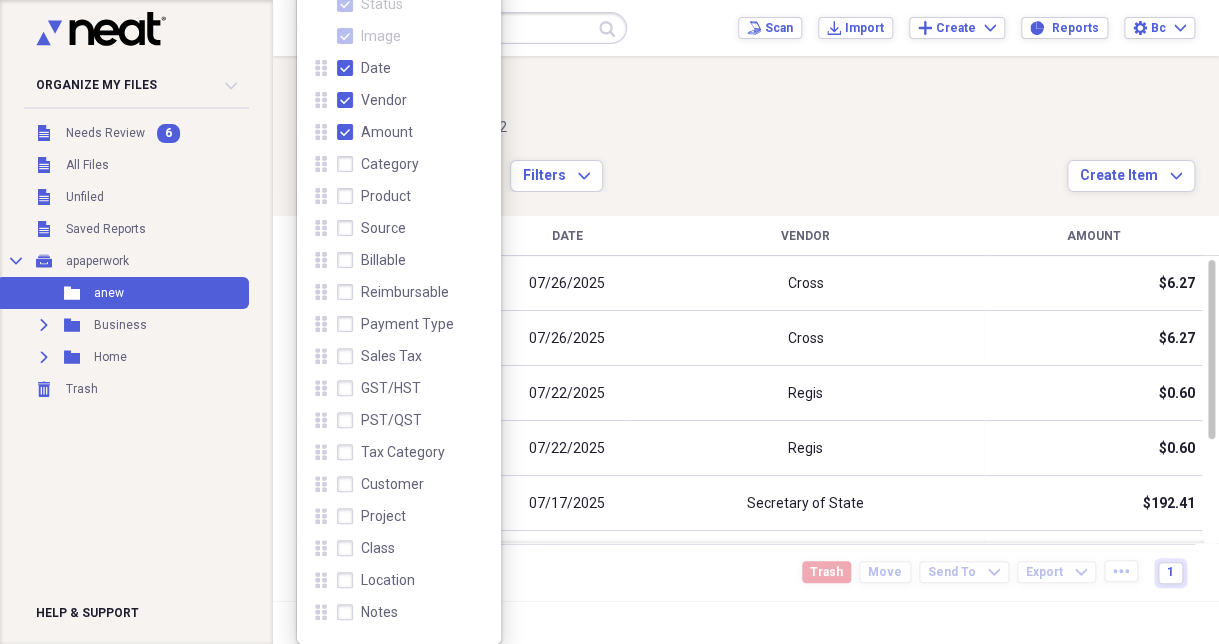 click on "Amount" at bounding box center (375, 132) 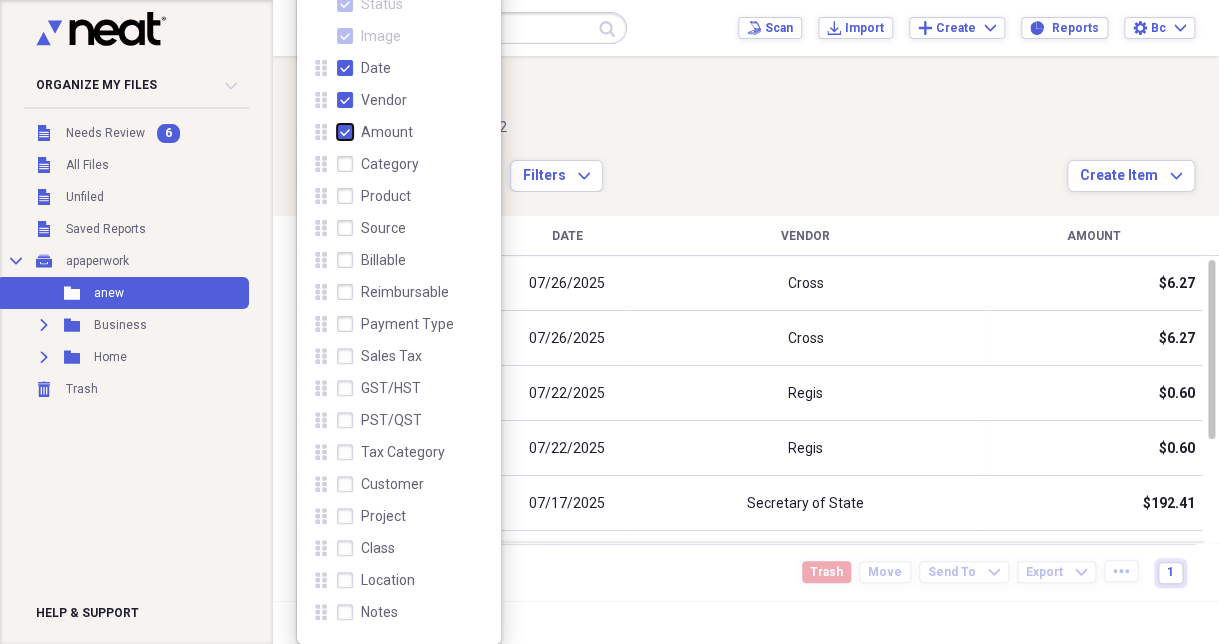 click on "Amount" at bounding box center [337, 132] 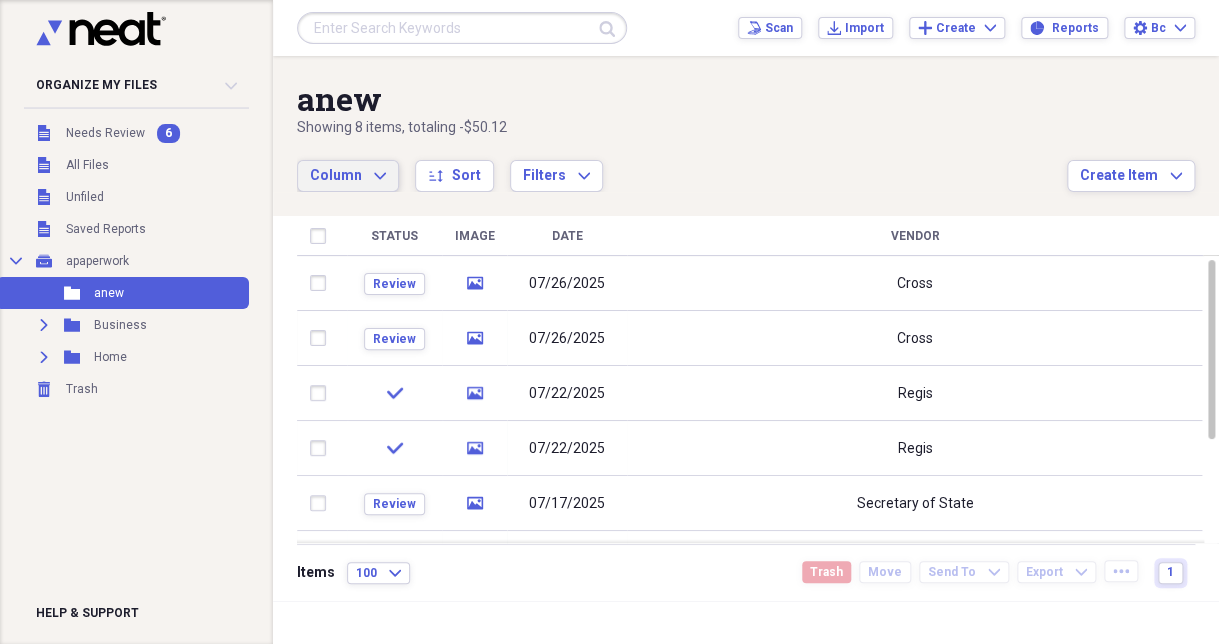 click on "anew" at bounding box center [682, 99] 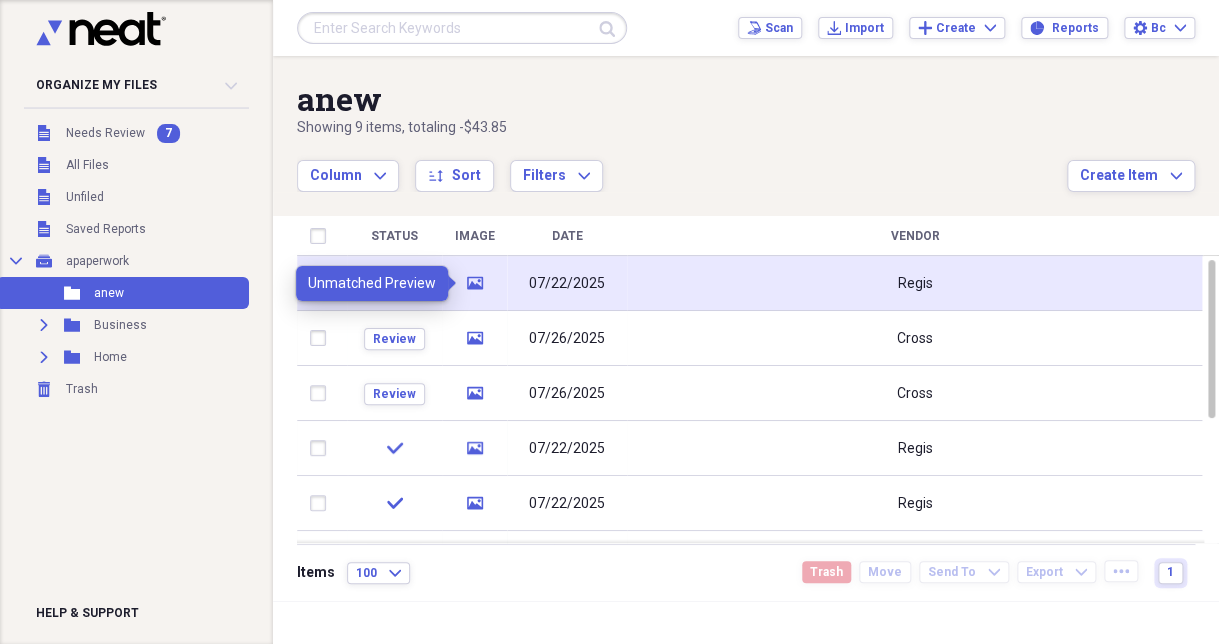click 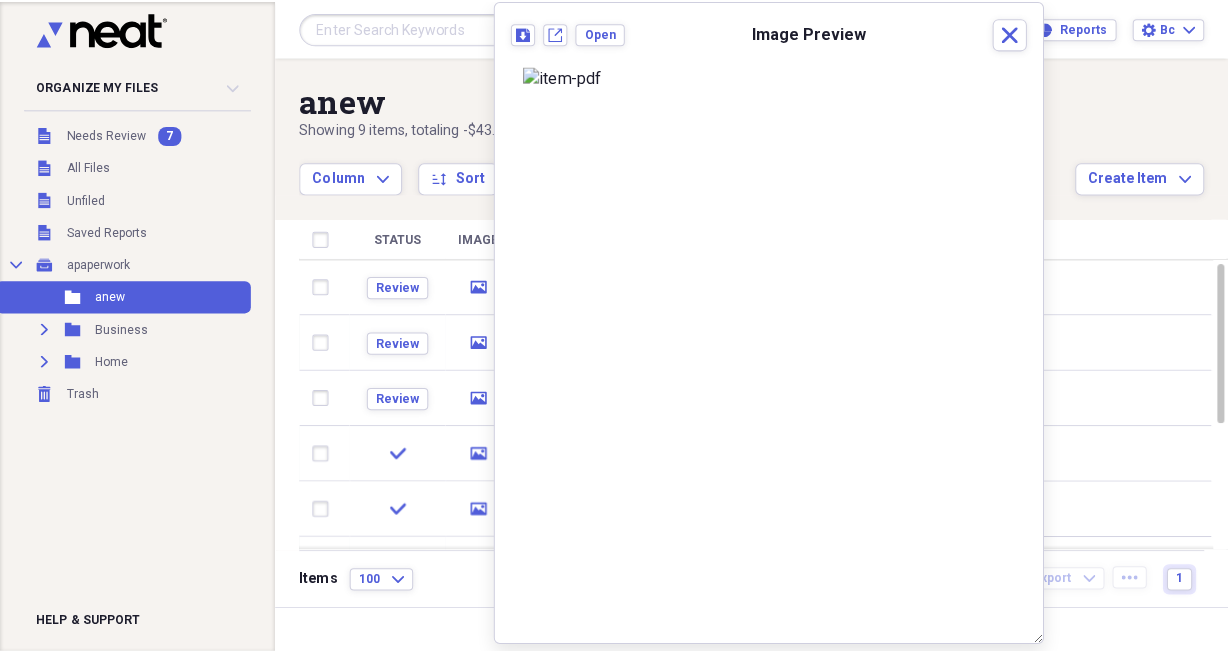 scroll, scrollTop: 0, scrollLeft: 0, axis: both 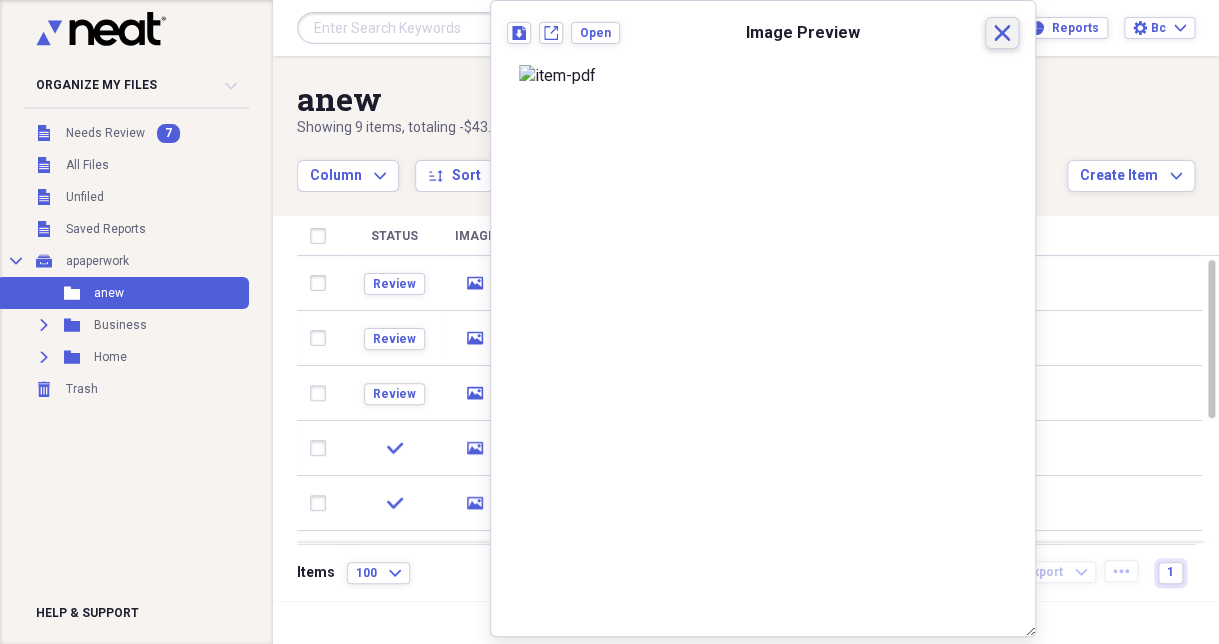 click on "Close" 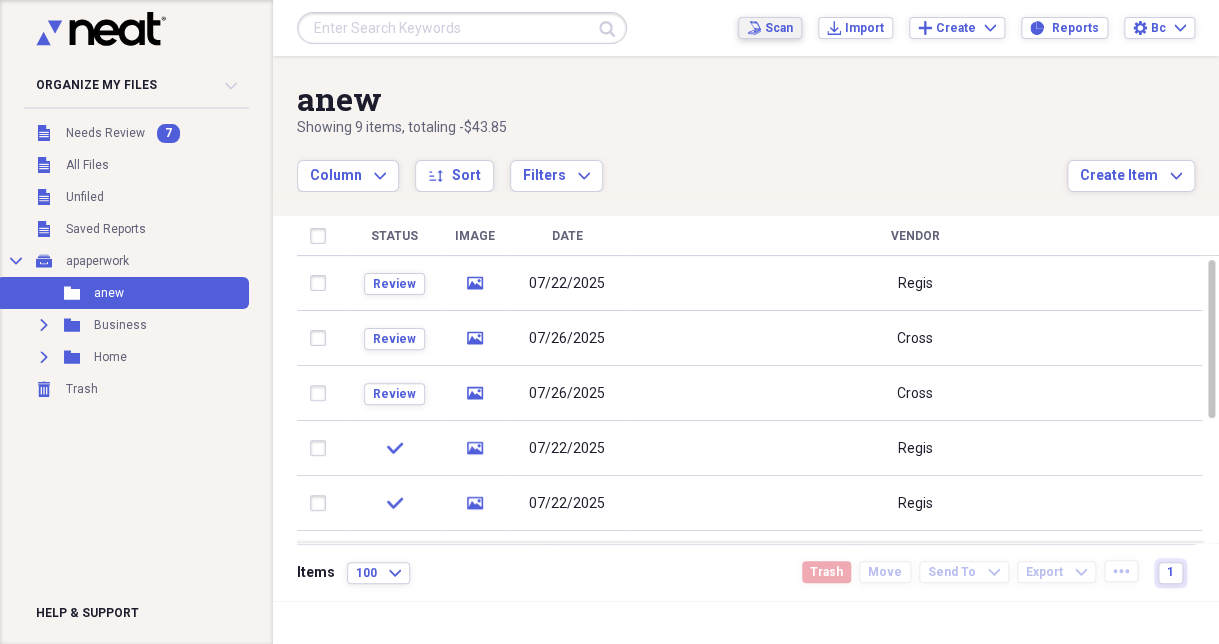 click on "Scan Scan" at bounding box center (770, 28) 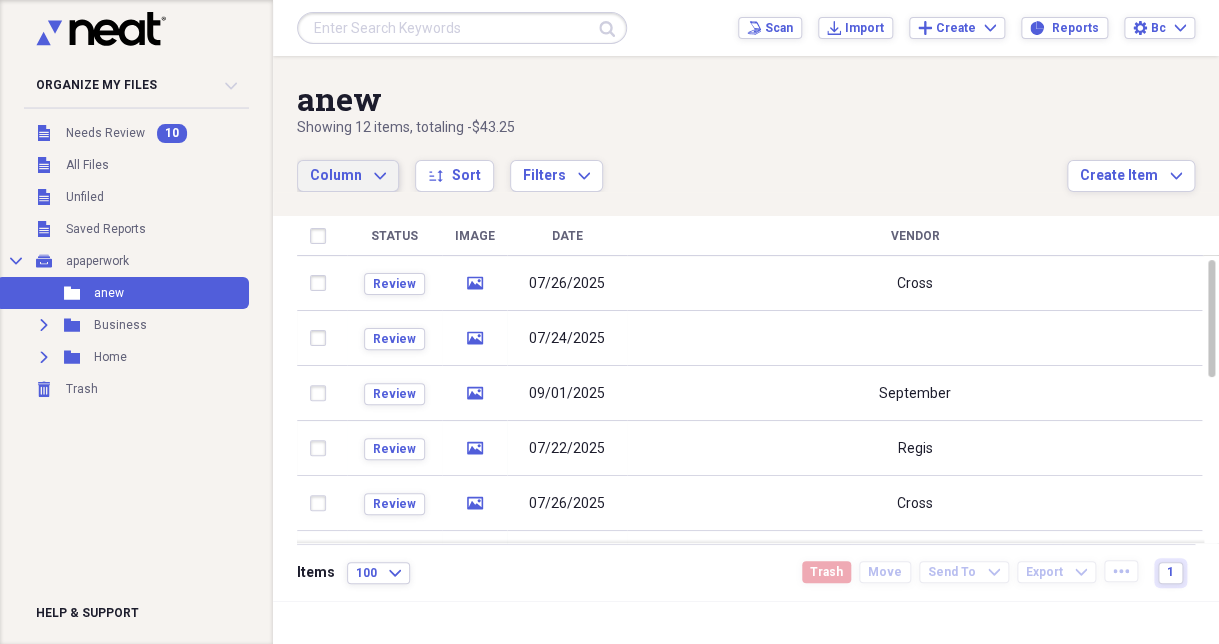 click on "Column" at bounding box center [336, 175] 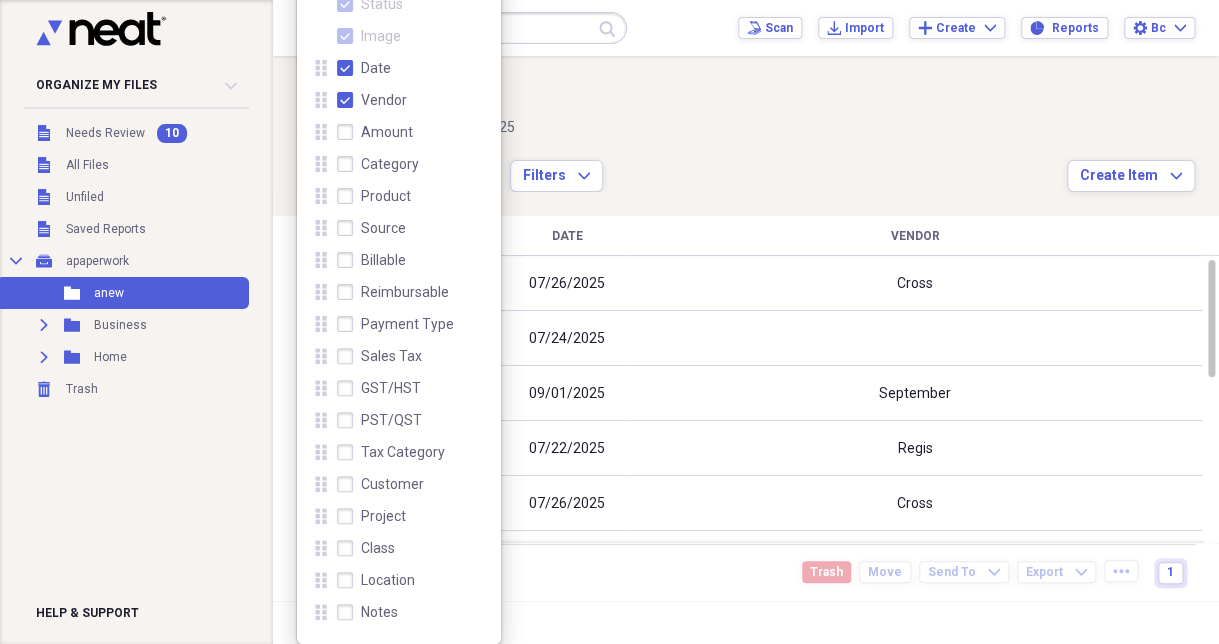 click on "Notes" at bounding box center (367, 612) 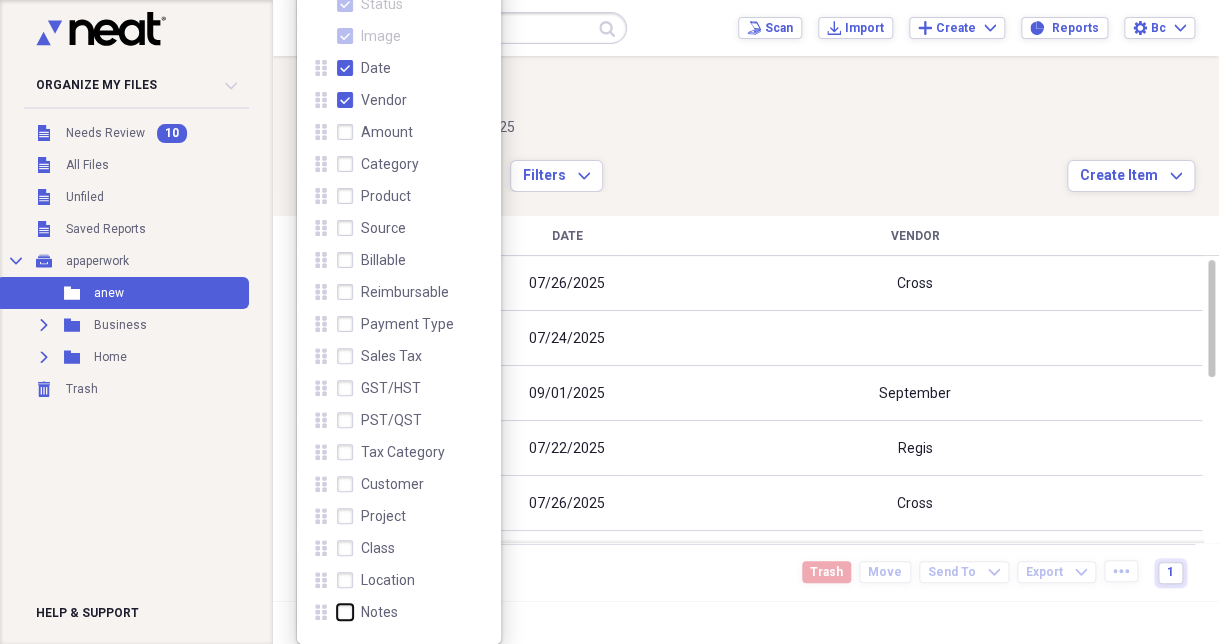 click on "Notes" at bounding box center (337, 612) 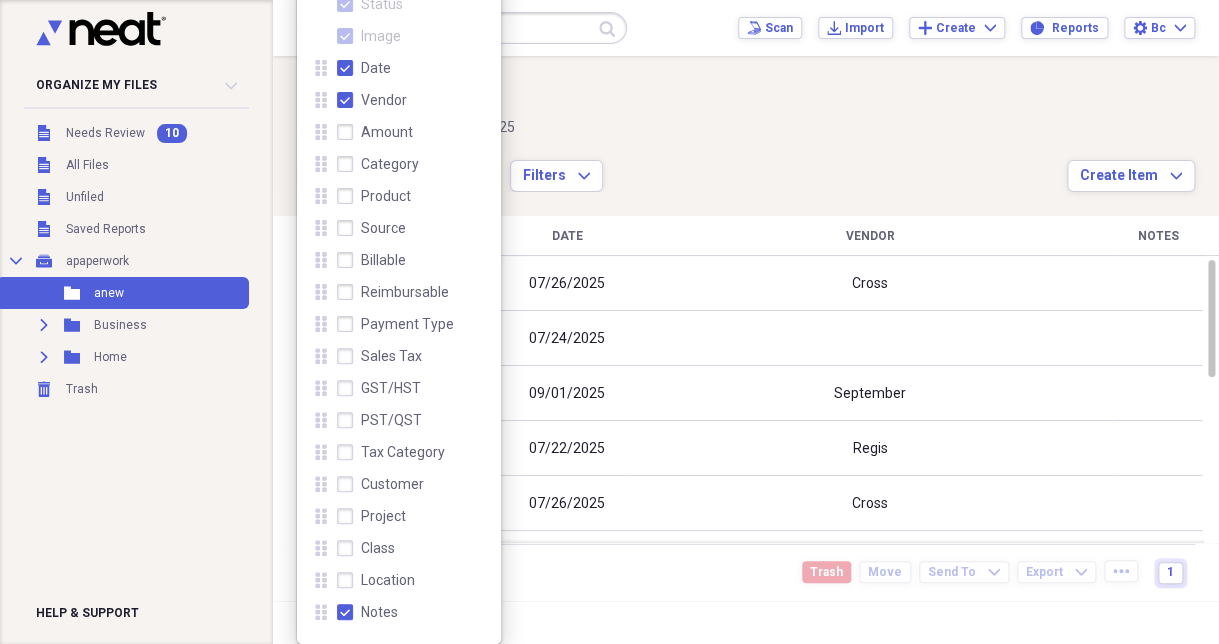 click on "Showing 12 items , totaling -[PRICE]" at bounding box center [682, 128] 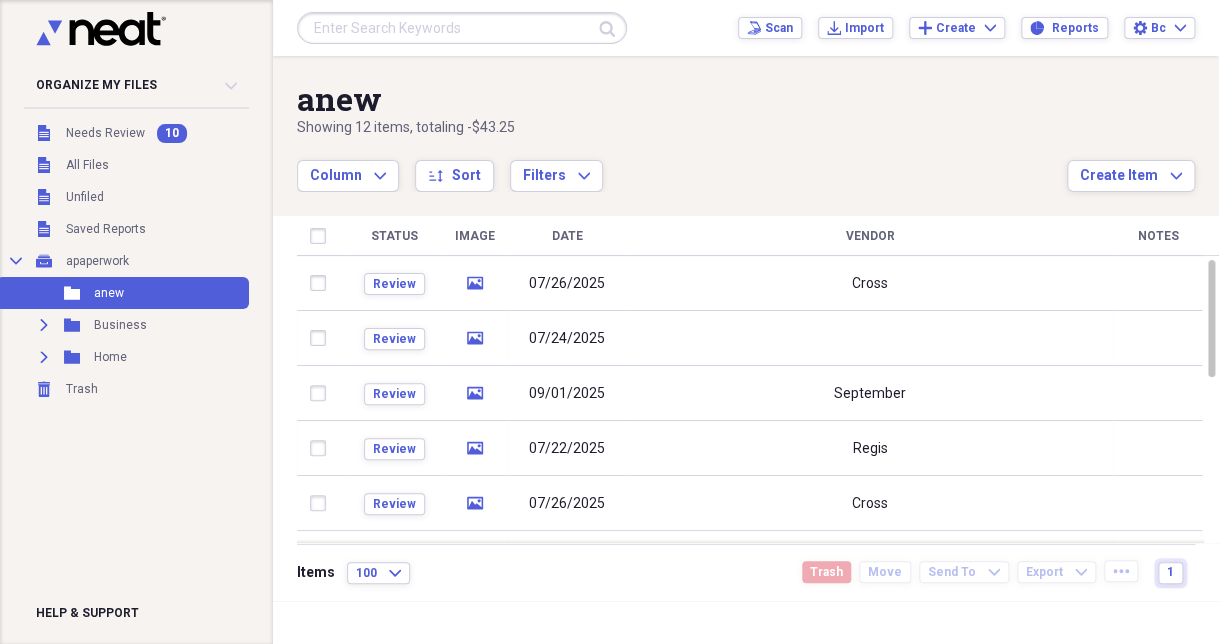 click on "Date" at bounding box center (567, 236) 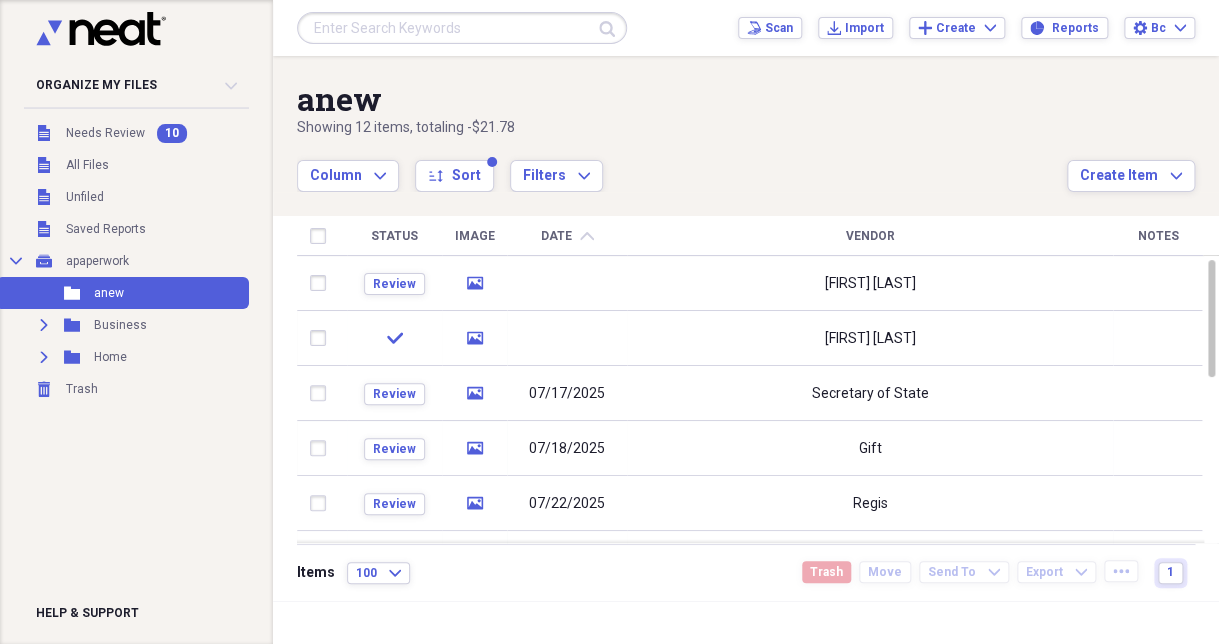 click on "Date chevron-up" at bounding box center [567, 236] 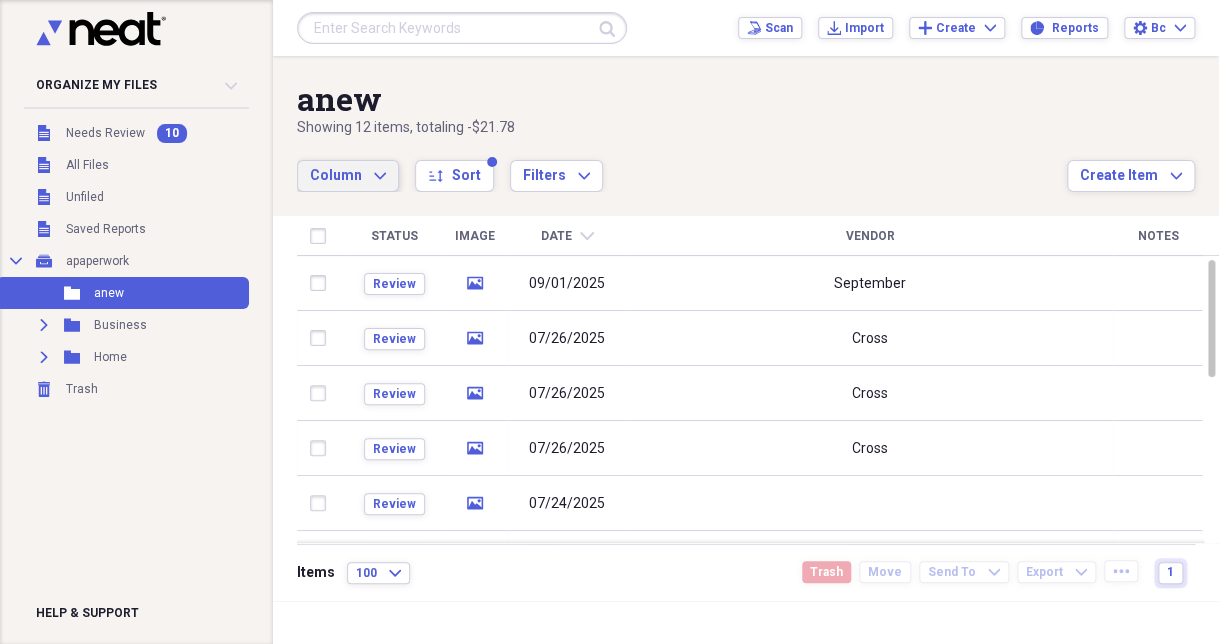 click on "Column" at bounding box center (336, 175) 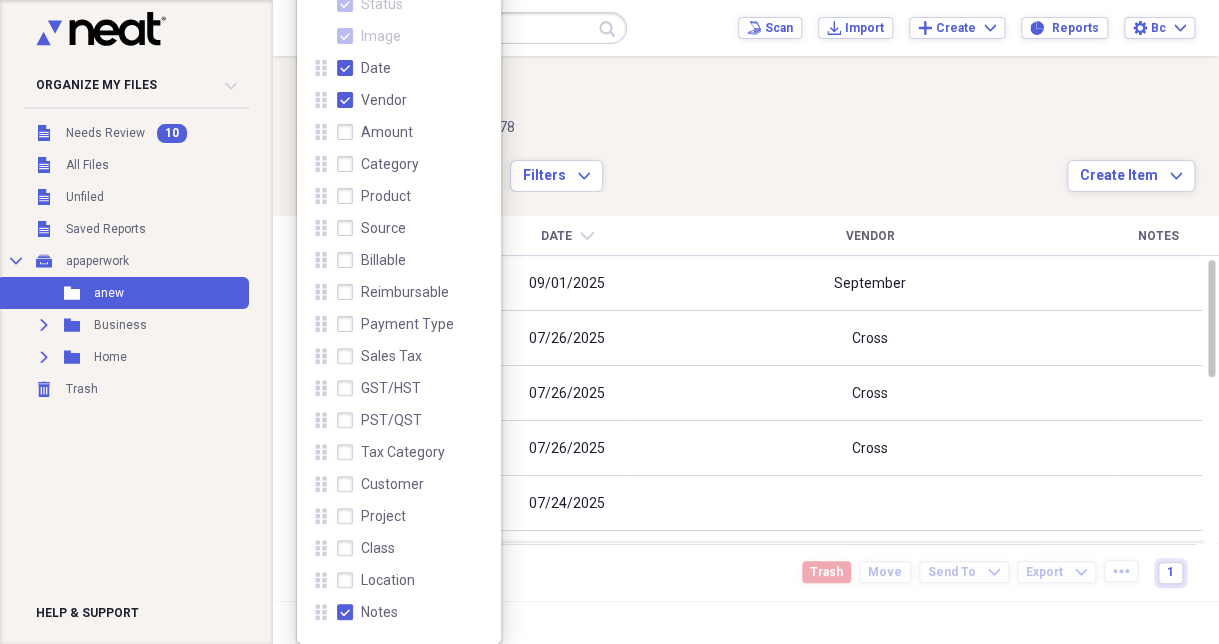 click on "Date" at bounding box center [364, 68] 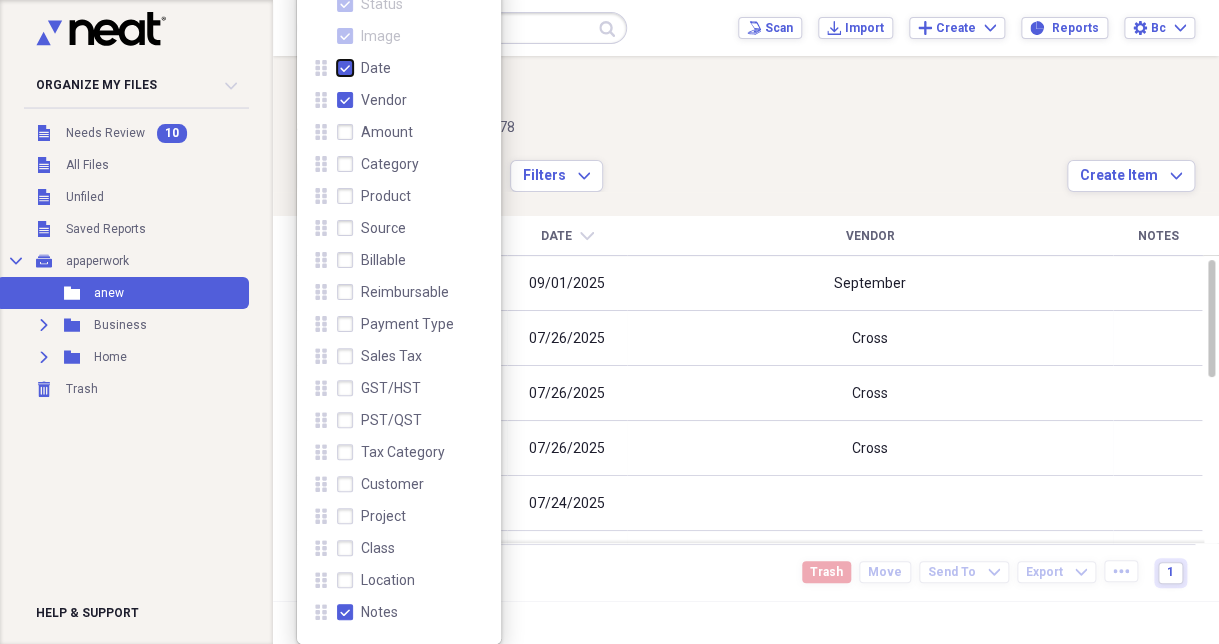 click on "Date" at bounding box center (337, 68) 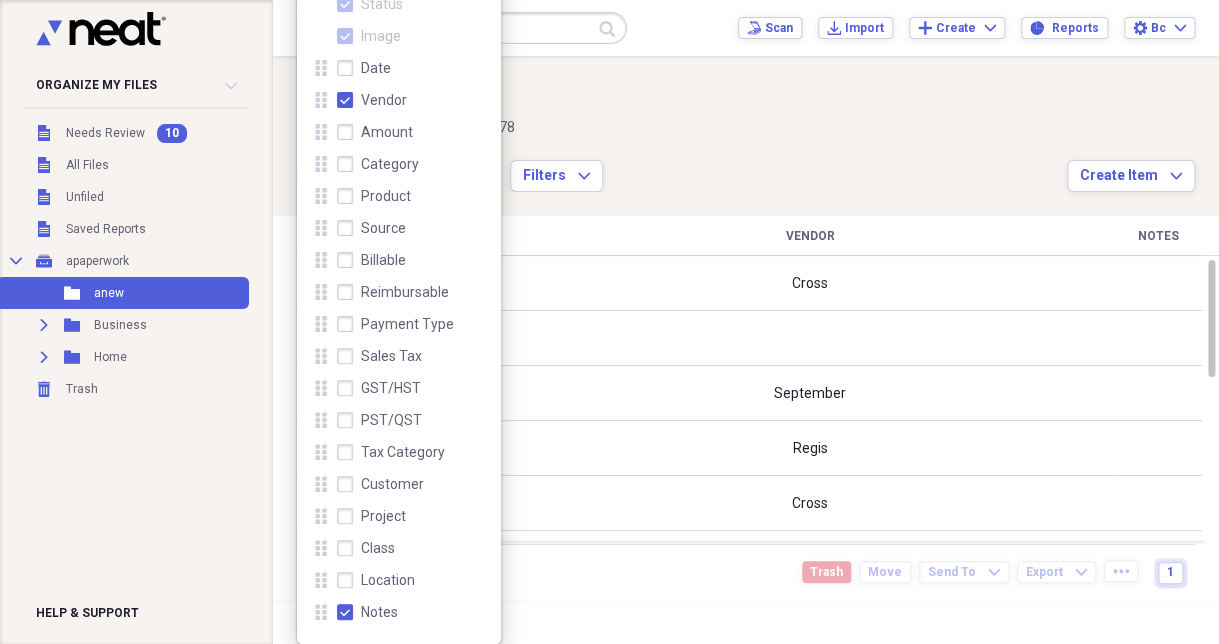 click on "anew" at bounding box center (682, 99) 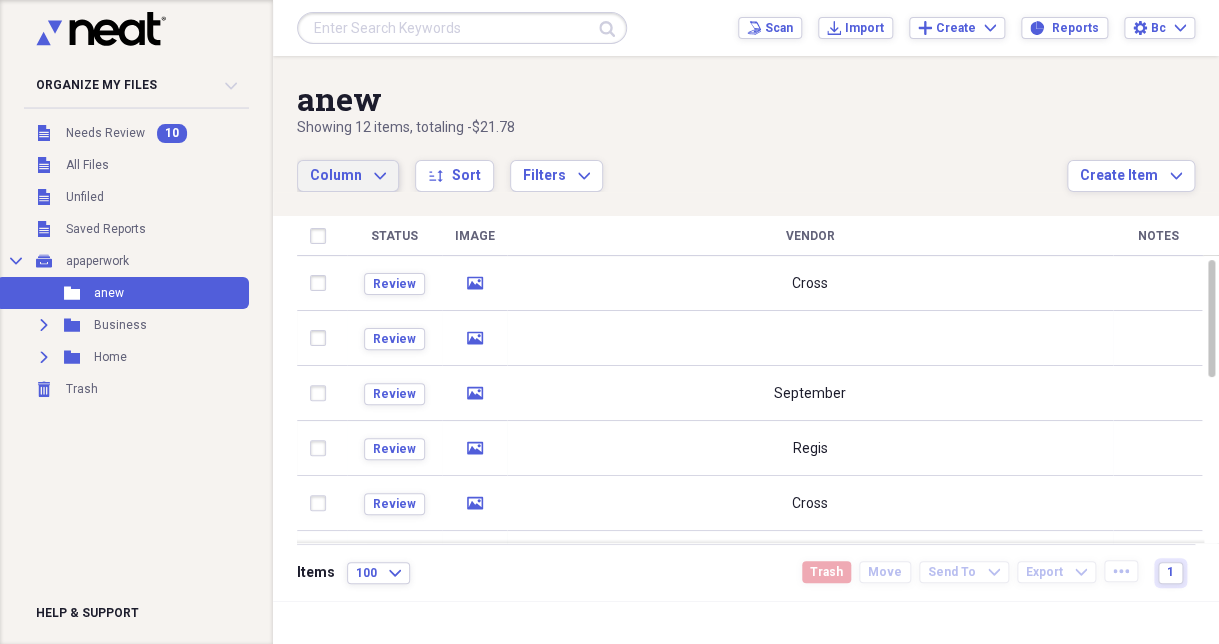 click on "Column Expand" at bounding box center (348, 176) 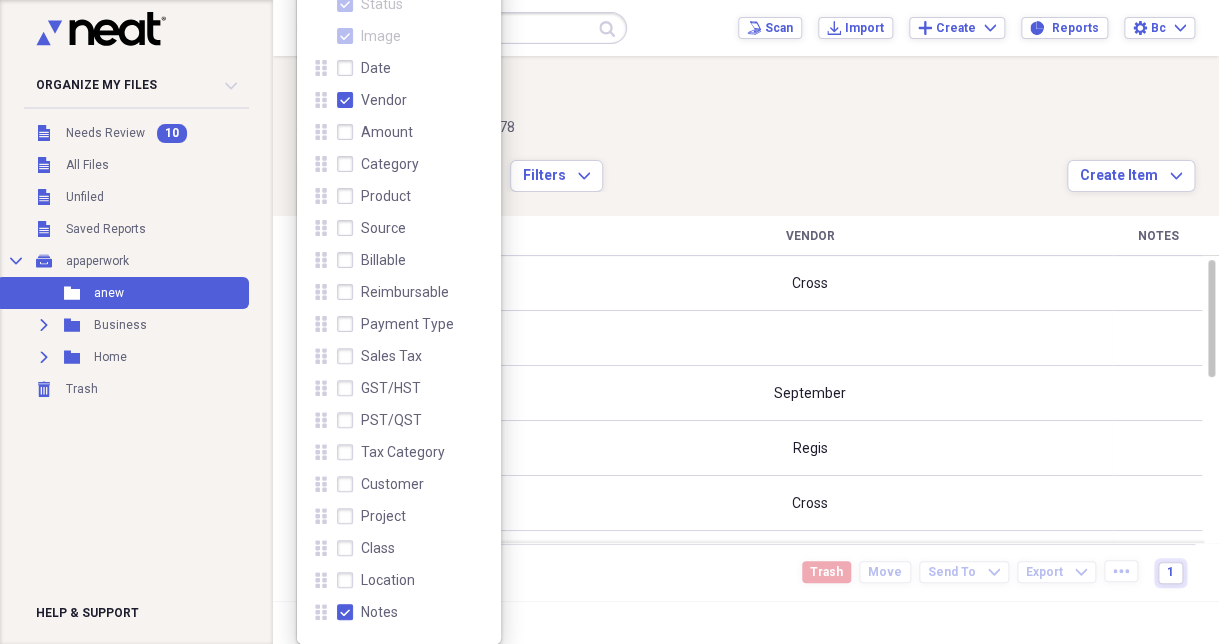 click on "anew" at bounding box center [682, 99] 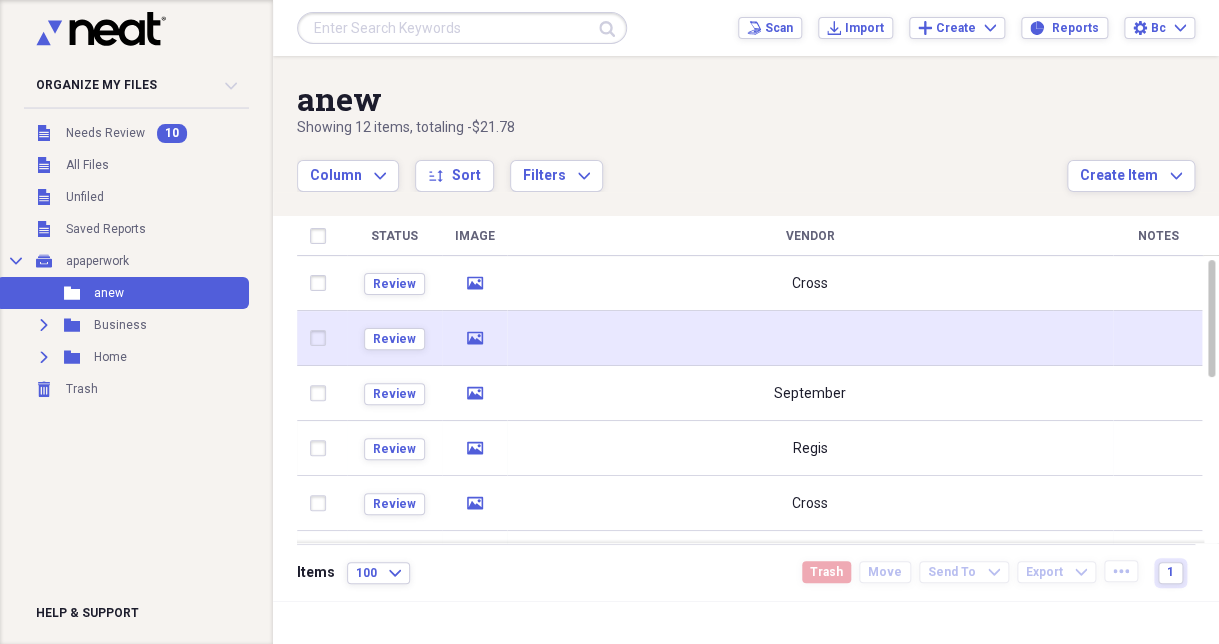 click at bounding box center (810, 338) 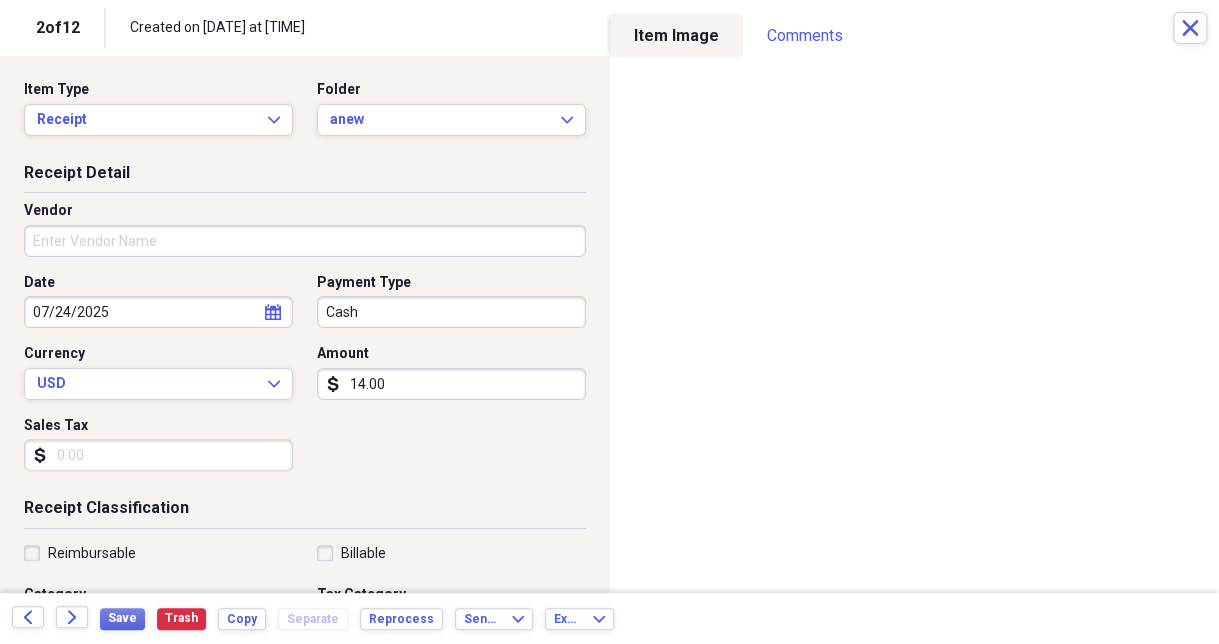 click on "Vendor" at bounding box center [305, 241] 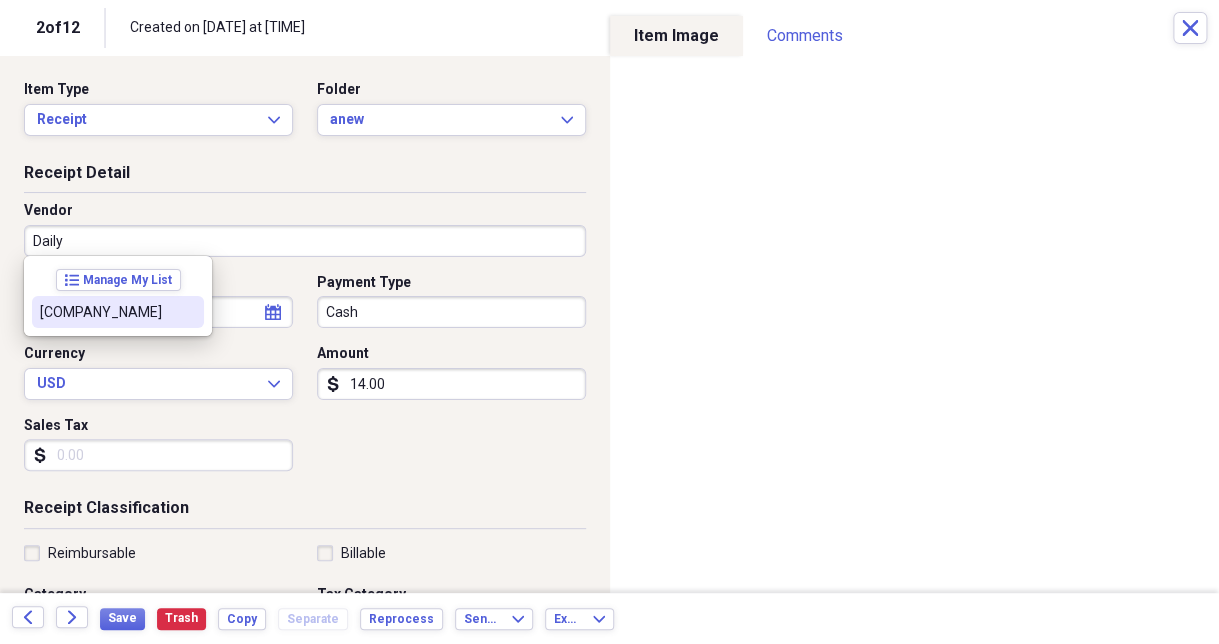click on "[COMPANY_NAME]" at bounding box center (106, 312) 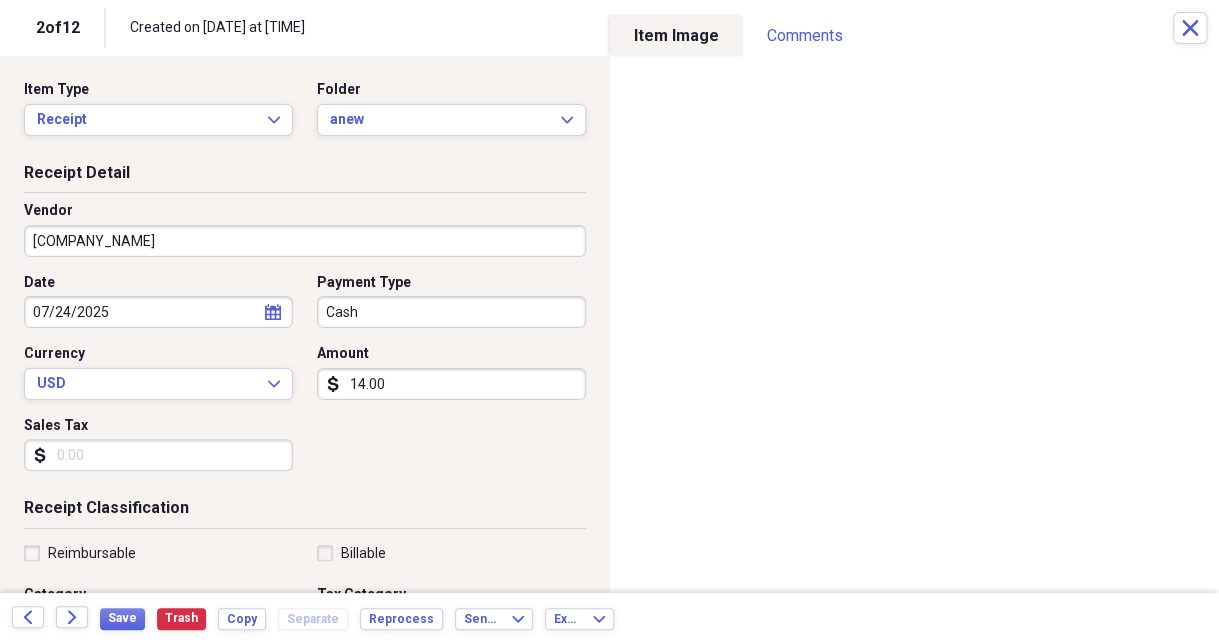 type on "Meals/Restaurant" 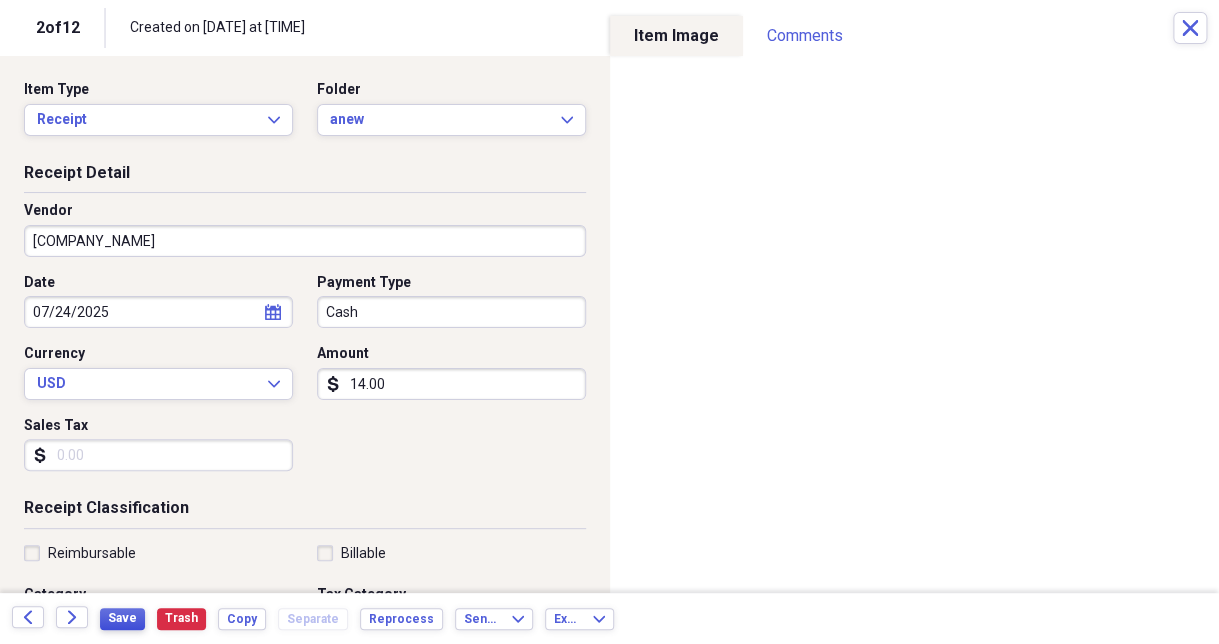 click on "Save" at bounding box center (122, 618) 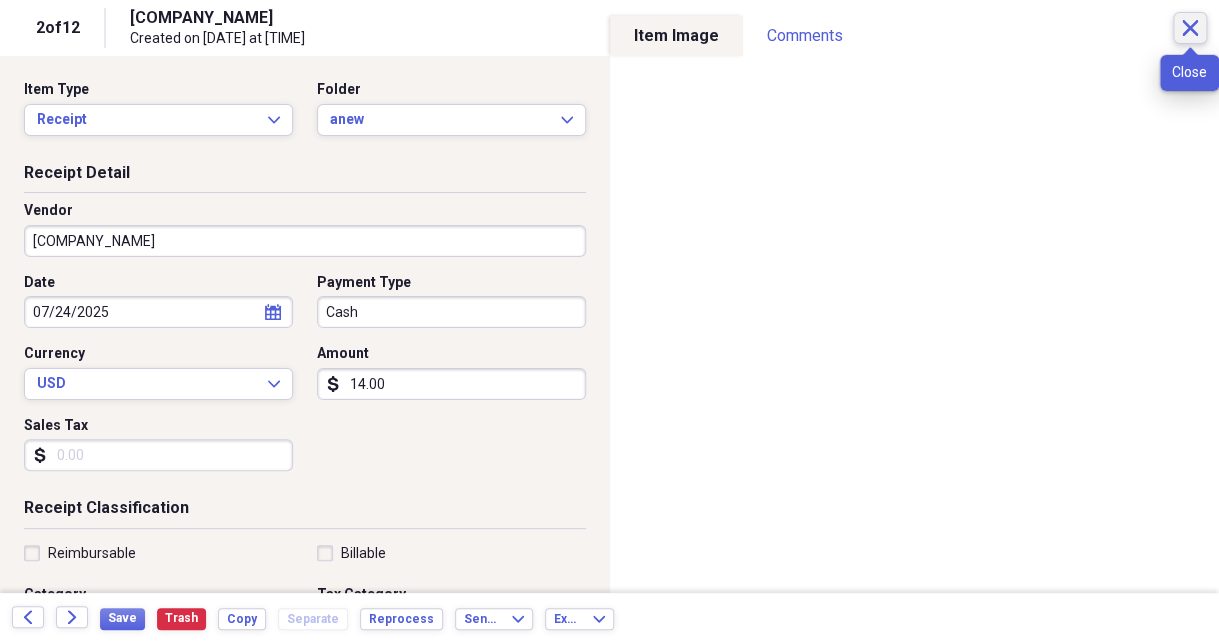 click 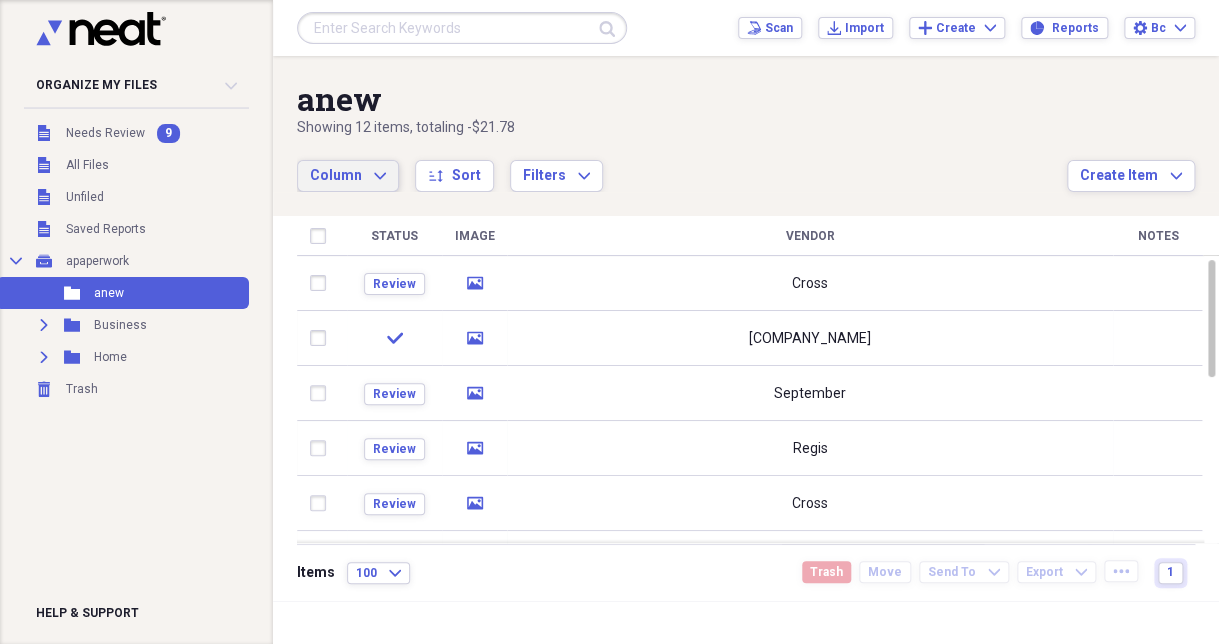 click on "Column Expand" at bounding box center (348, 176) 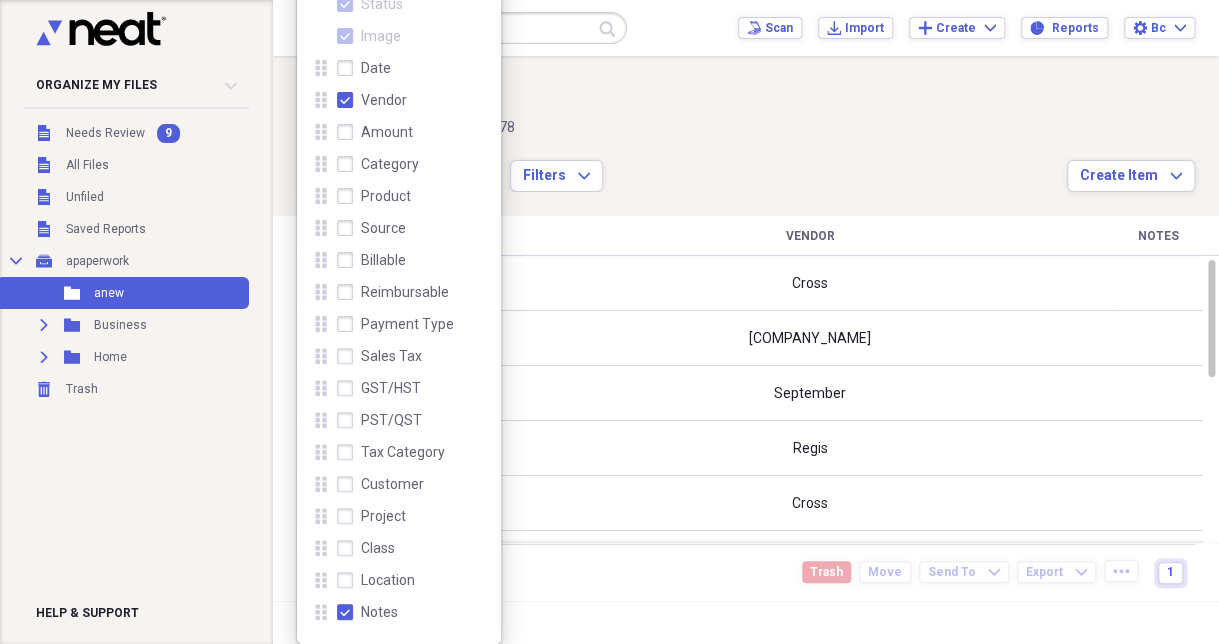click on "anew" at bounding box center [682, 99] 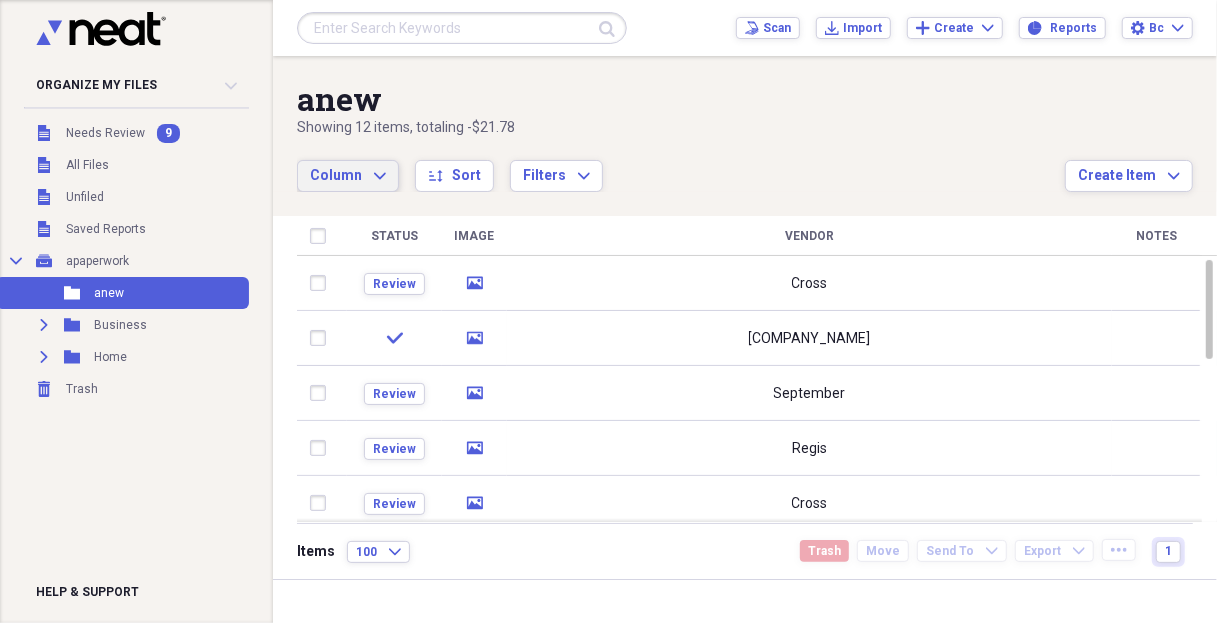 click on "Column" at bounding box center (336, 175) 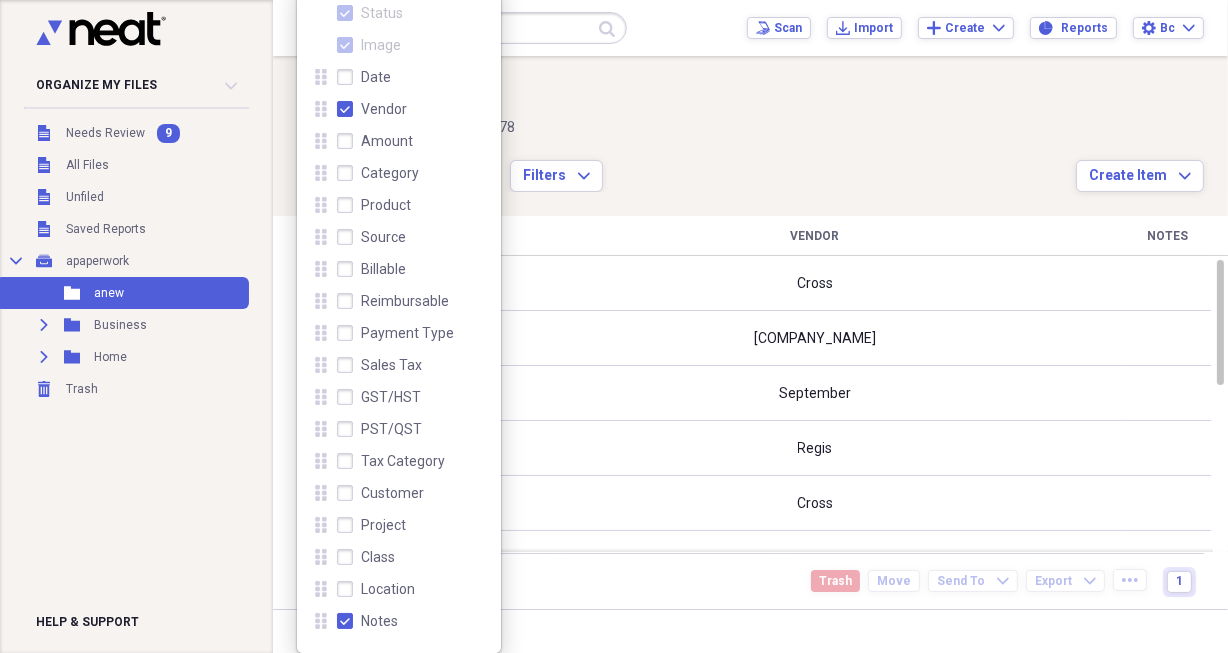click on "anew" at bounding box center (686, 99) 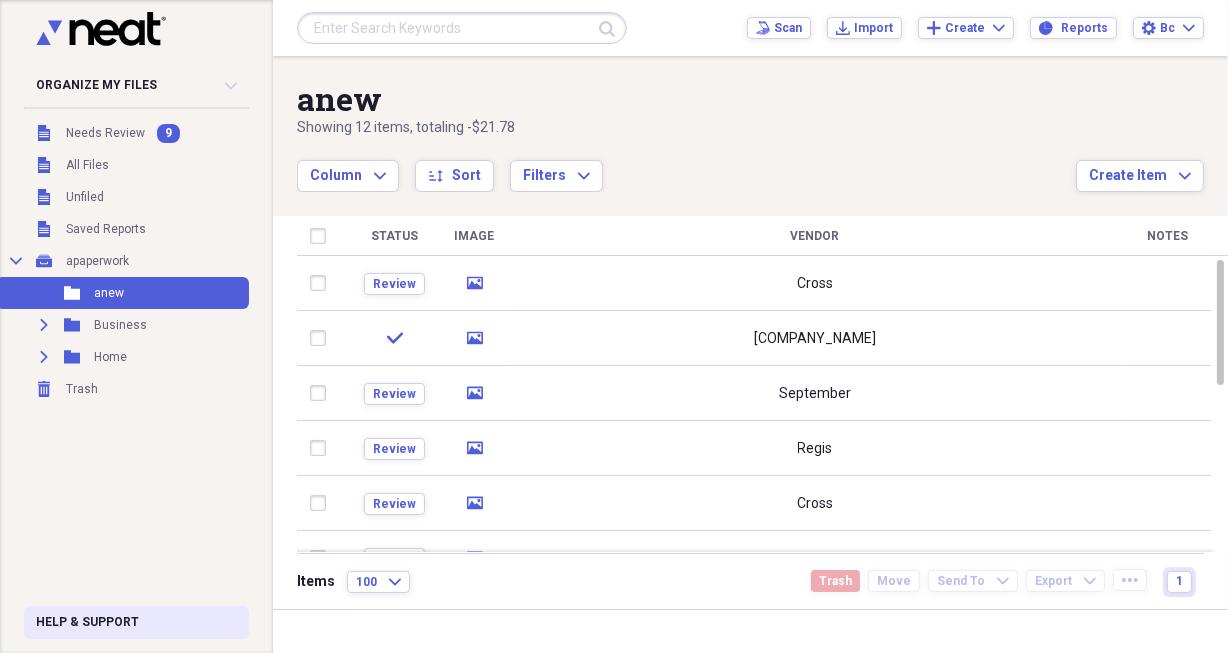 drag, startPoint x: 3, startPoint y: 0, endPoint x: 86, endPoint y: 621, distance: 626.52216 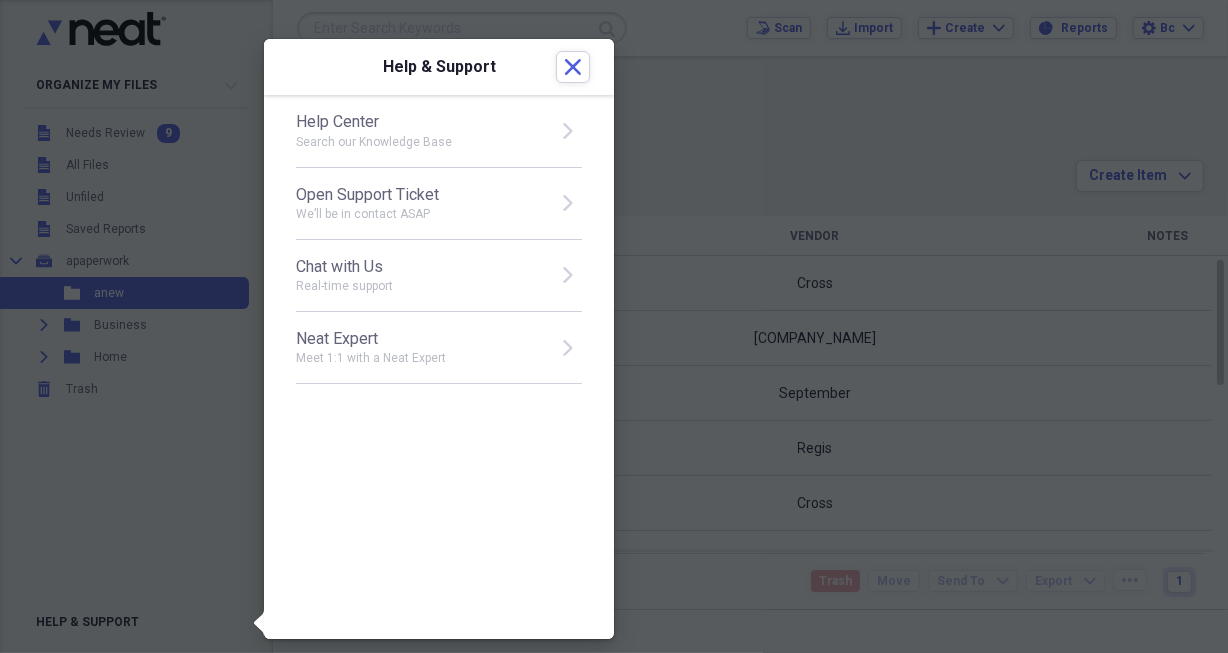 click on "Help Center" at bounding box center (420, 122) 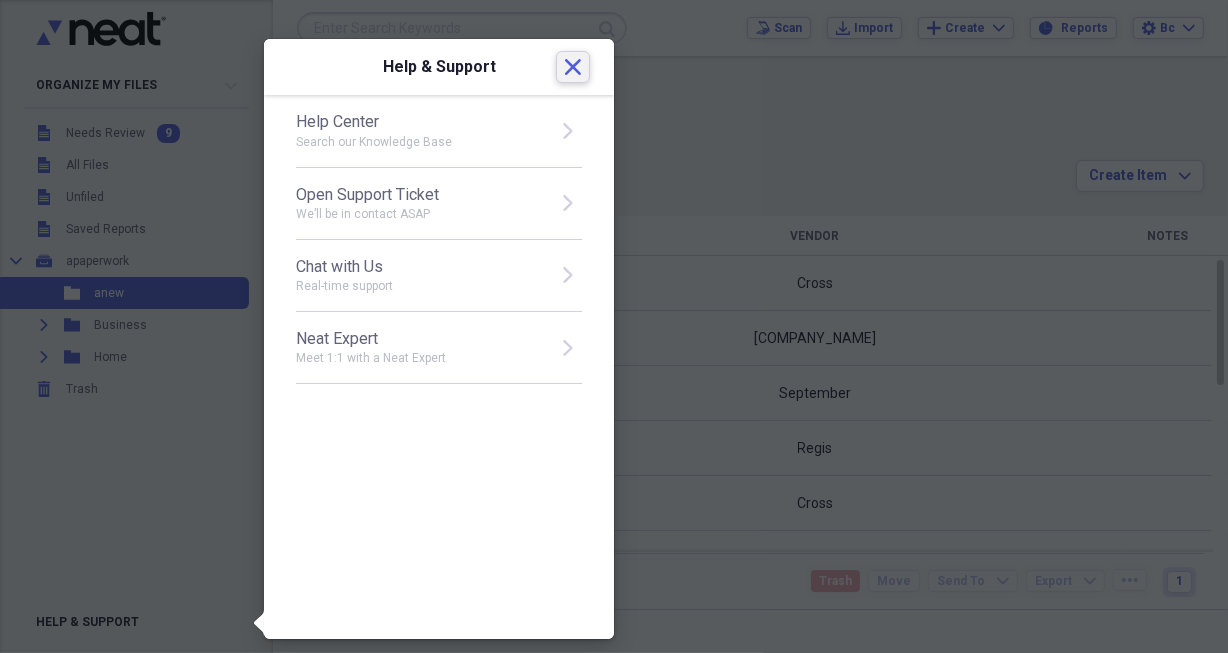 click 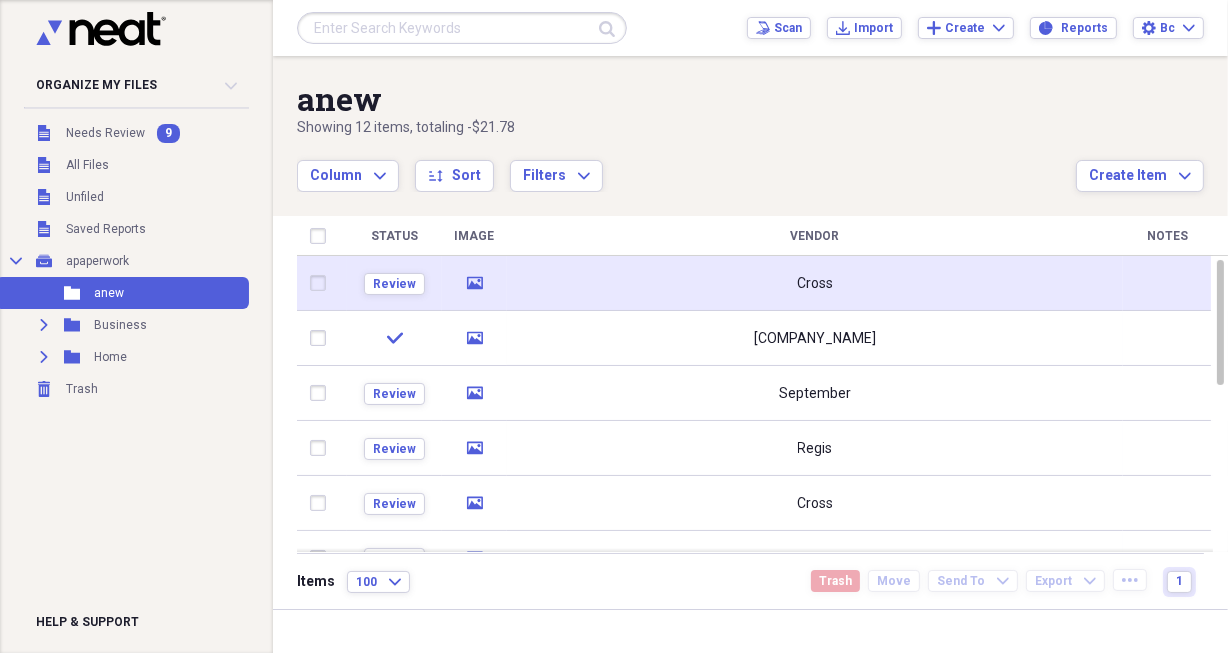 click on "Cross" at bounding box center [815, 283] 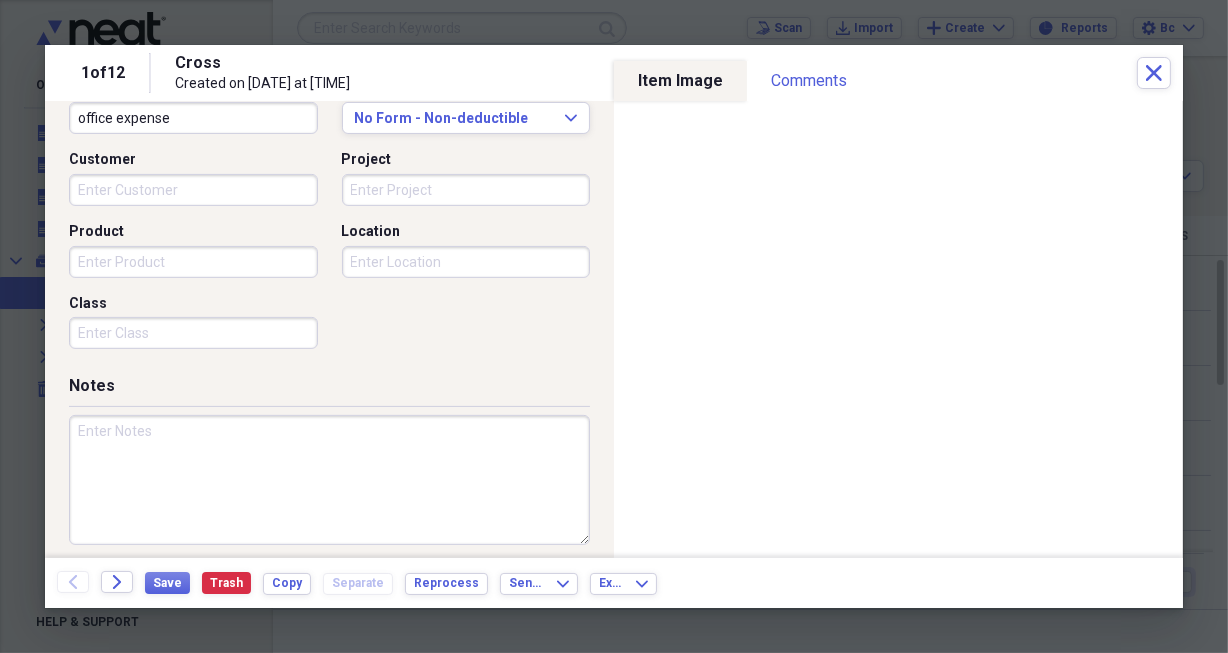 scroll, scrollTop: 554, scrollLeft: 0, axis: vertical 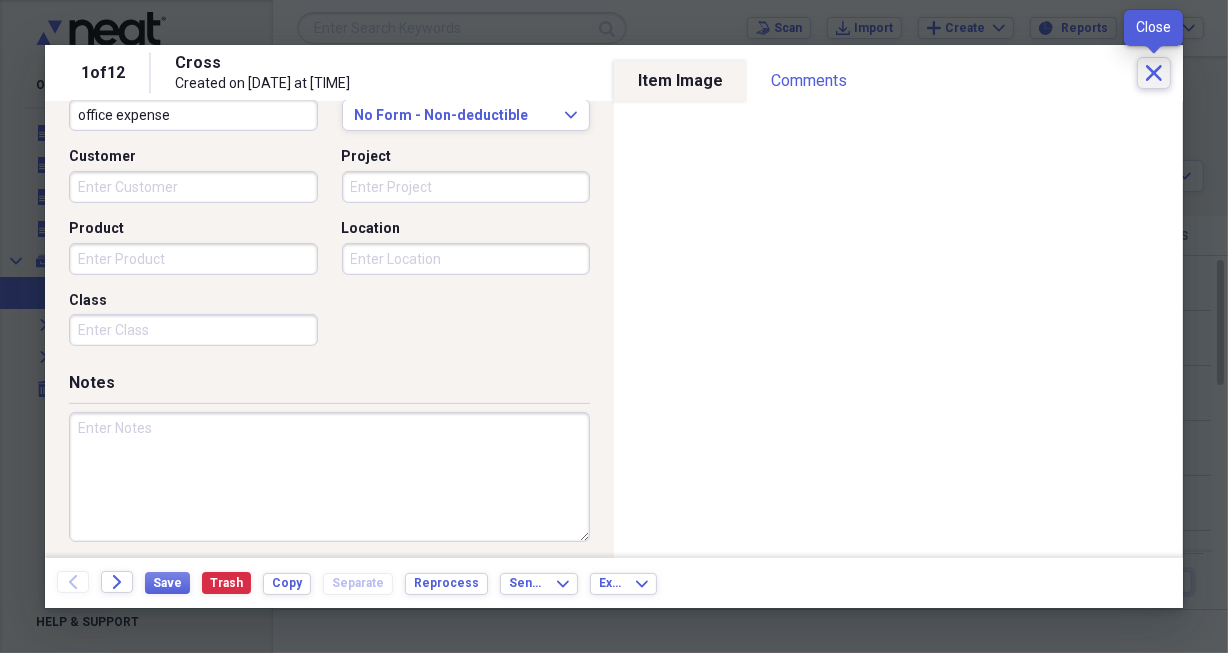 click on "Close" at bounding box center [1154, 73] 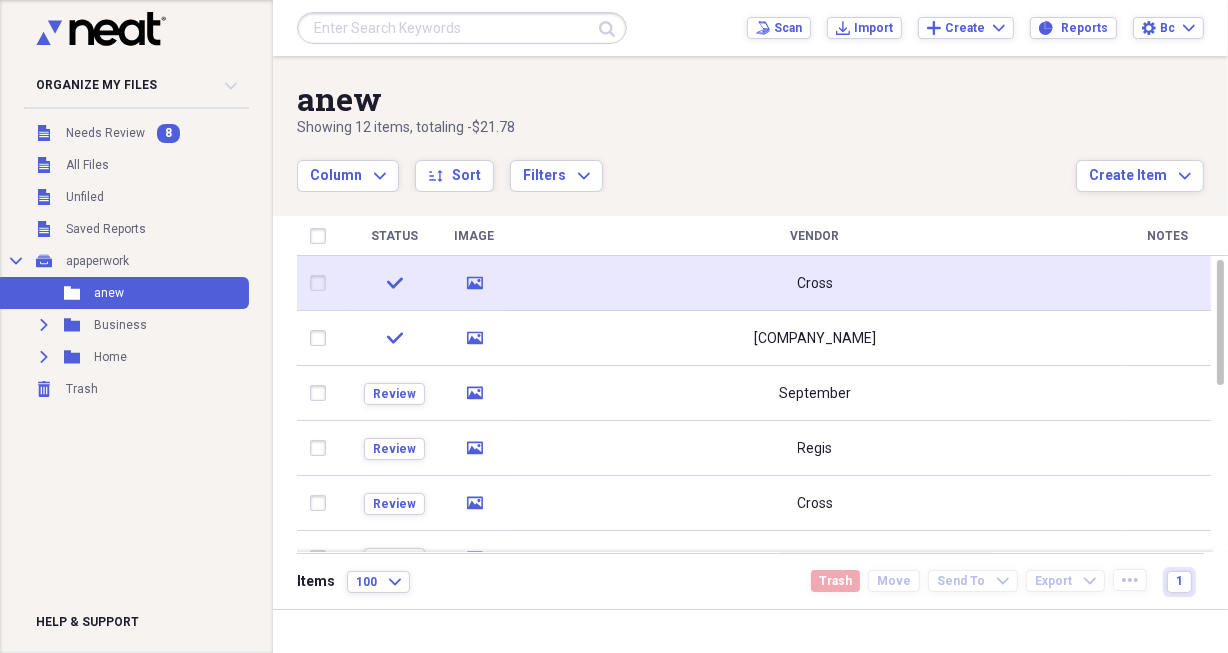 click on "media" at bounding box center [474, 283] 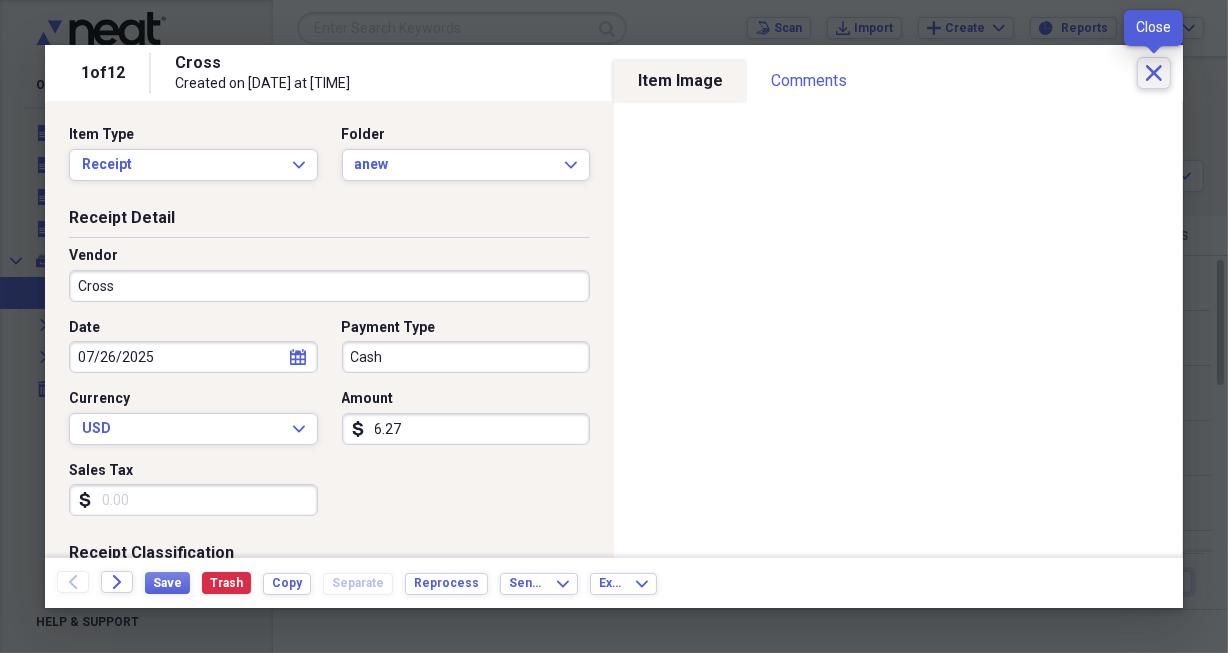 click on "Close" 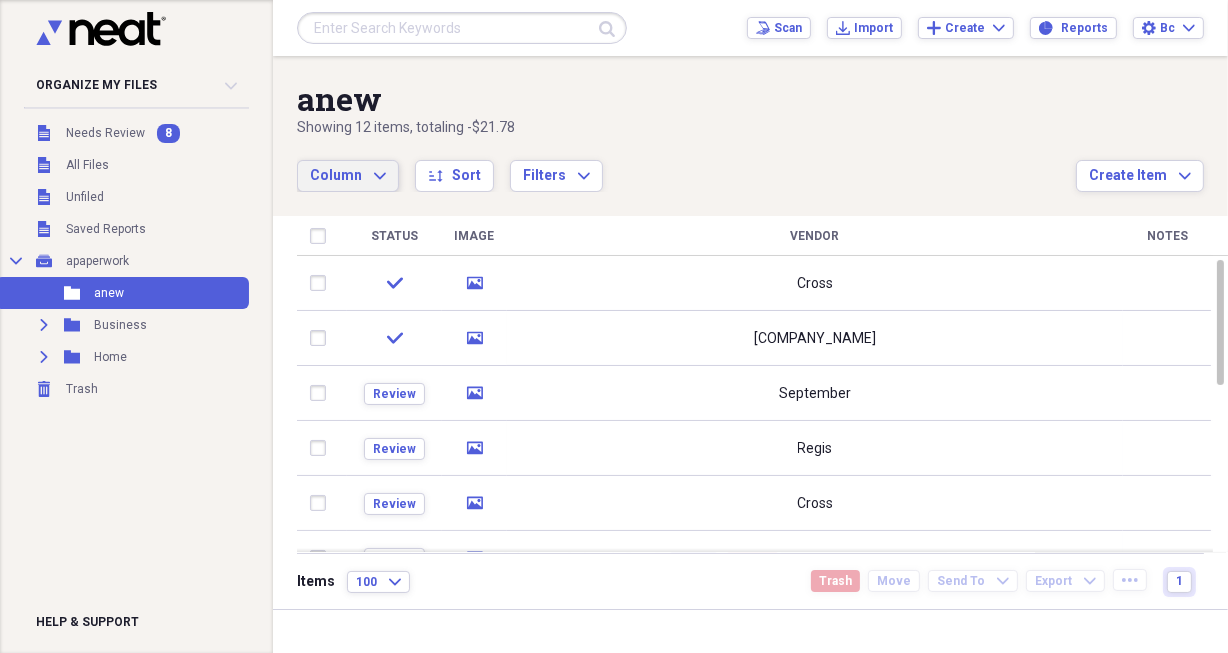 click on "Column" at bounding box center (336, 175) 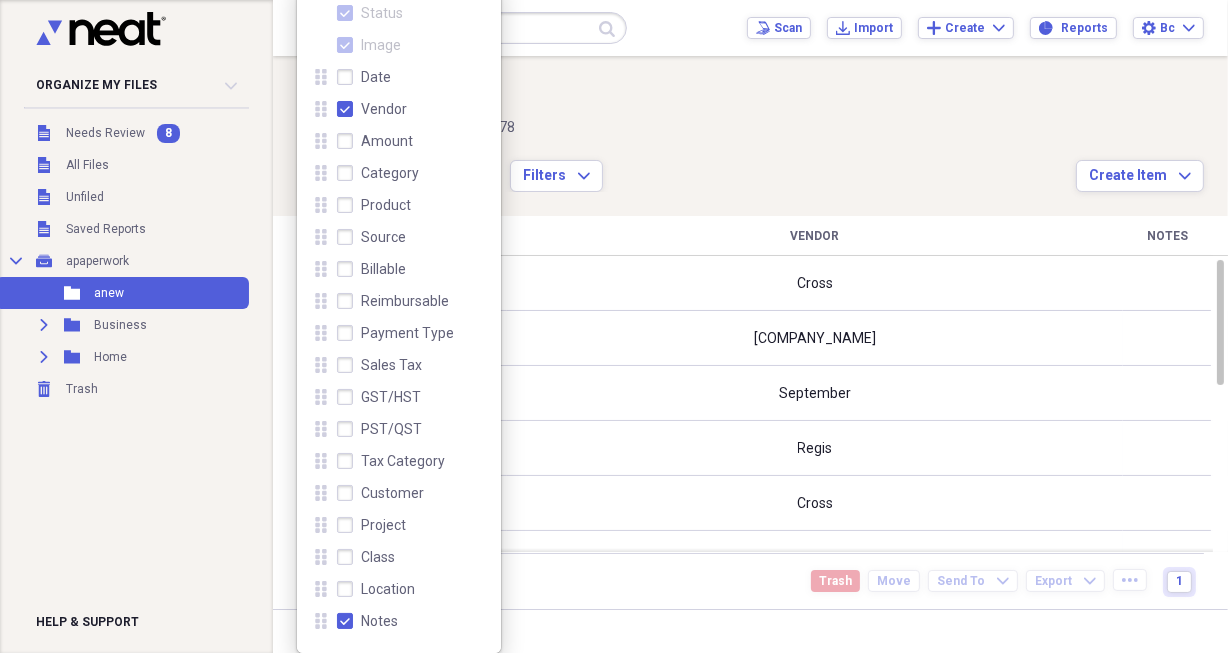 click on "Showing 12 items , totaling -[PRICE]" at bounding box center (686, 128) 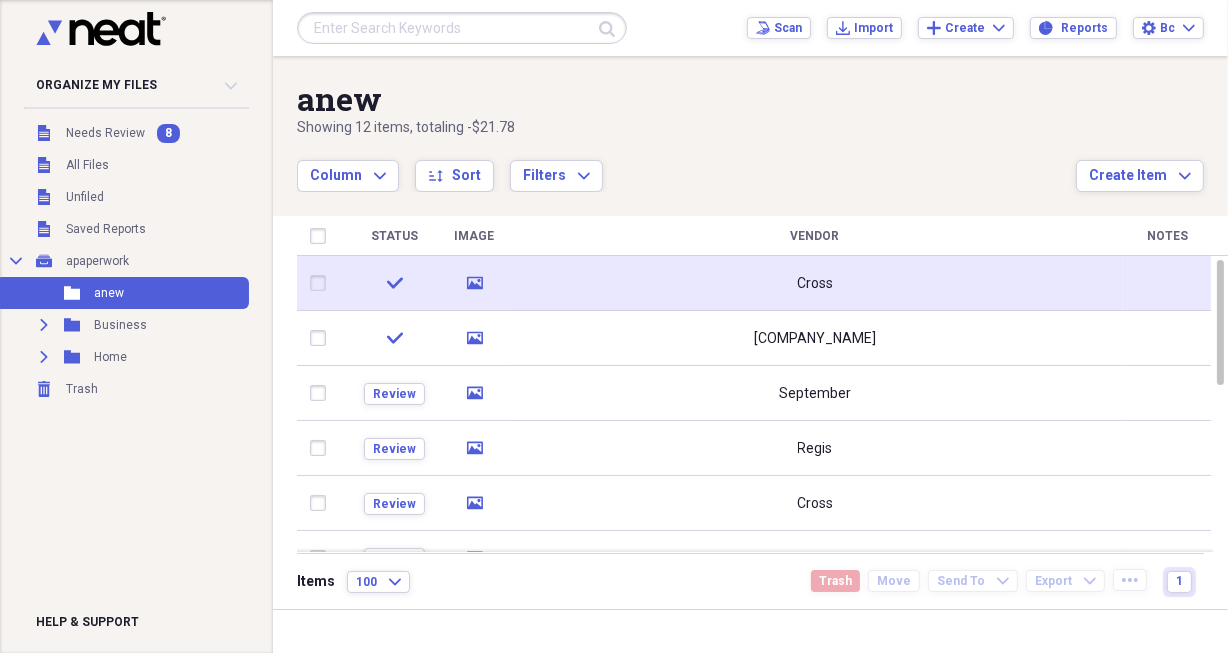 click on "Cross" at bounding box center (815, 283) 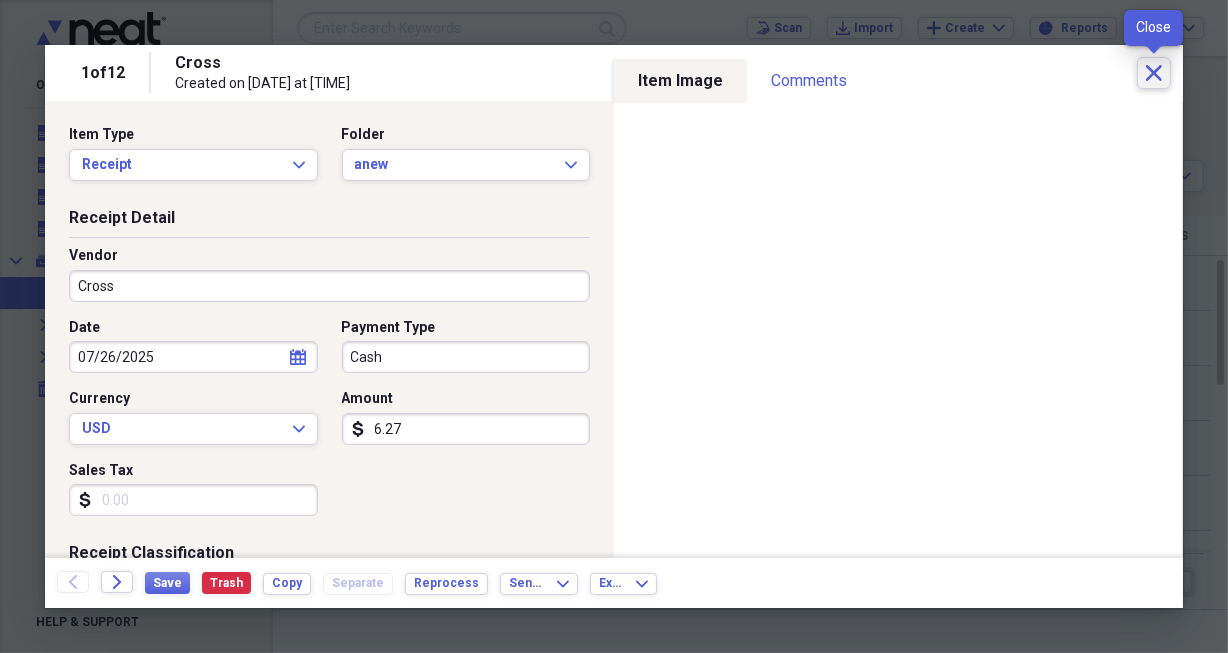 click 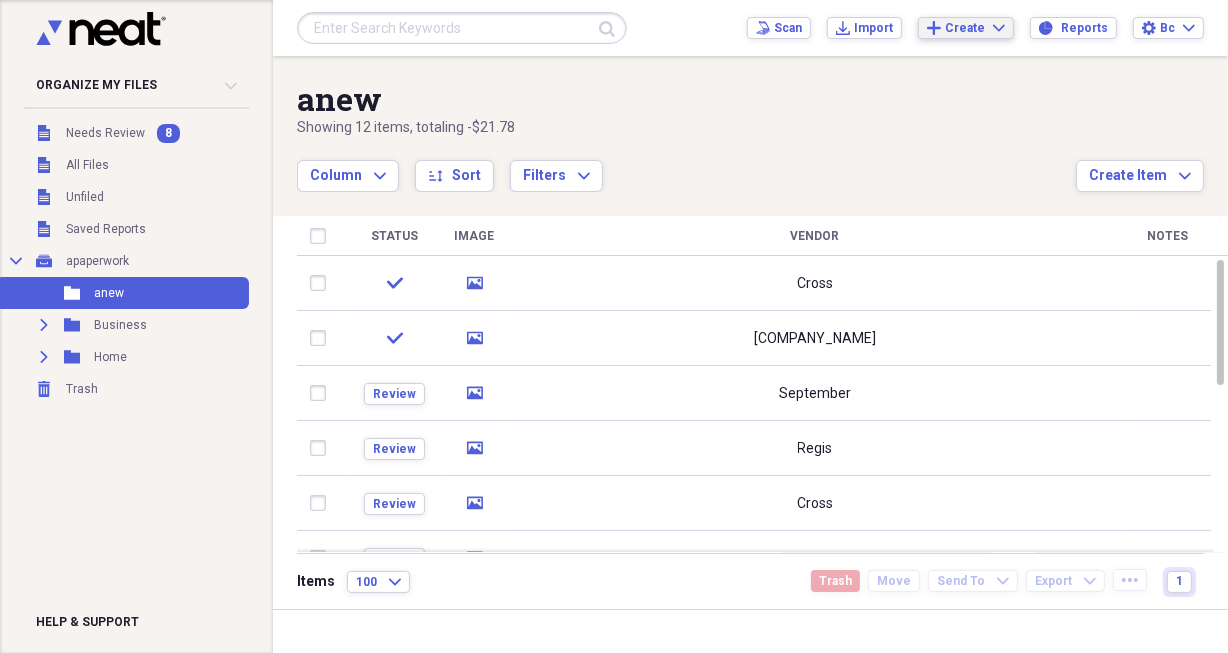 click on "Expand" 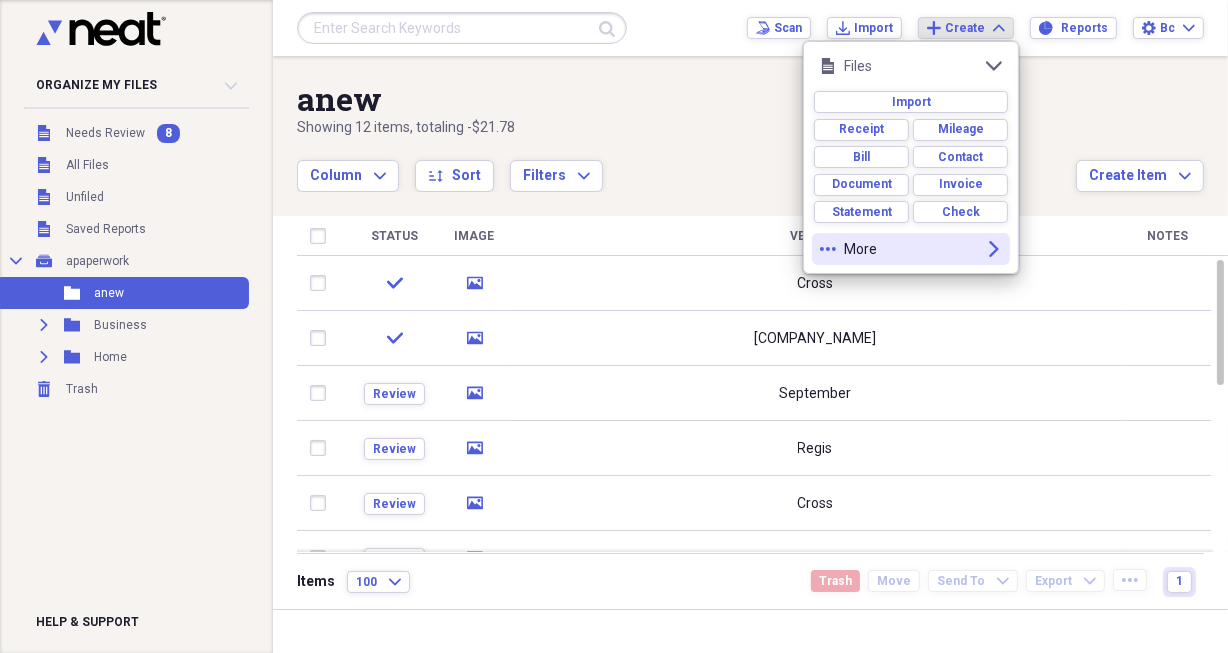 click on "more More expand" at bounding box center [911, 249] 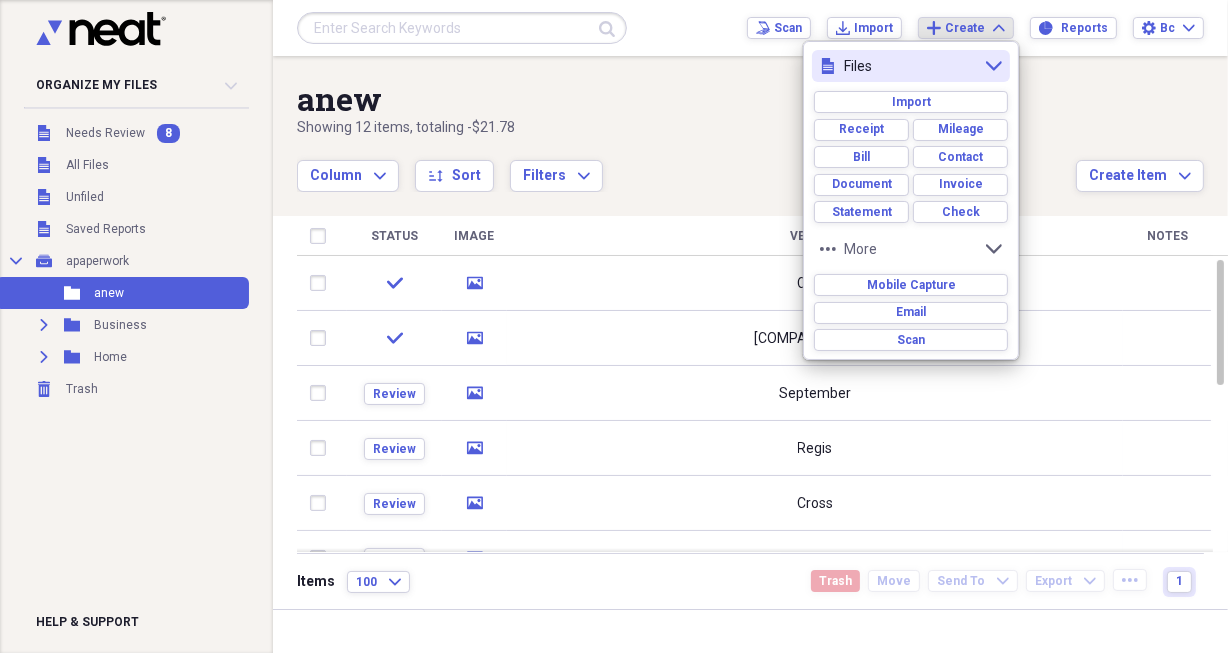 click on "collapse" 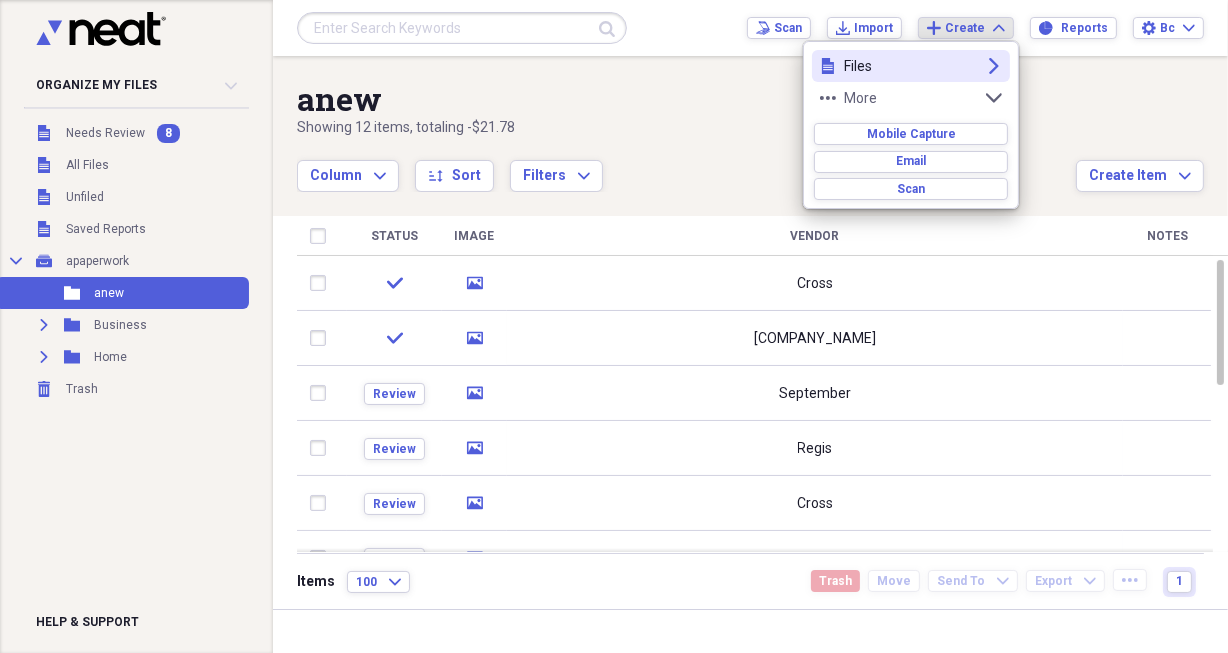 click on "expand" 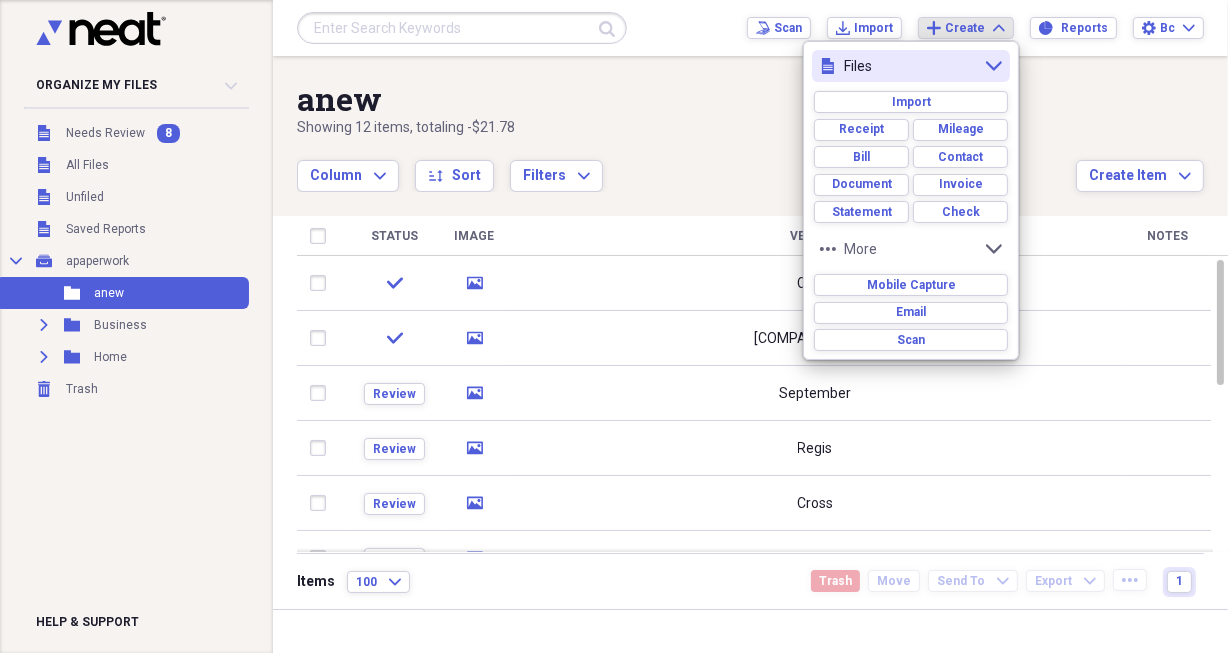 click on "Files" at bounding box center (911, 66) 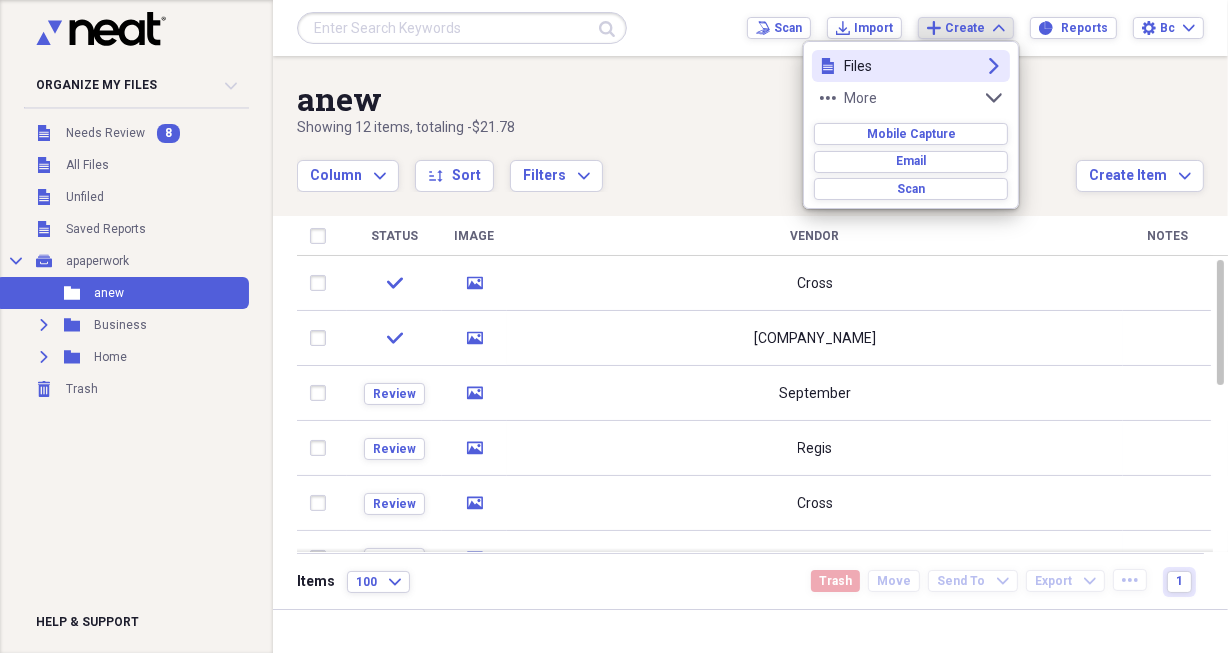 click on "anew Showing 12 items , totaling -$21.78 Column Expand sort Sort Filters Expand Create Item Expand" at bounding box center (750, 124) 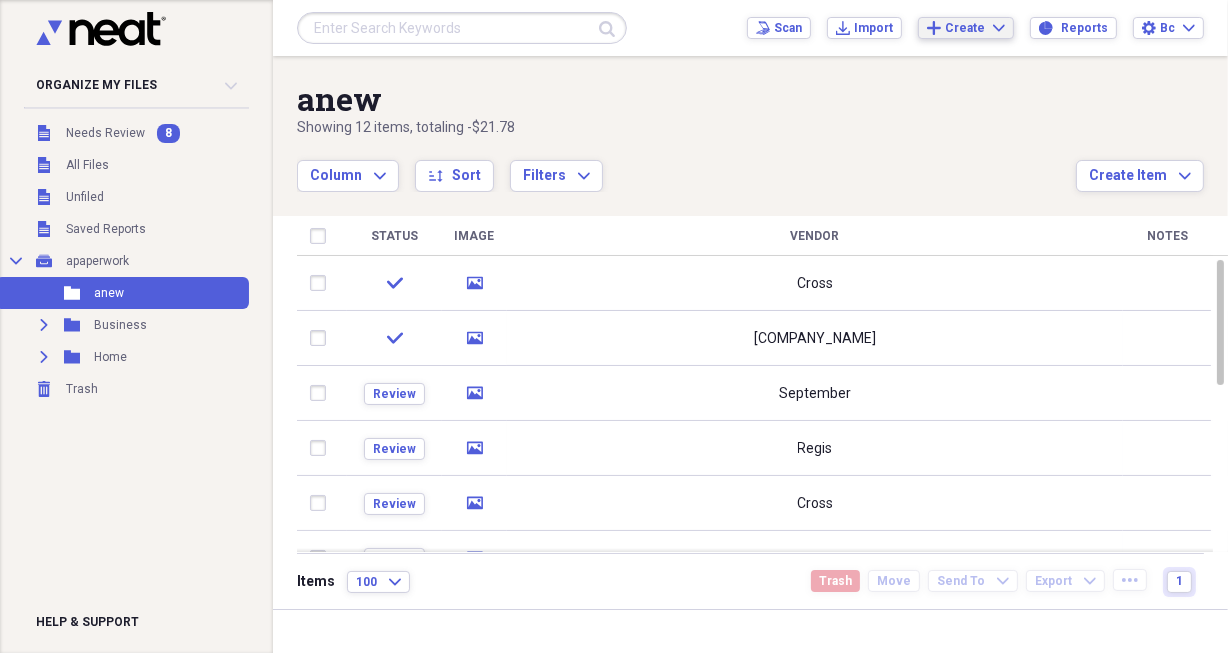click on "Create" at bounding box center (965, 28) 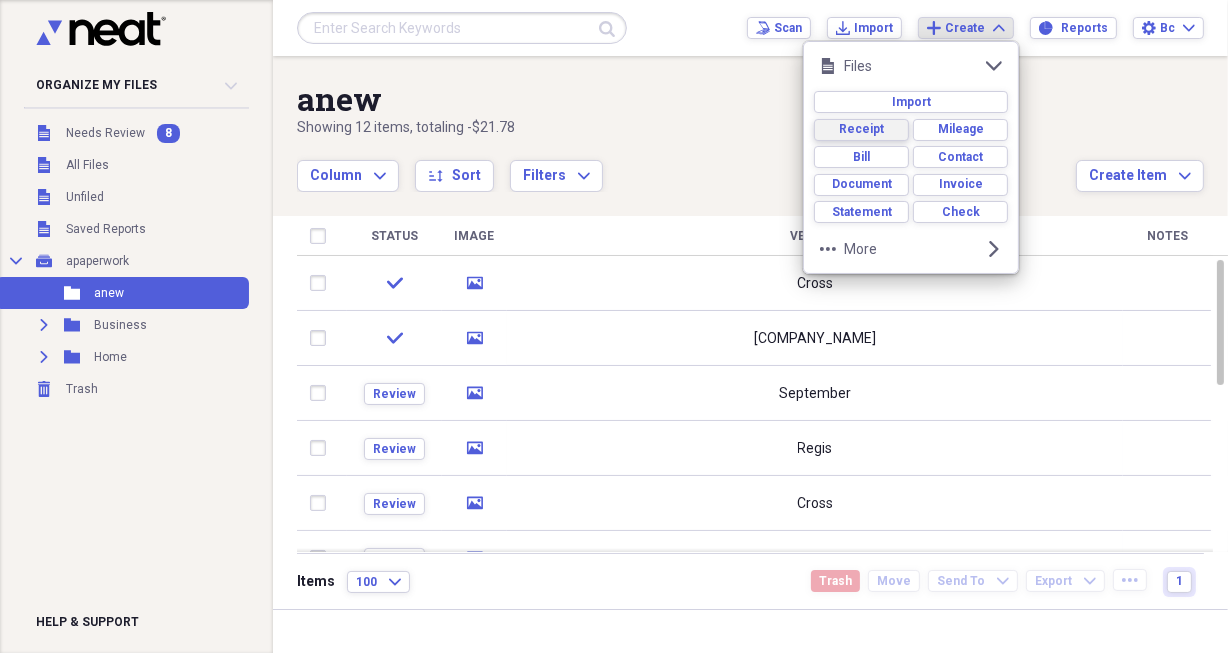 click on "Receipt" at bounding box center (861, 129) 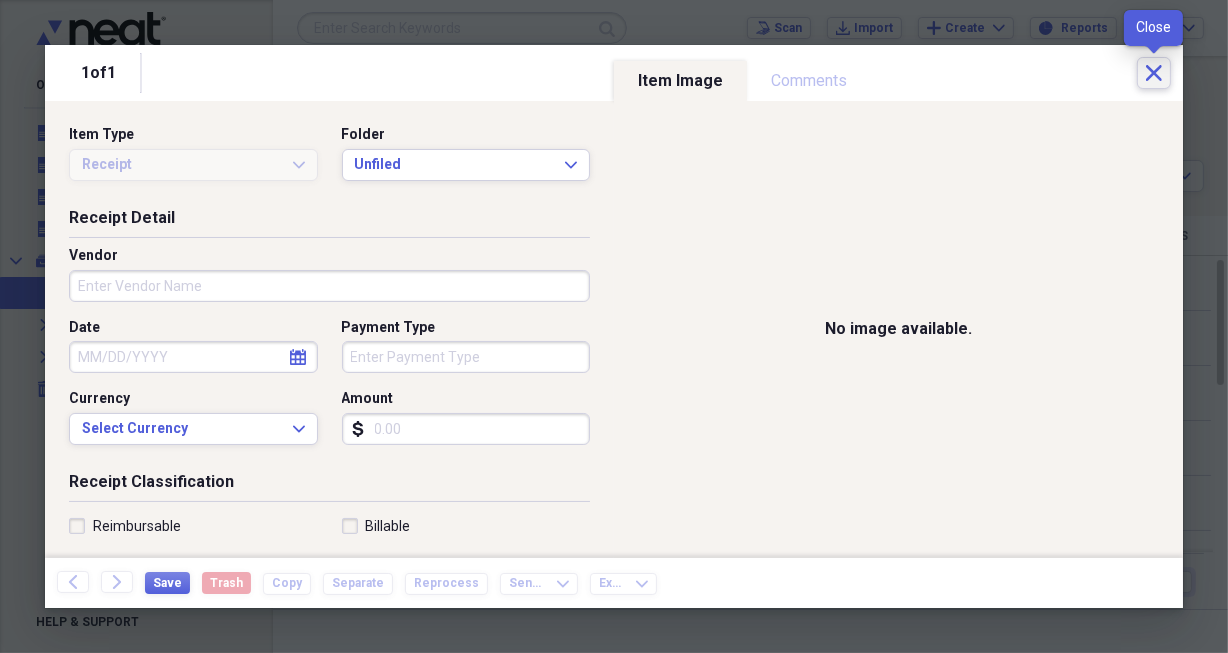 click on "Close" 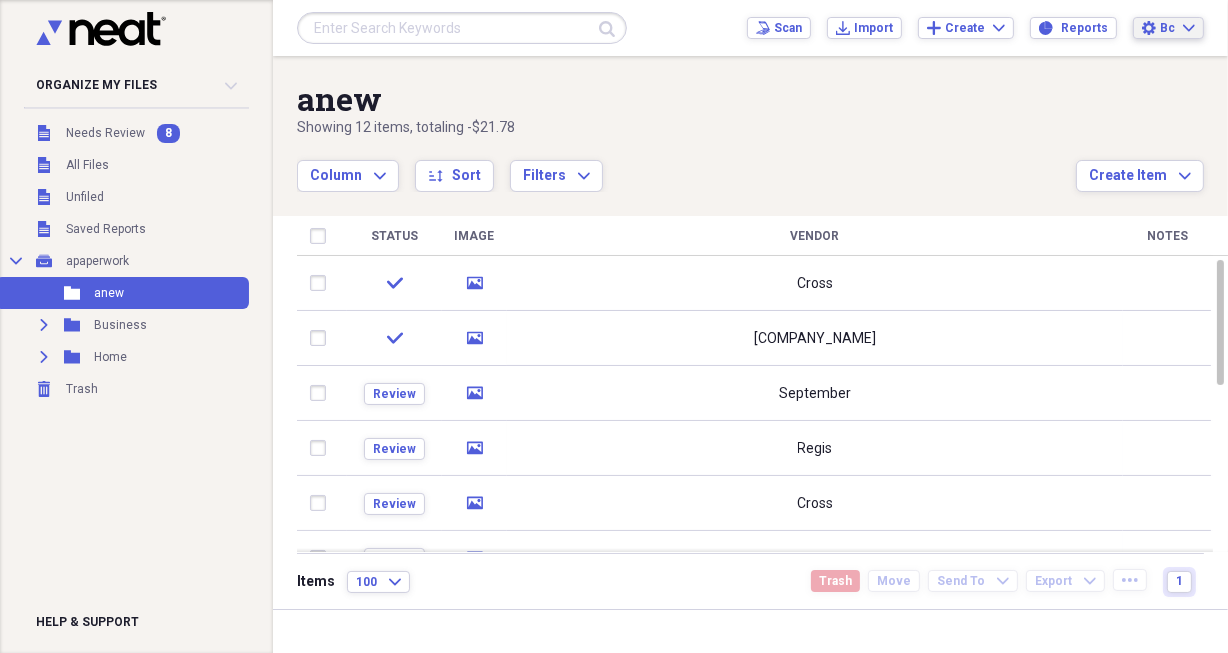 click on "bc" at bounding box center (1167, 28) 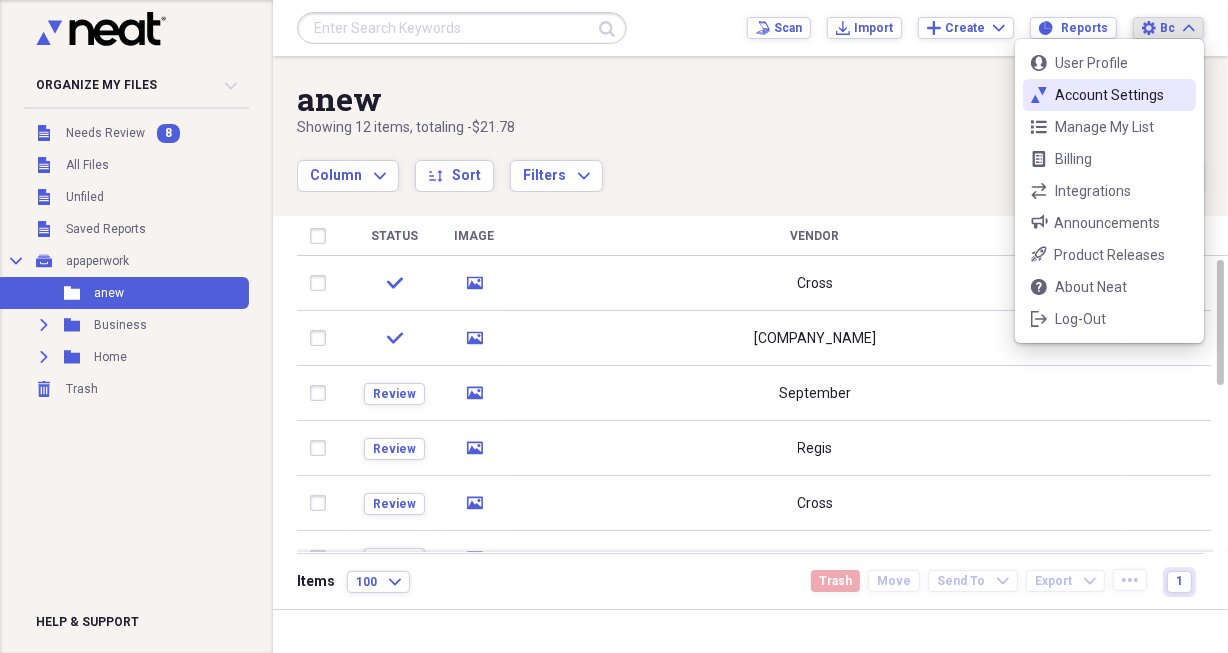 click on "Showing 12 items , totaling -[PRICE]" at bounding box center [686, 128] 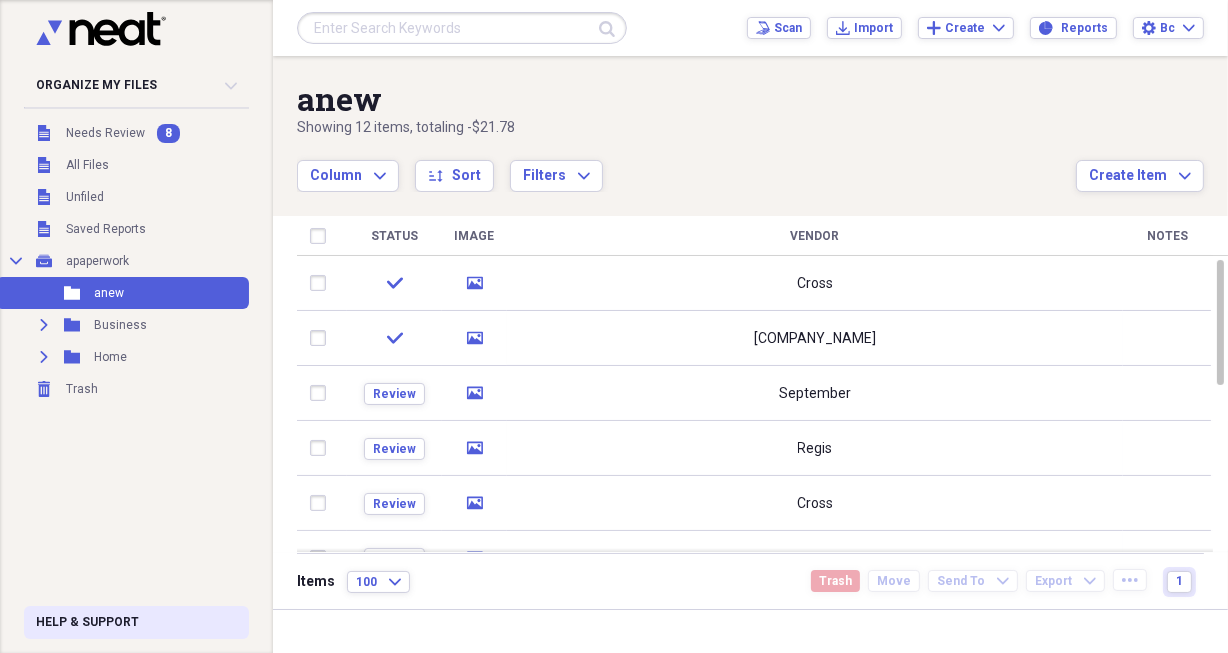 click on "Help & Support" at bounding box center [87, 622] 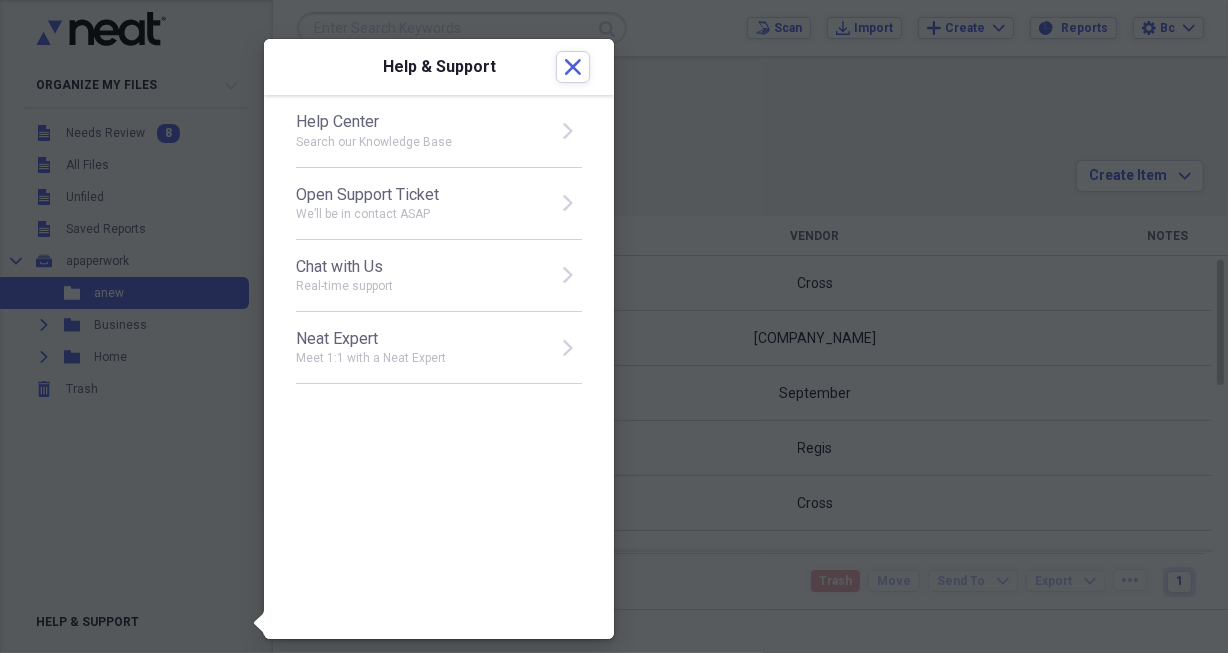 click on "Help Center" at bounding box center (420, 122) 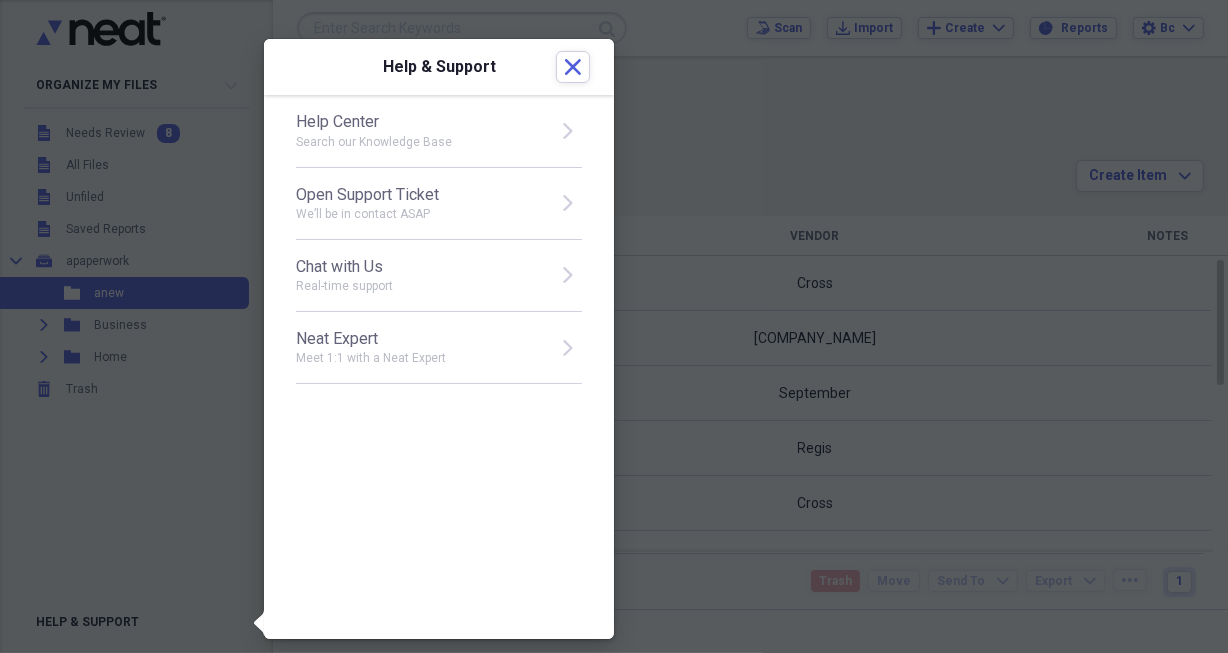 click at bounding box center [614, 326] 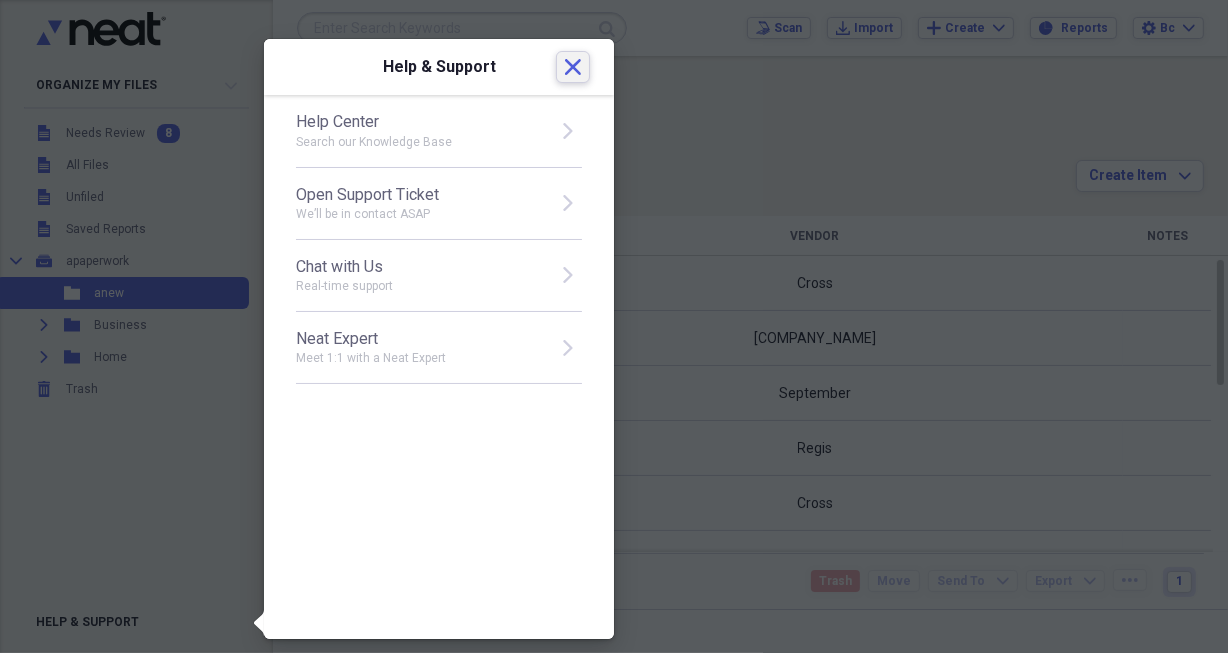 click on "Close" 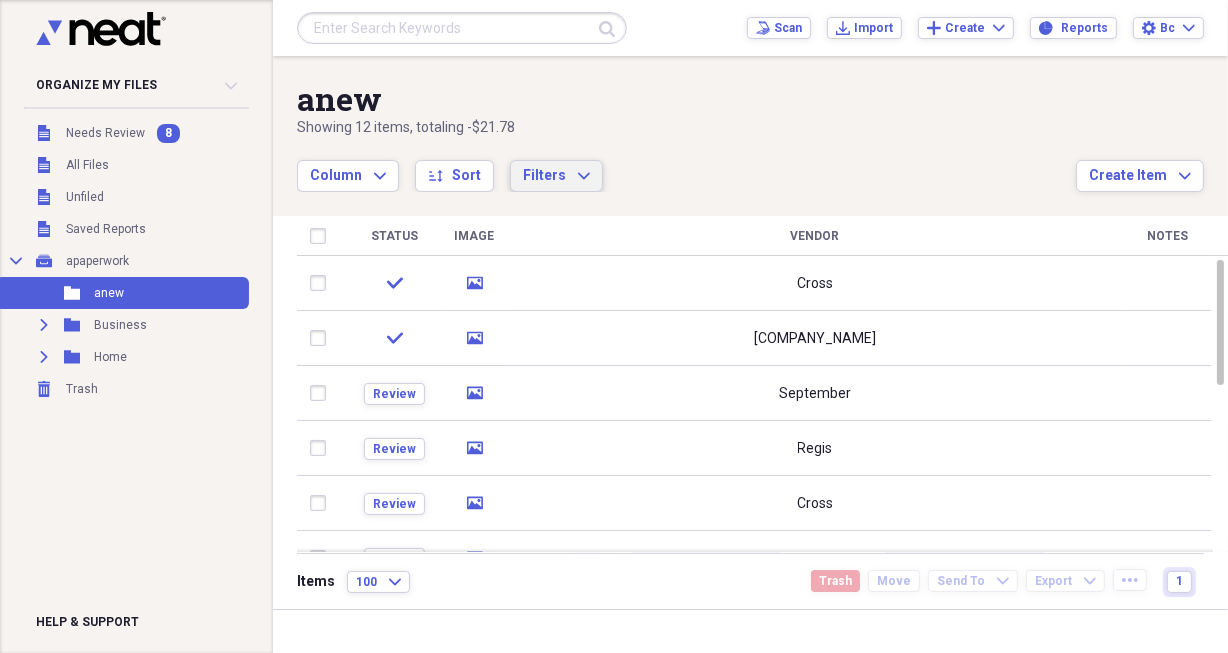 click on "Filters" at bounding box center [544, 175] 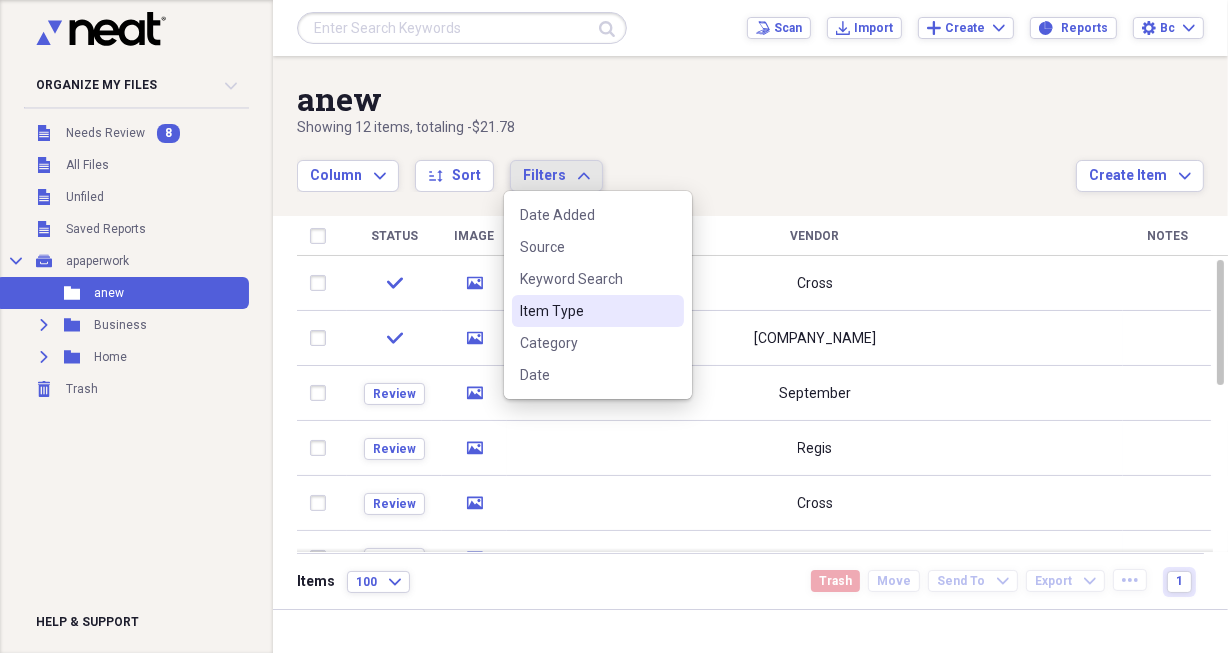 click on "Item Type" at bounding box center [586, 311] 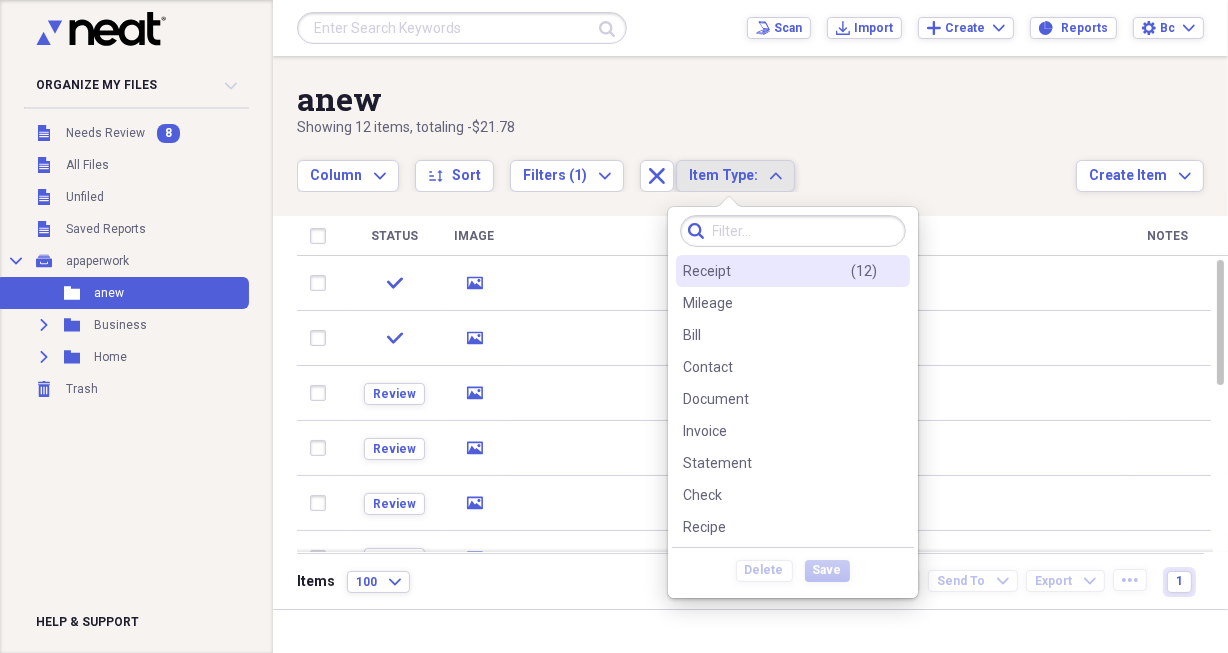 click on "Column Expand sort Sort Filters (1) Expand Close Item Type: Expand" at bounding box center (686, 165) 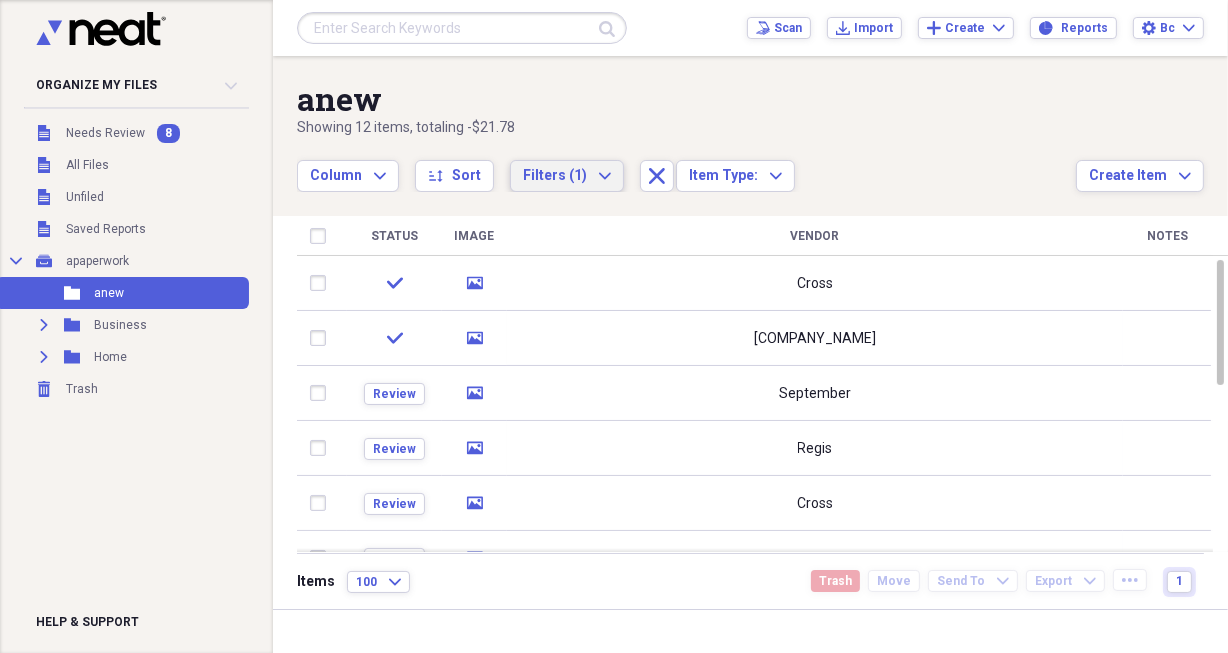 click on "Filters (1) Expand" at bounding box center (567, 176) 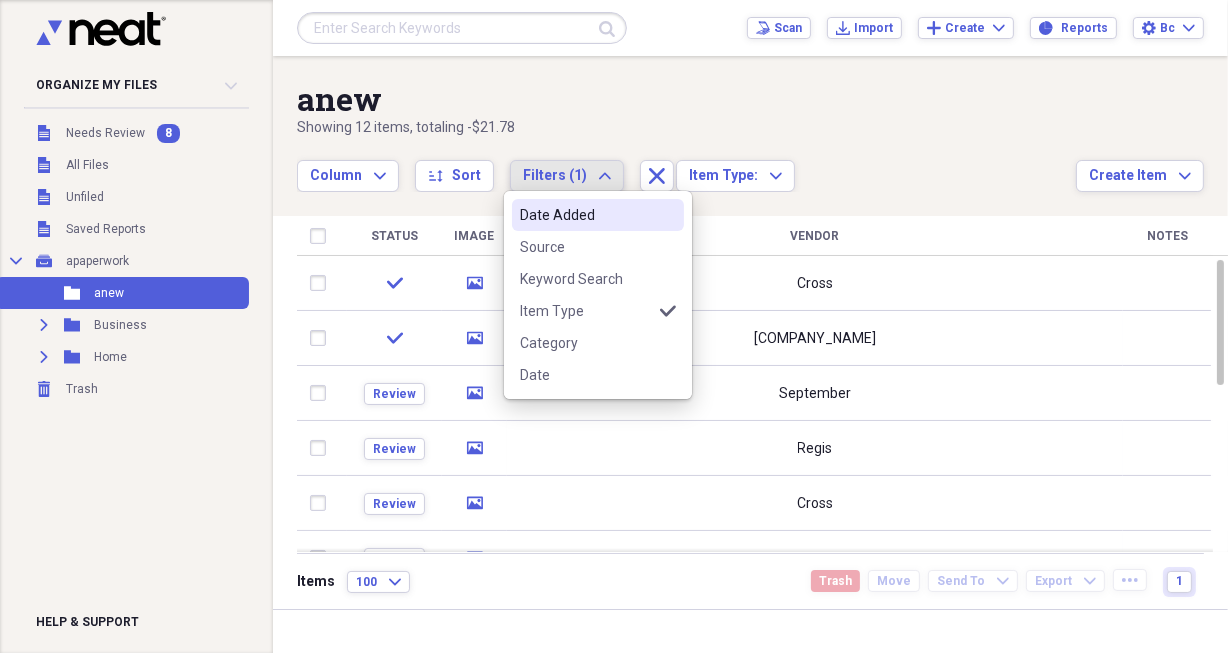 click on "Date Added" at bounding box center [586, 215] 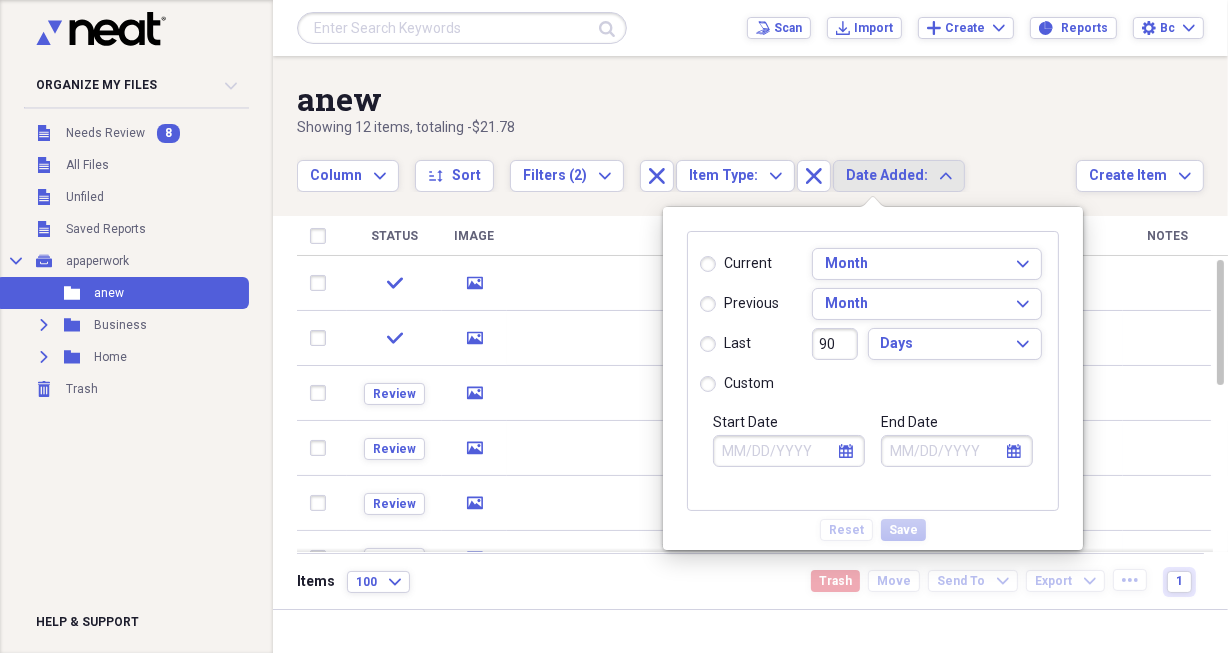 click on "current" at bounding box center (736, 264) 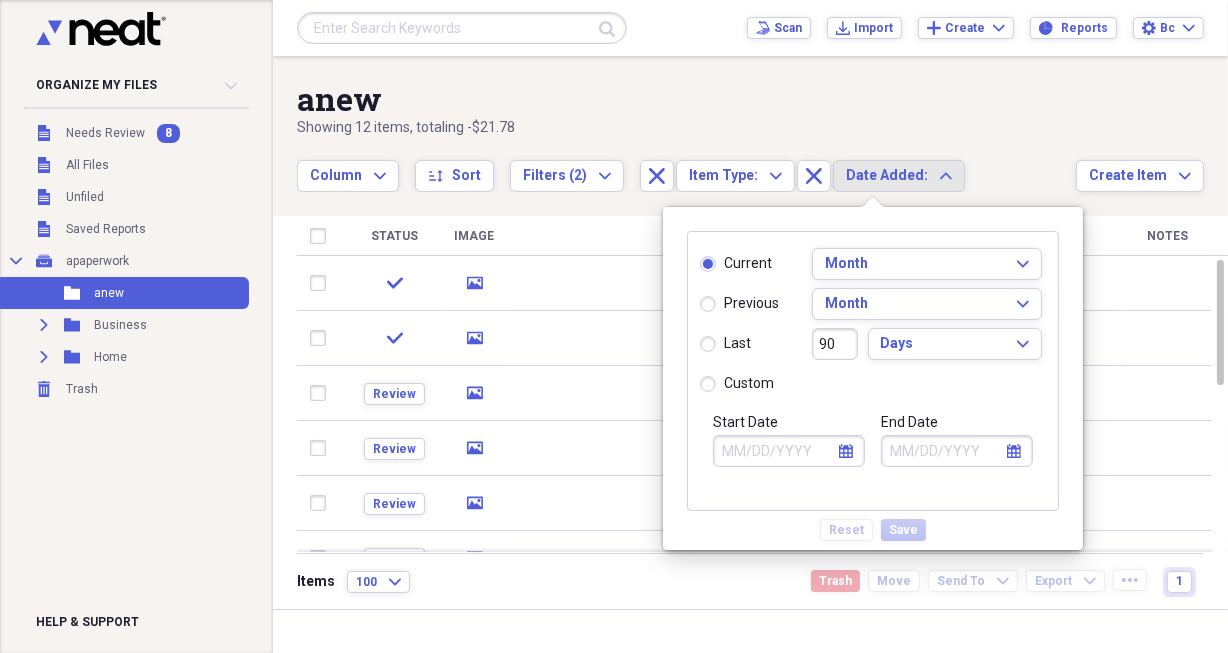 type on "08/01/2025" 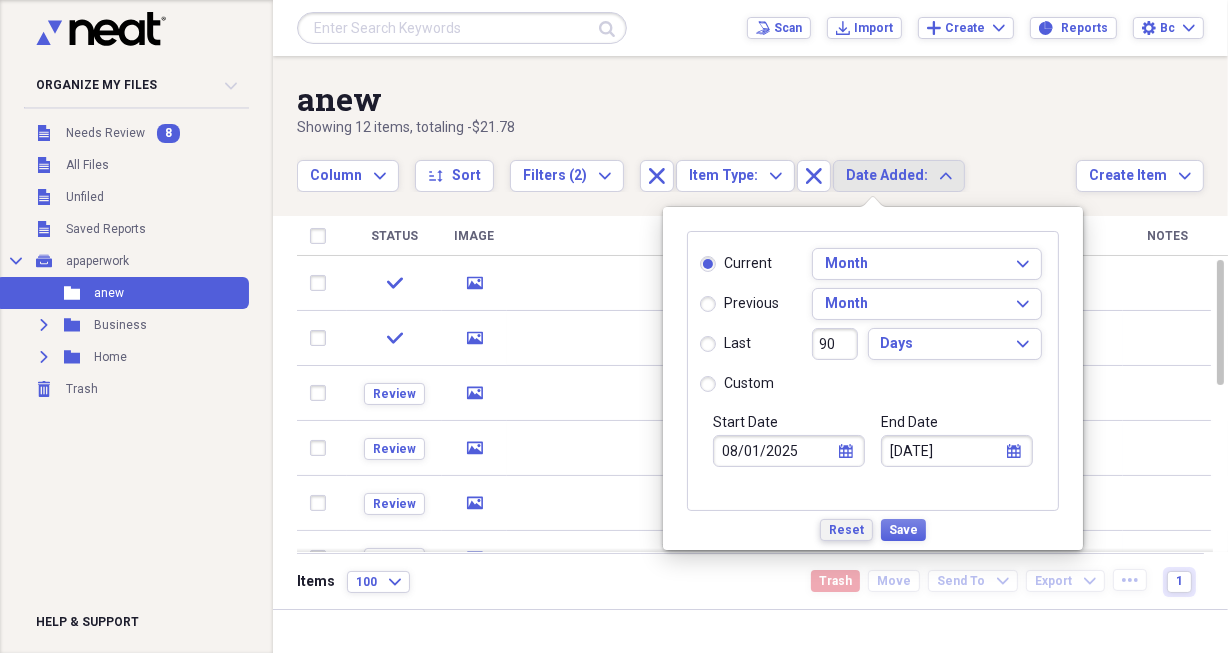 click on "Reset" at bounding box center (846, 530) 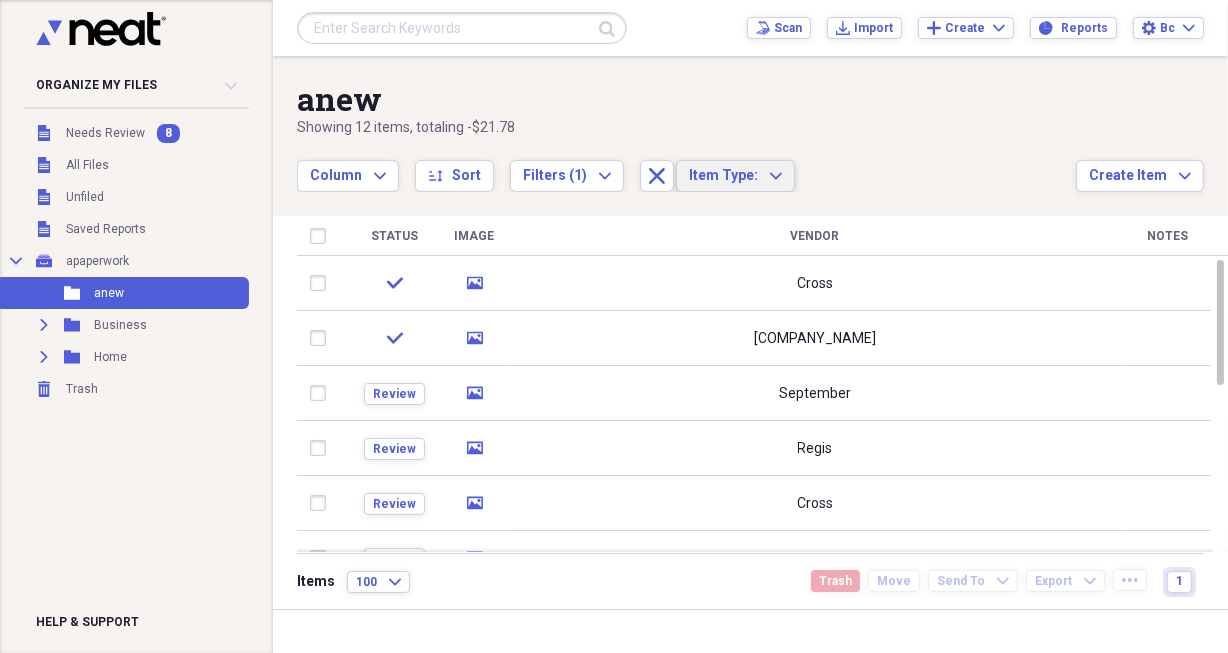 click on "Expand" 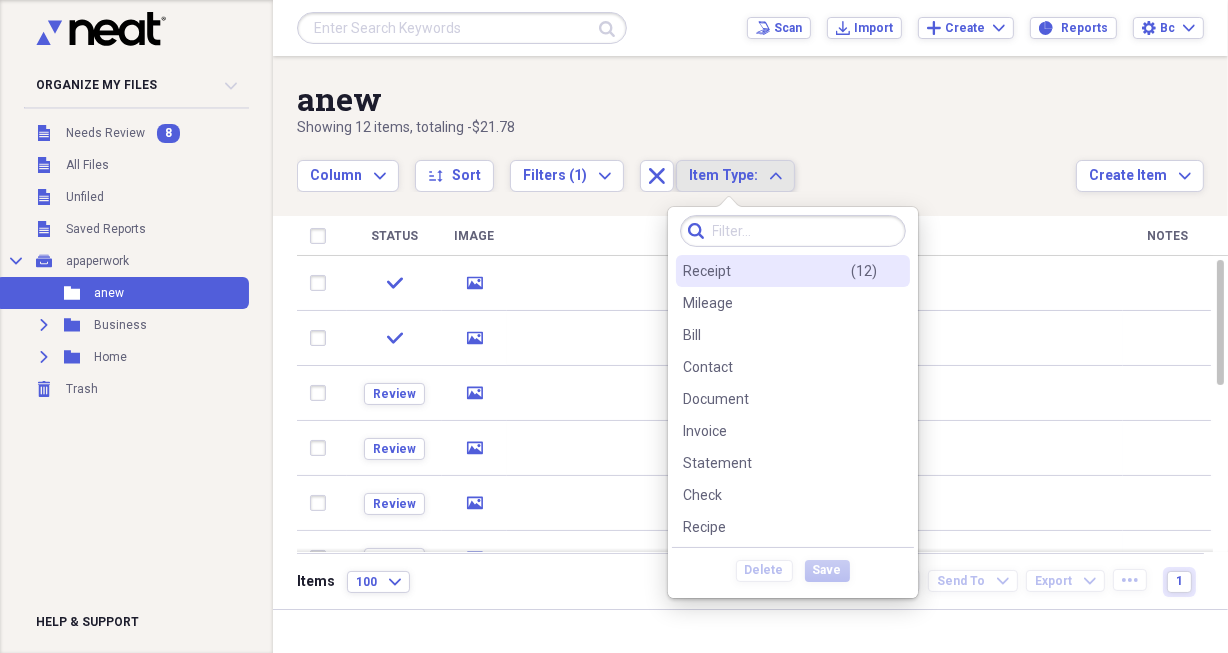 click 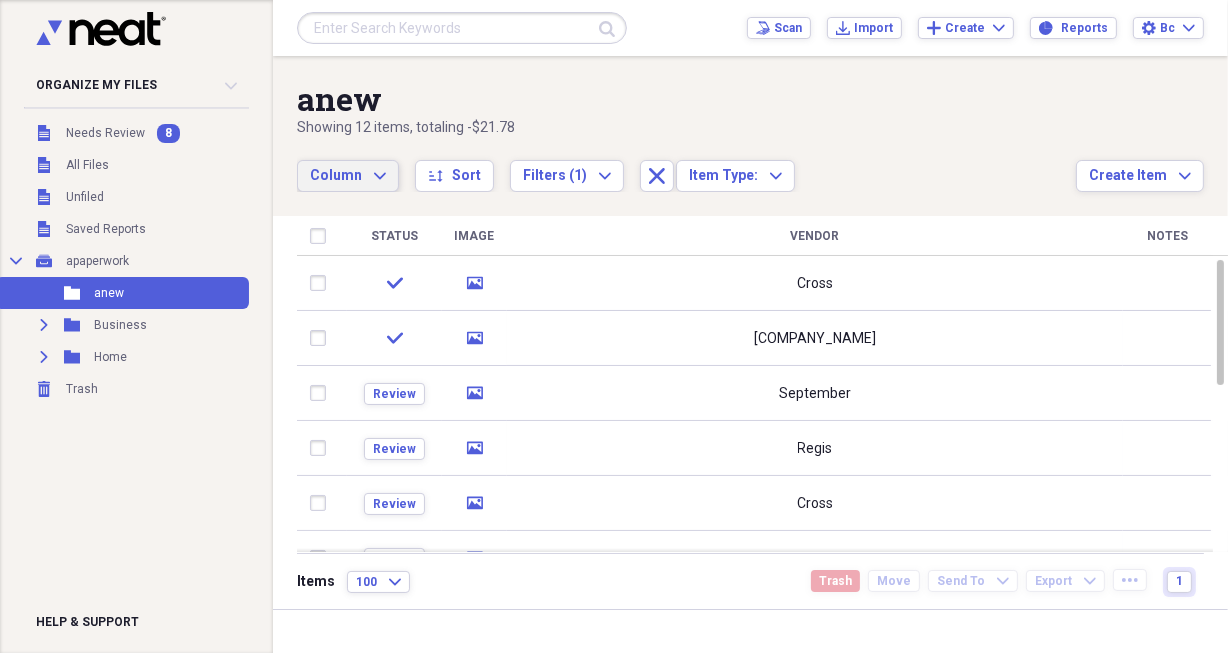 click on "Column Expand" at bounding box center [348, 176] 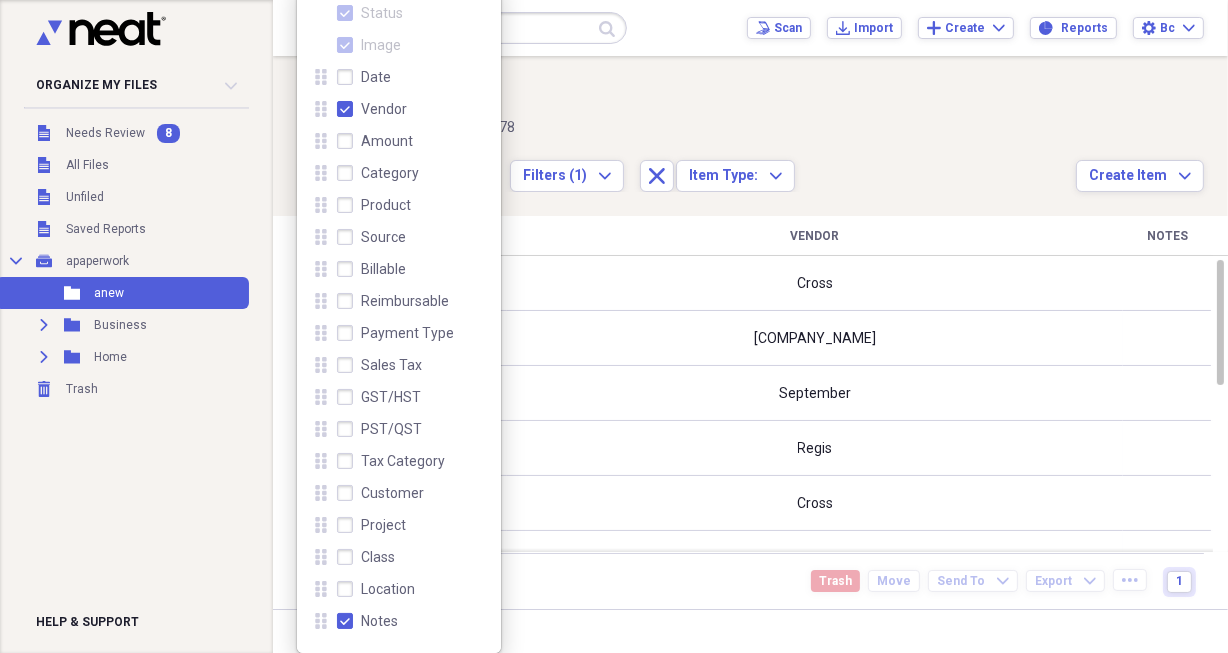 click on "anew" at bounding box center (686, 99) 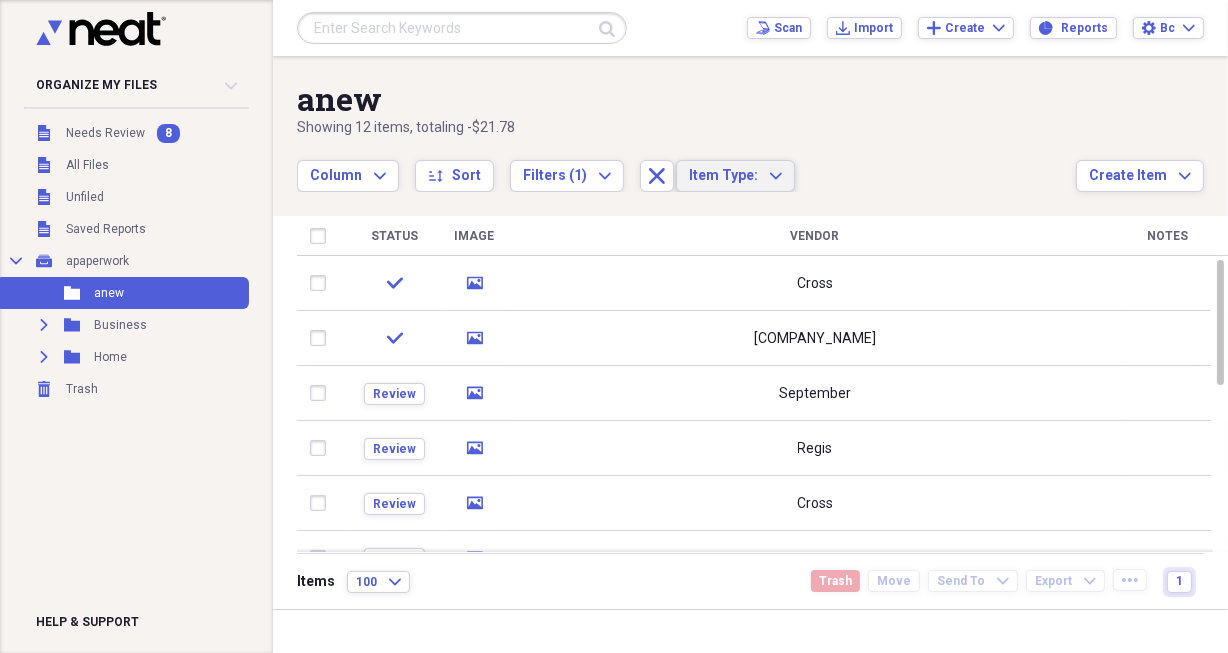 click on "Expand" 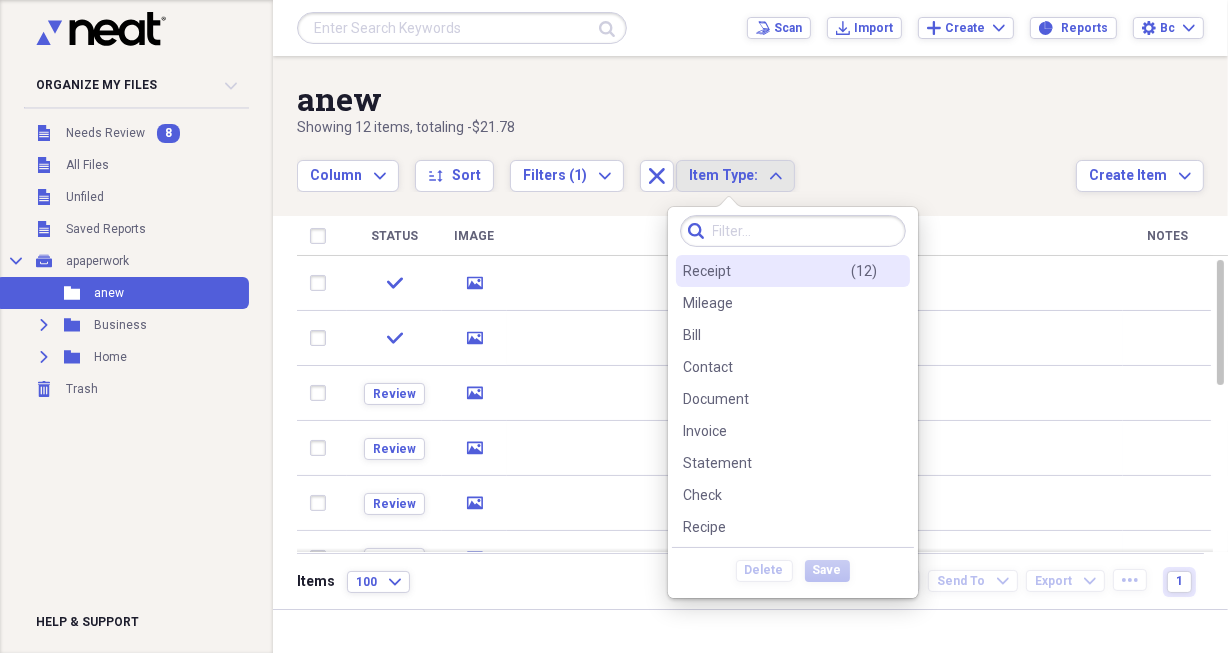 click on "Receipt" at bounding box center [708, 271] 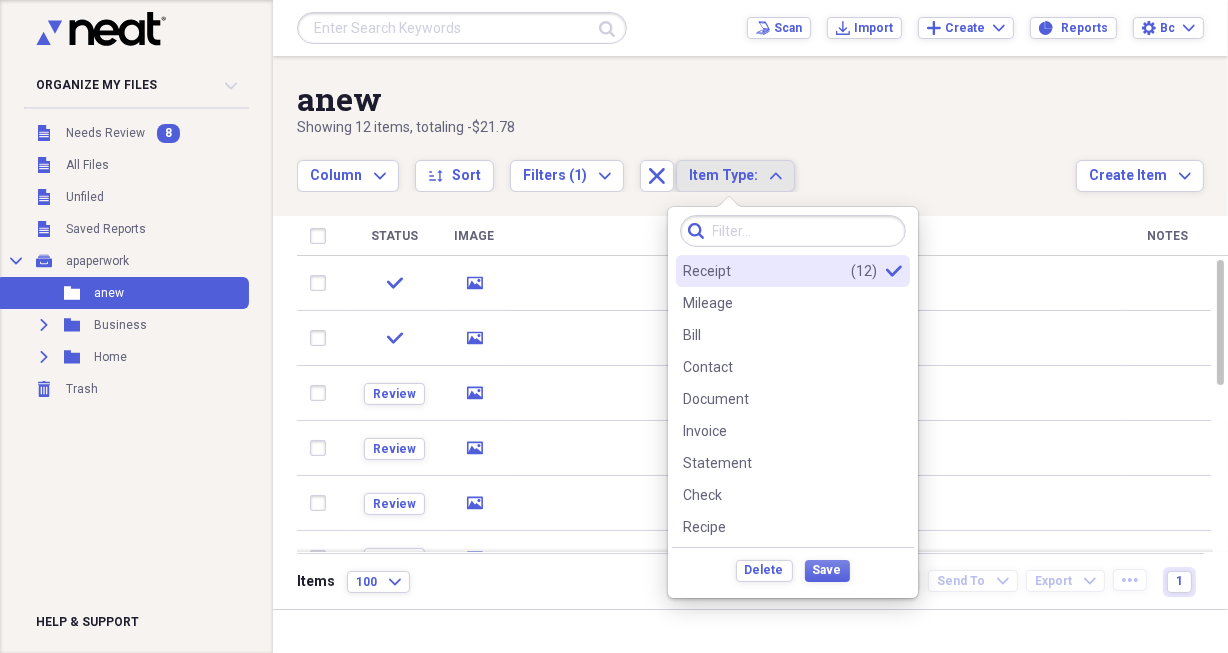 click on "Showing 12 items , totaling -[PRICE]" at bounding box center (686, 128) 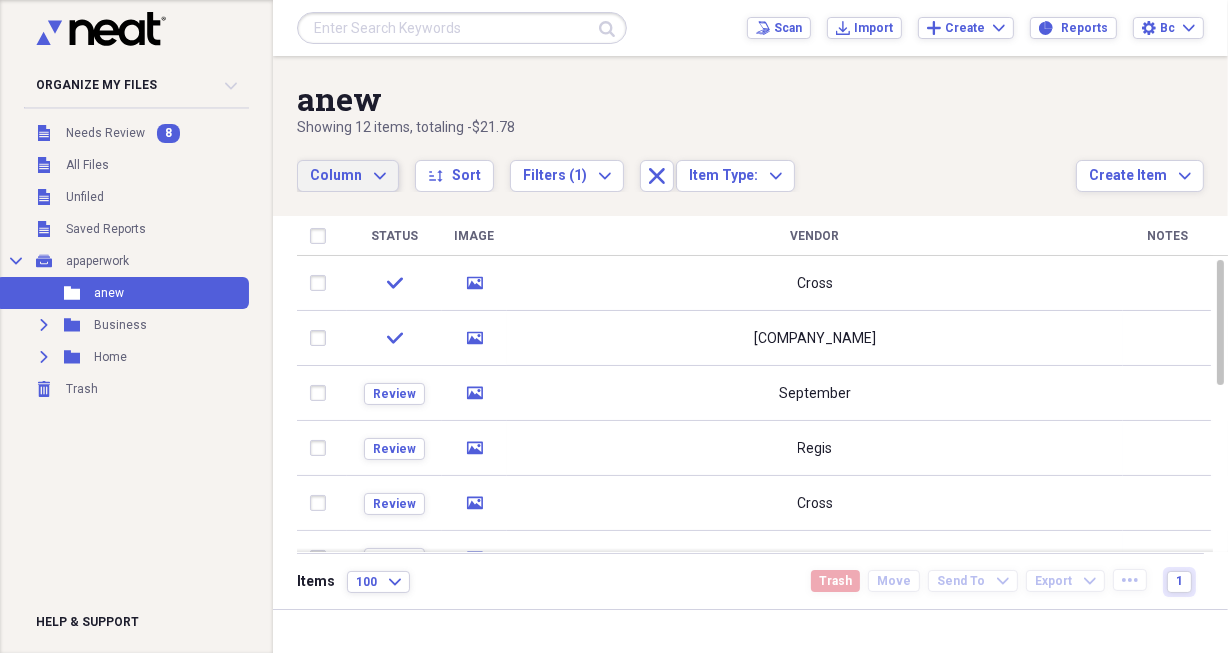 click on "Column Expand" at bounding box center [348, 176] 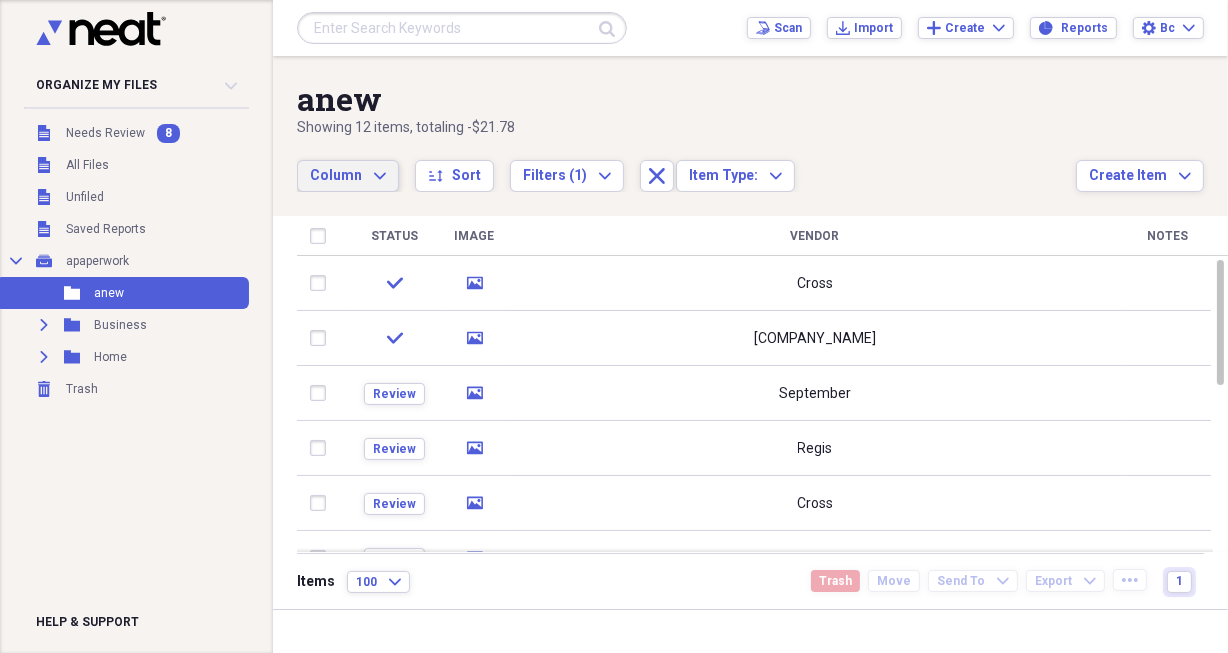 click on "Showing 12 items , totaling -[PRICE]" at bounding box center (686, 128) 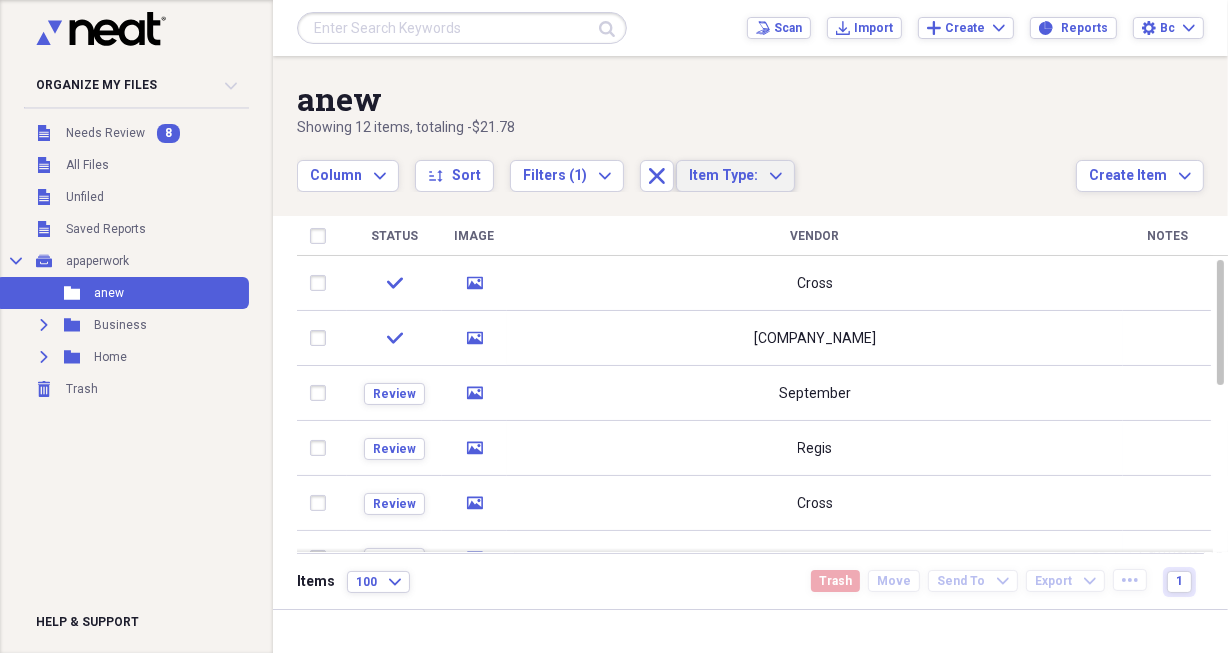 click on "Item Type:  Expand" at bounding box center (735, 176) 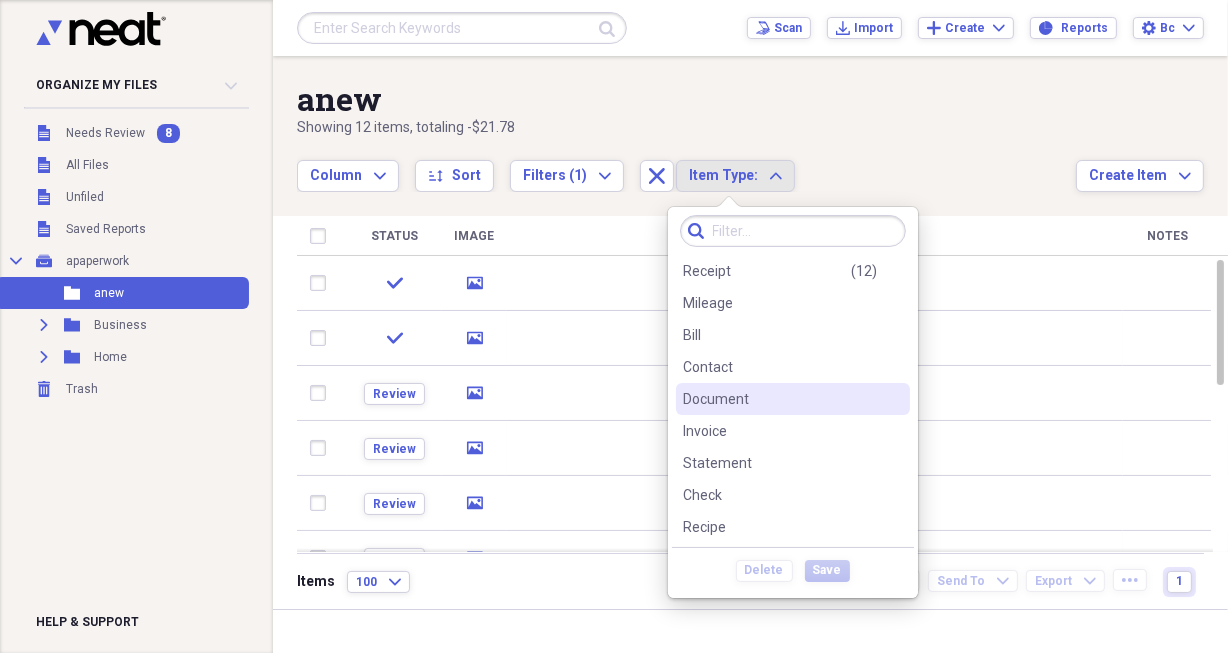 click on "Document" at bounding box center [717, 399] 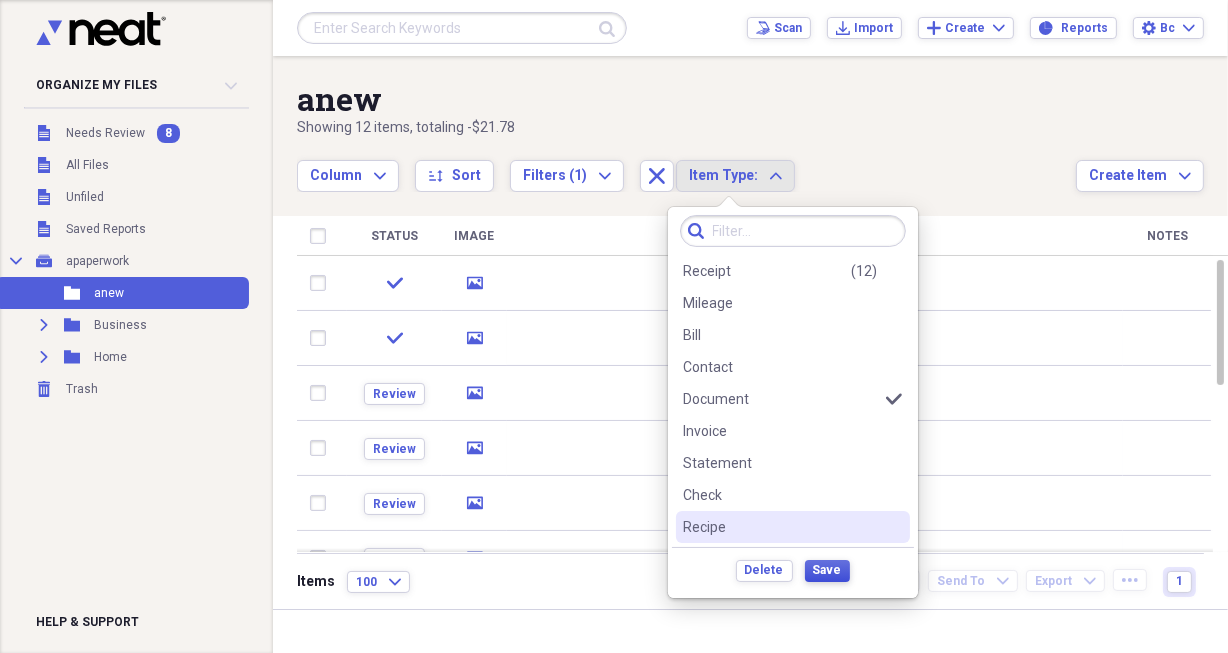 click on "Save" at bounding box center (827, 570) 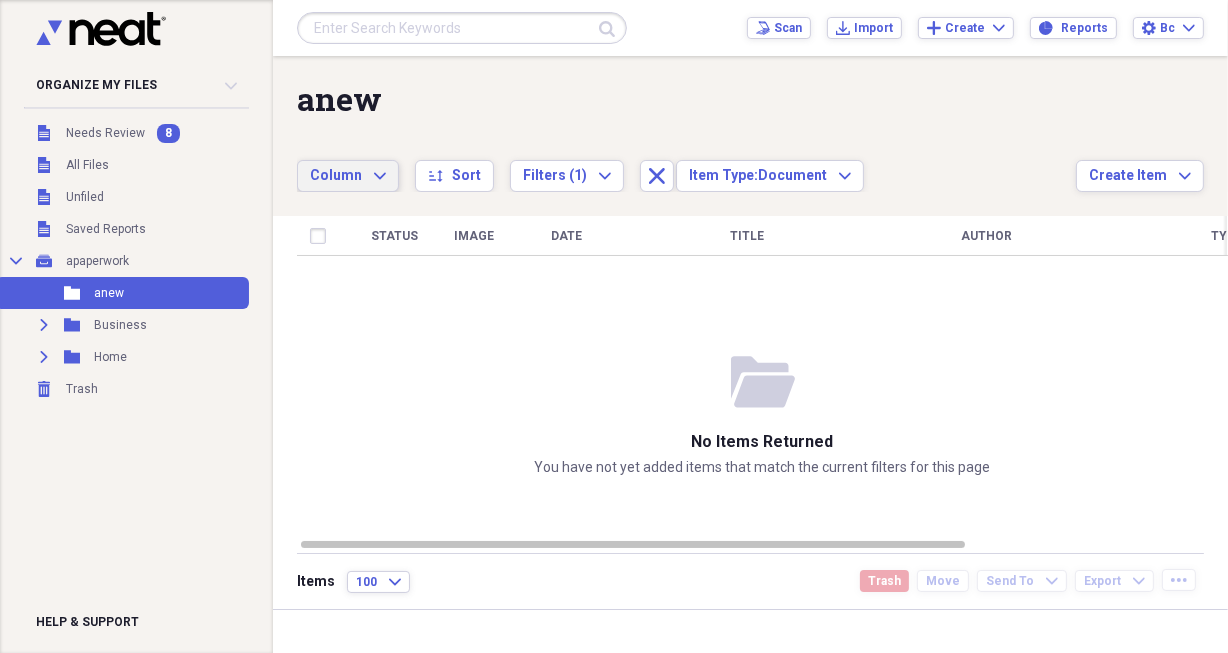 click on "Column" at bounding box center (336, 175) 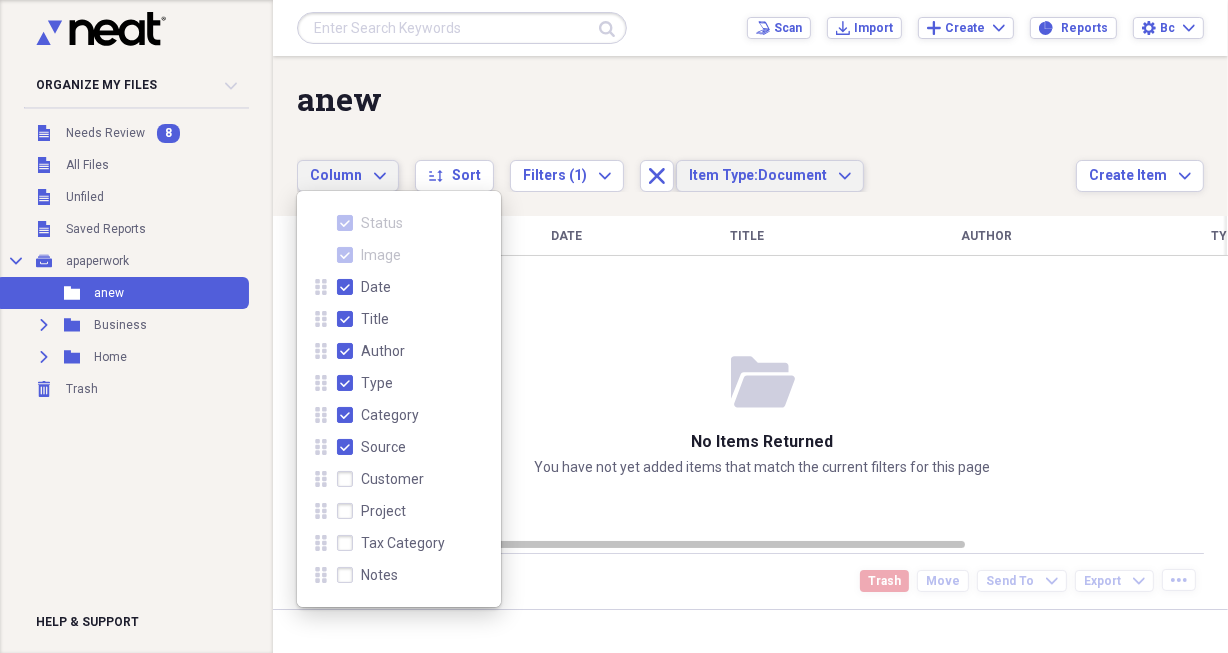 click on "Item Type:  Document" at bounding box center (758, 176) 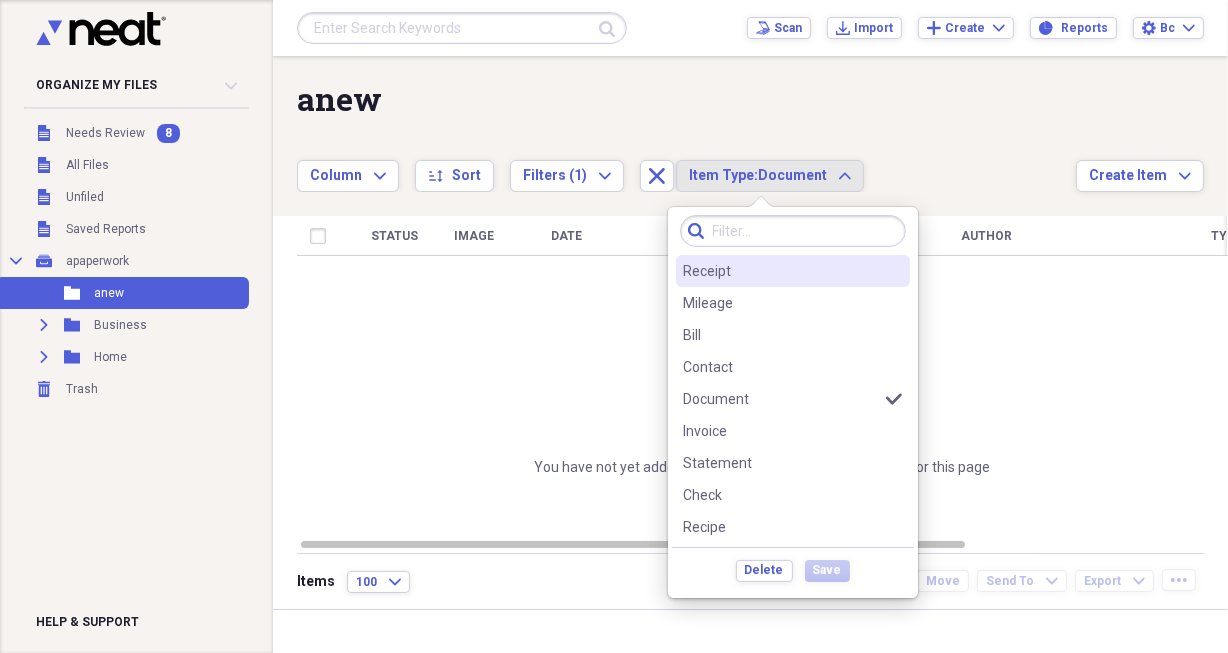 click on "Receipt" at bounding box center (708, 271) 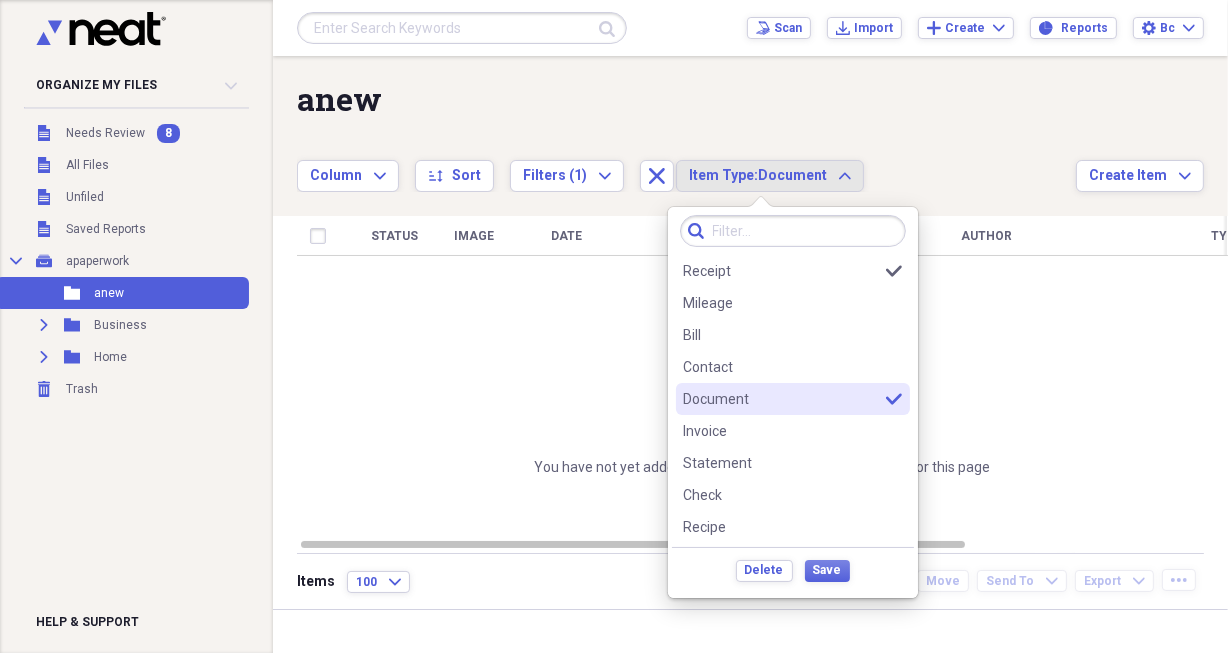 click on "Document" at bounding box center (717, 399) 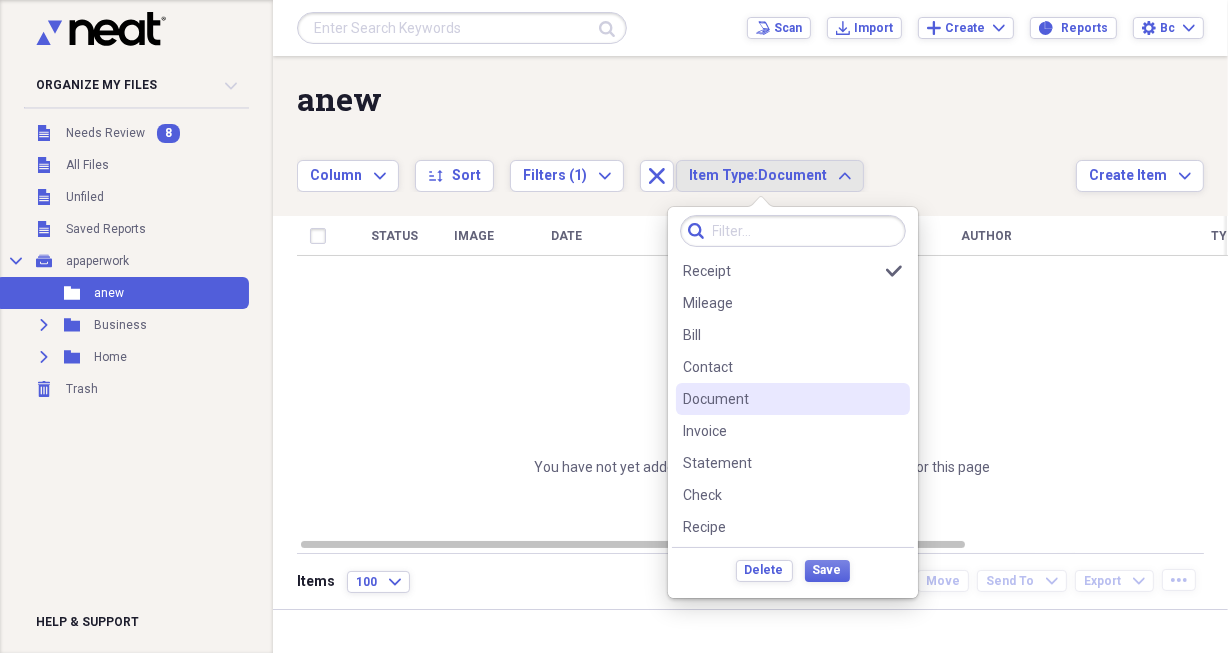 click on "Document" at bounding box center [717, 399] 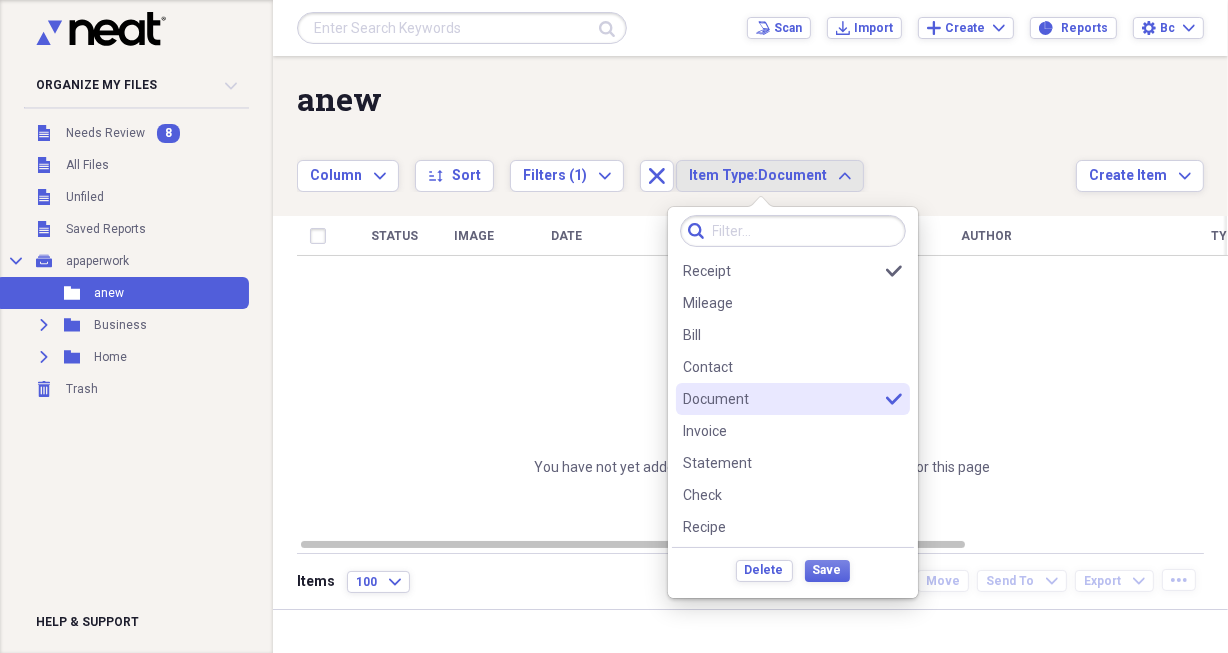 click on "Document" at bounding box center (717, 399) 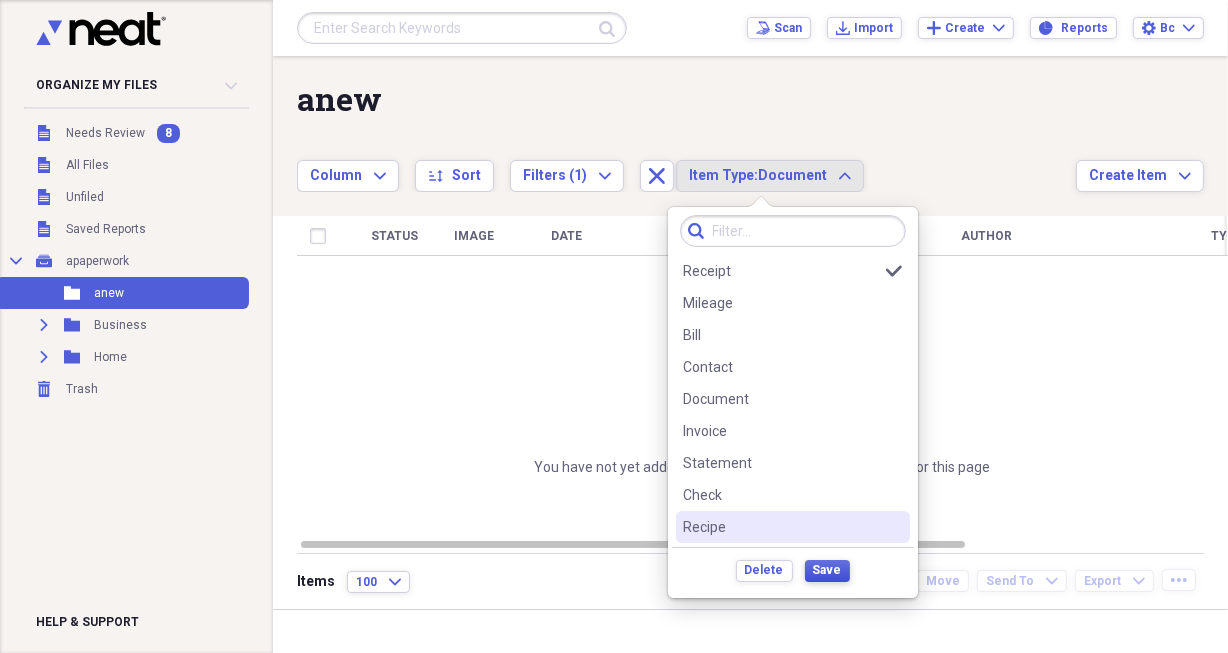 click on "Save" at bounding box center [827, 570] 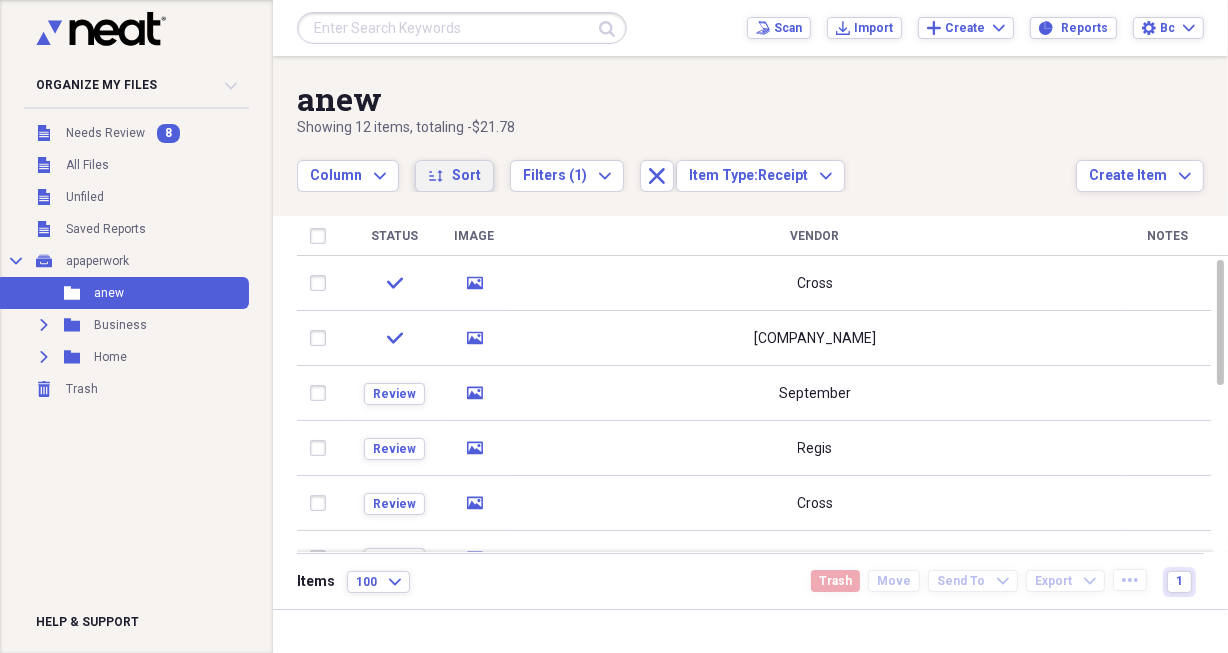 click on "Sort" at bounding box center [466, 176] 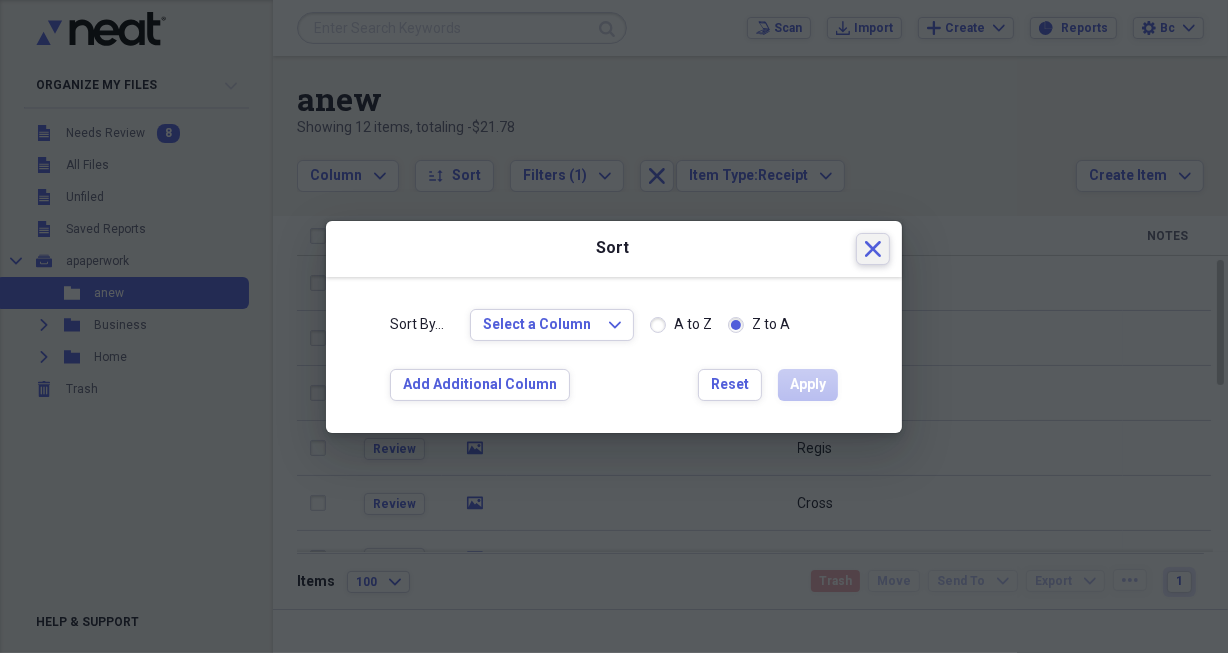 click on "Close" 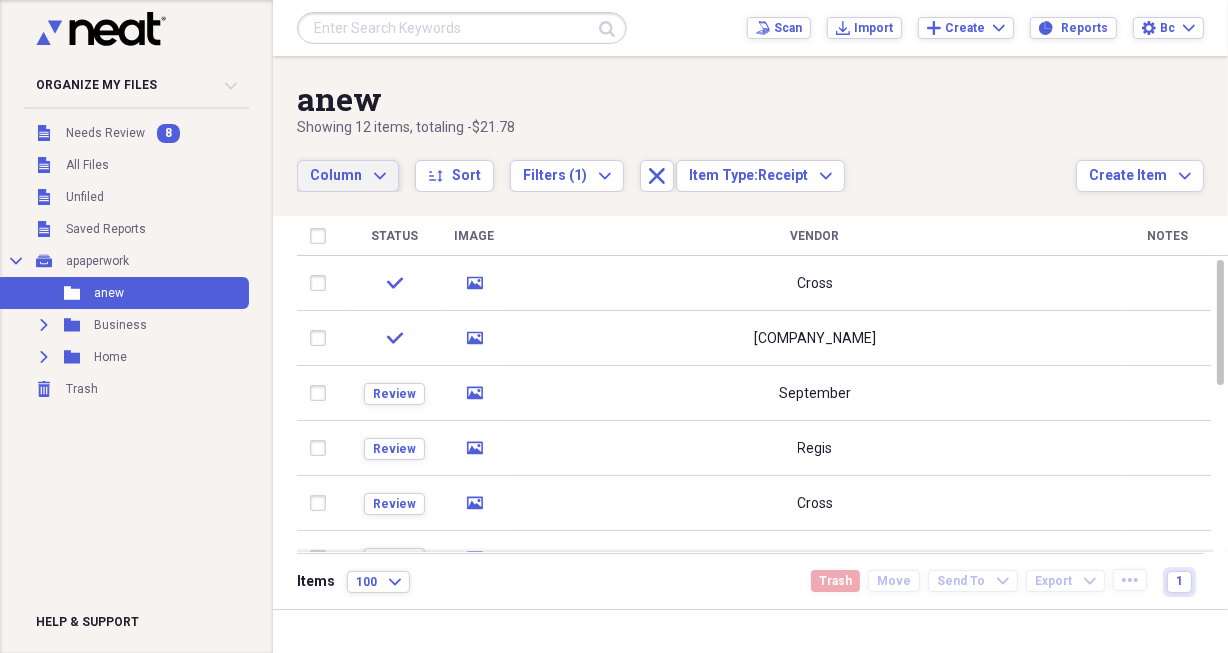 click on "Column" at bounding box center [336, 175] 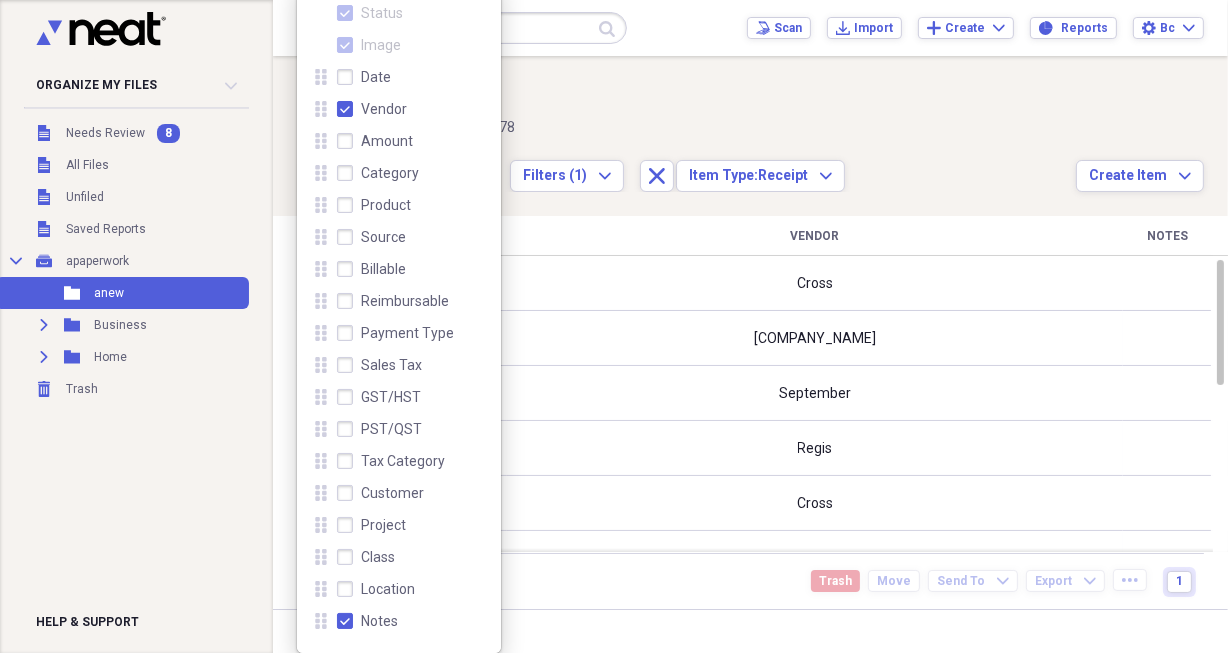 click on "anew" at bounding box center [686, 99] 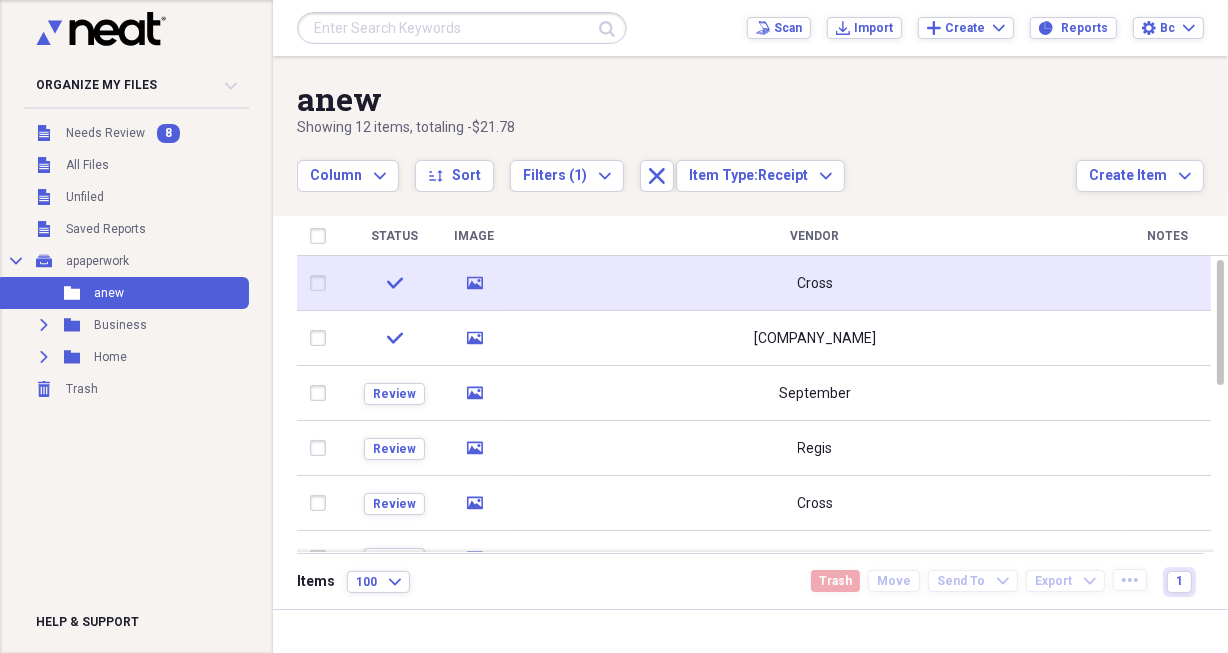 click on "Cross" at bounding box center (815, 284) 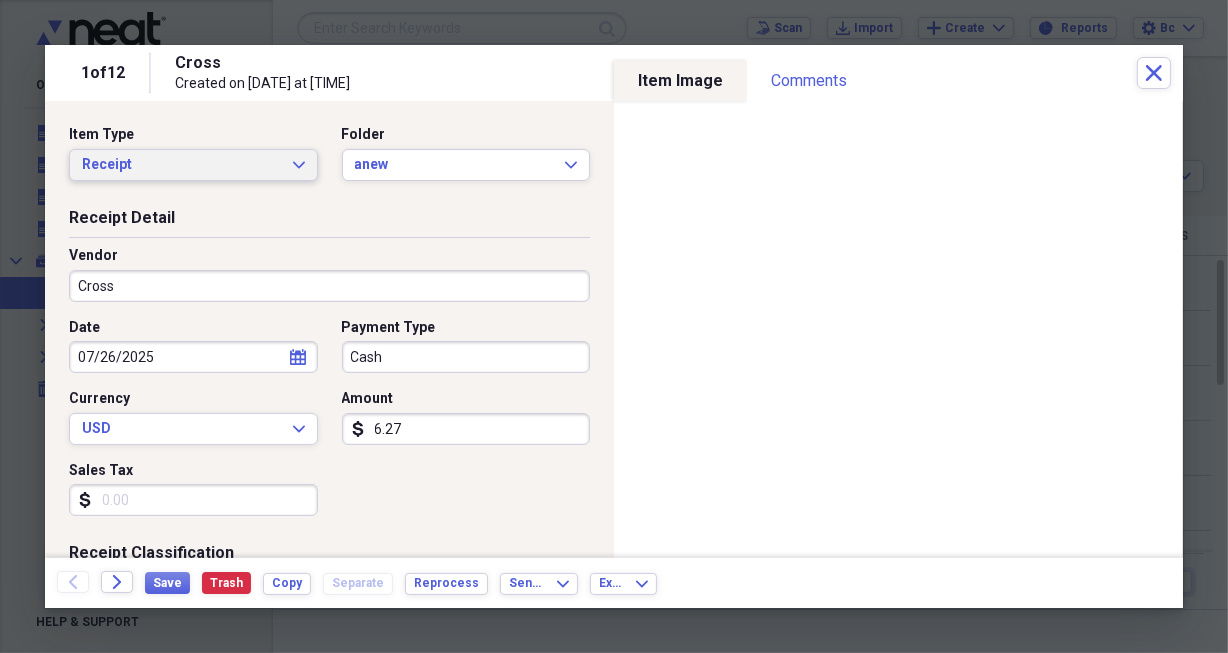 click on "Expand" 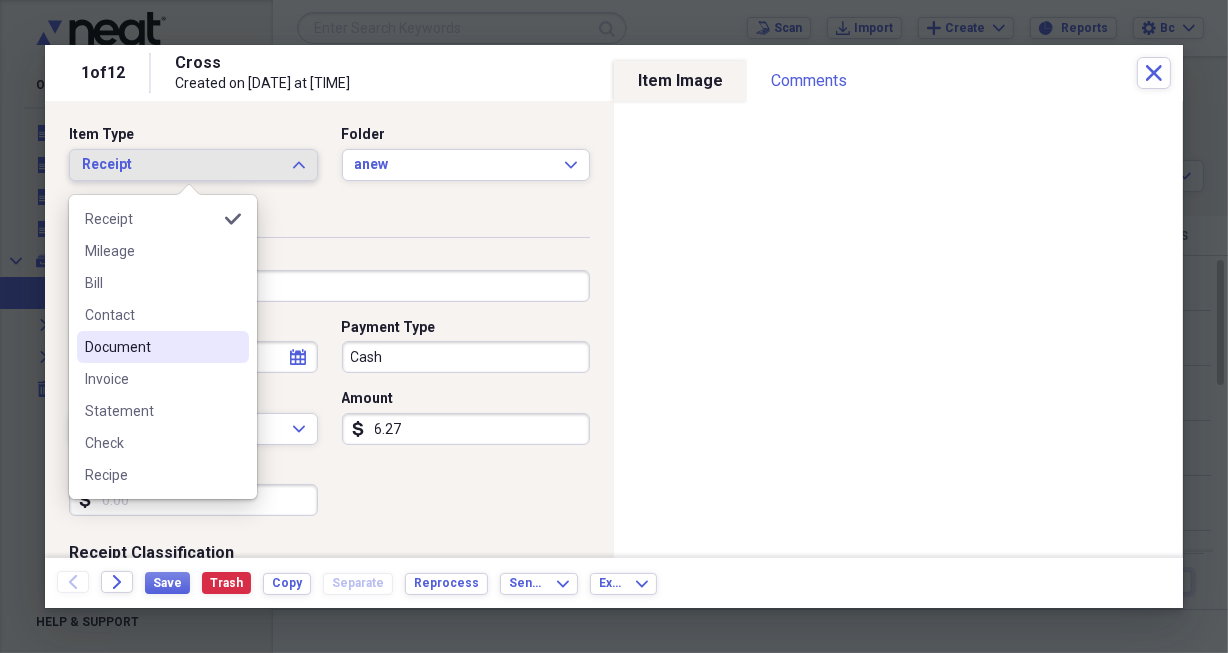 click on "Document" at bounding box center [151, 347] 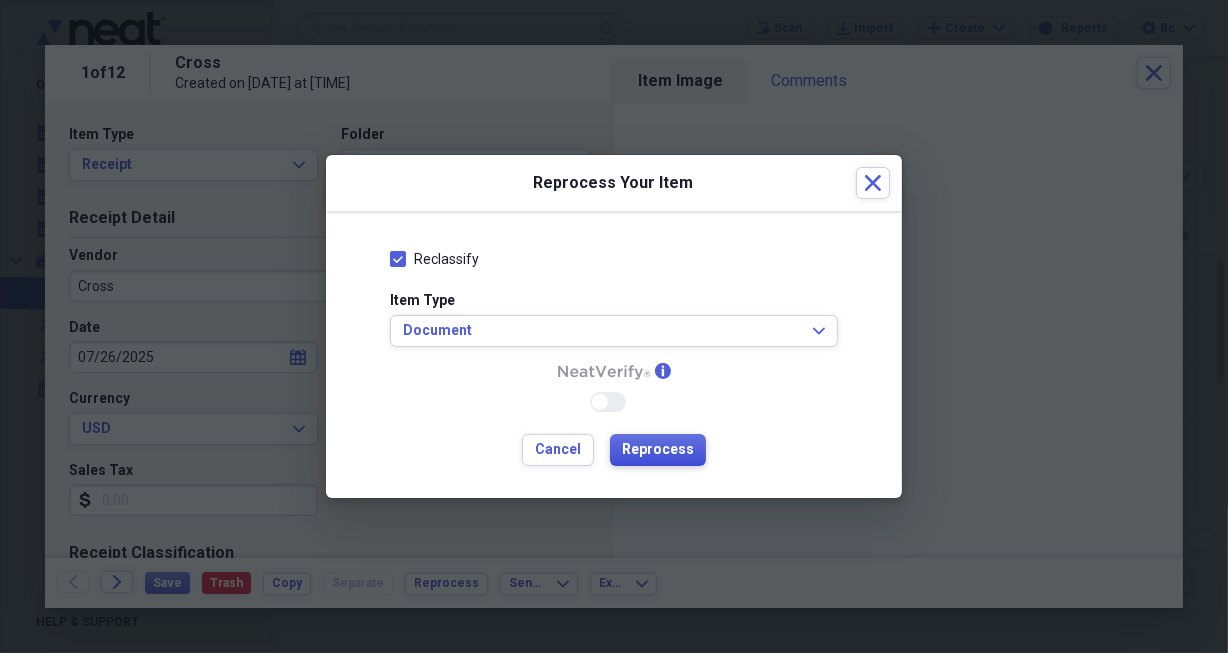 click on "Reprocess" at bounding box center [658, 450] 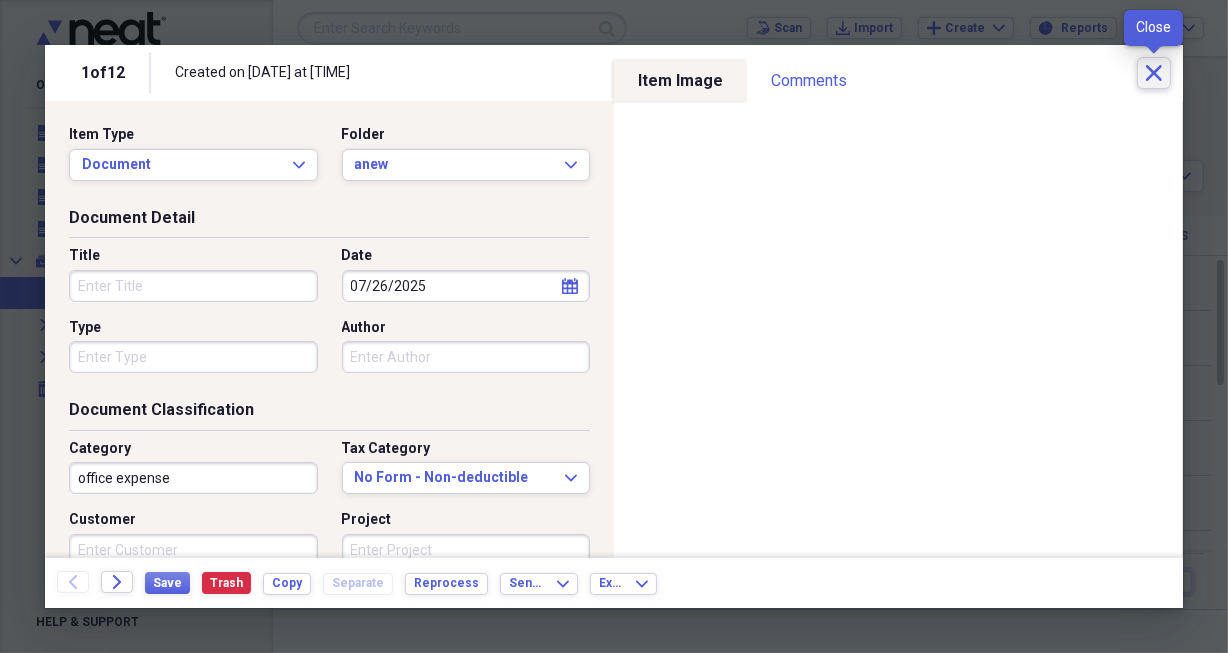 click on "Close" 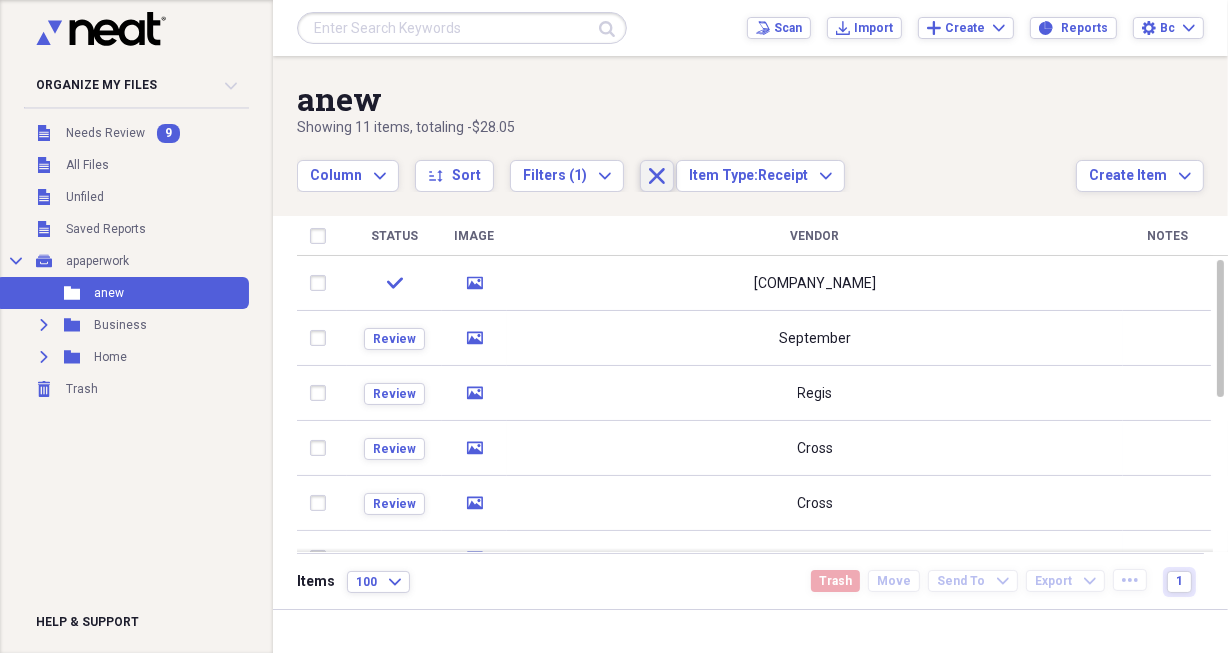 click on "Close" 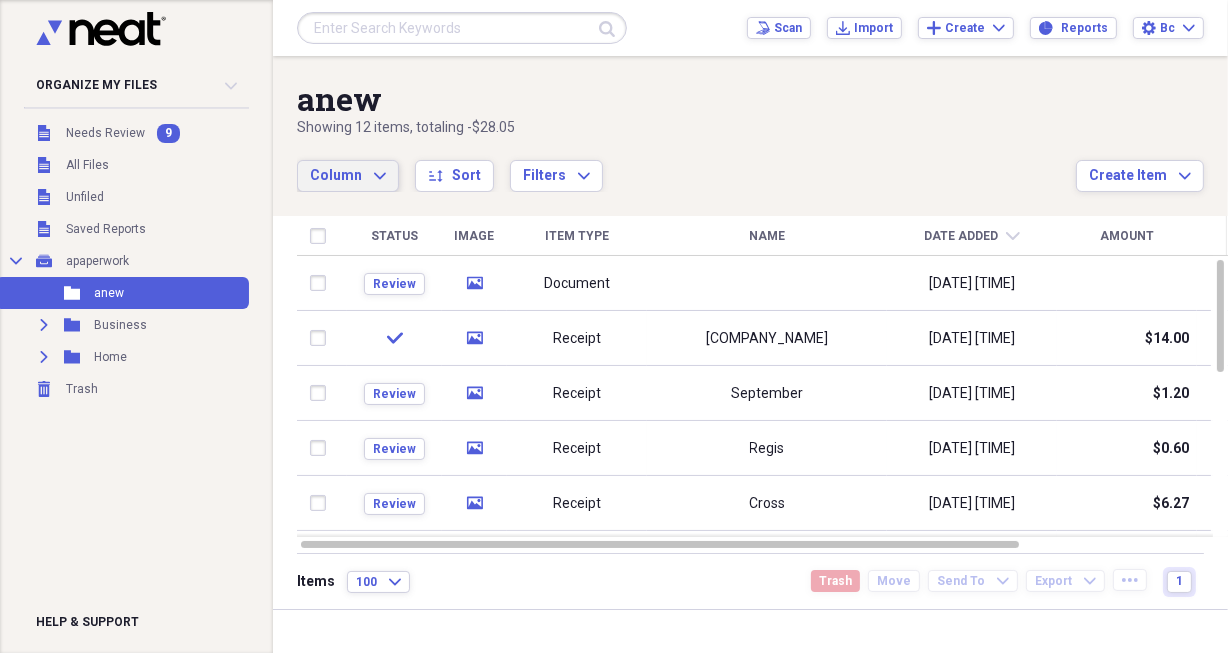 click on "Column Expand" at bounding box center (348, 176) 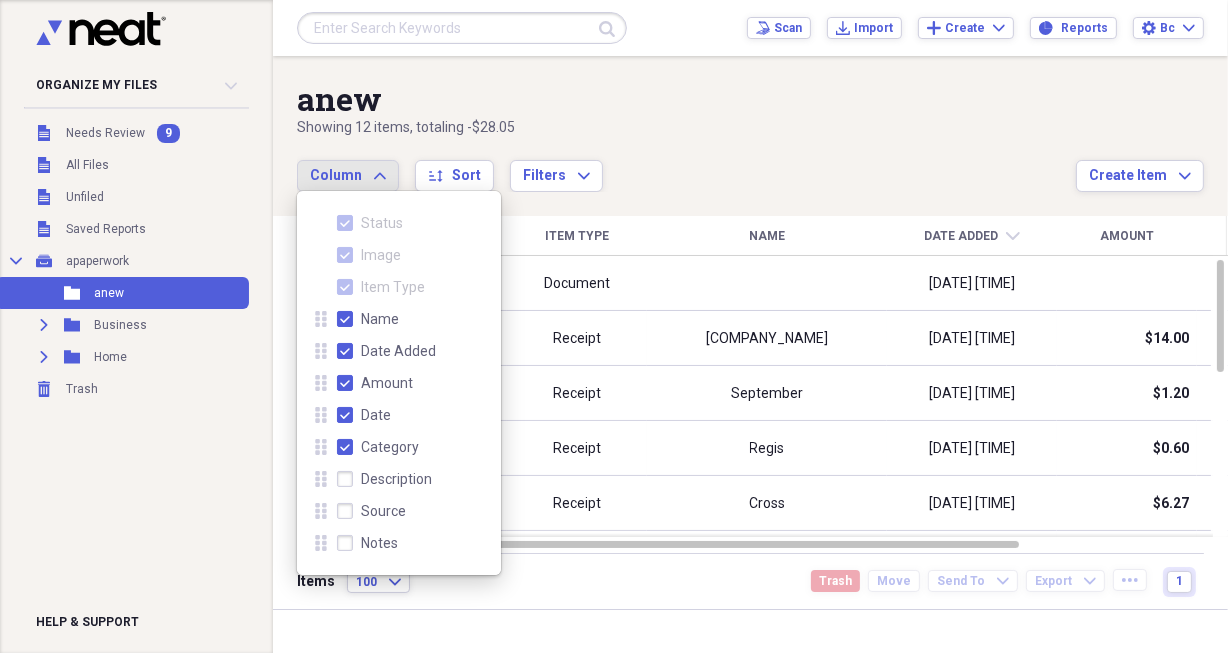 click on "Amount" at bounding box center (375, 383) 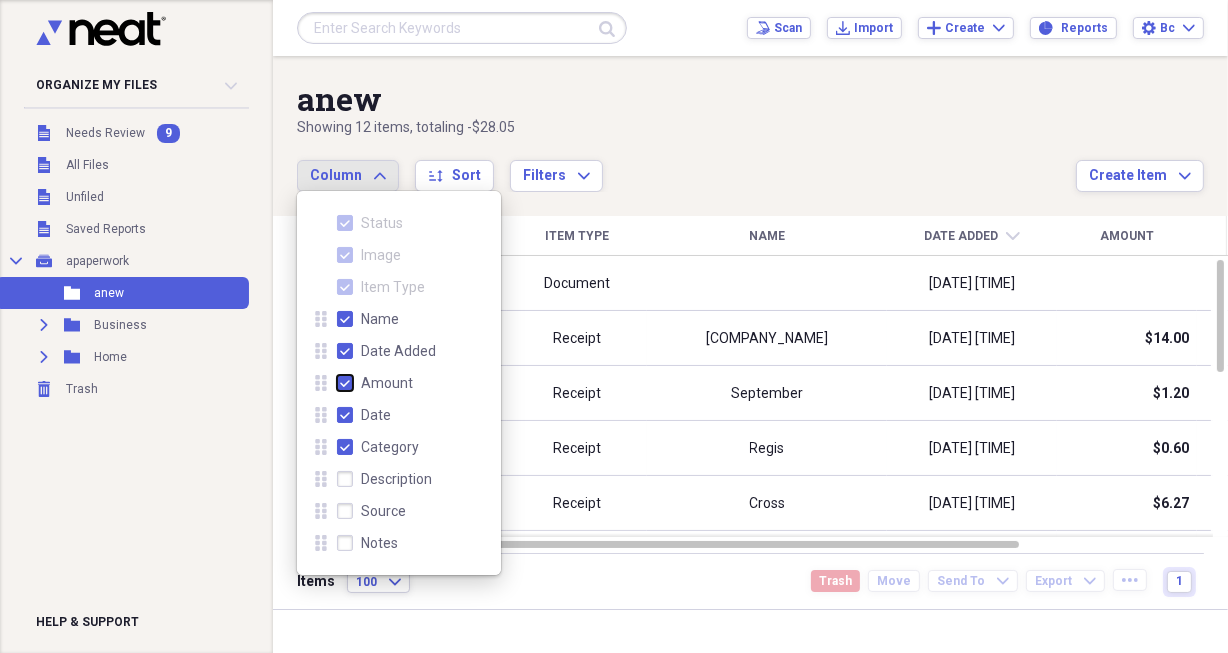 click on "Amount" at bounding box center [337, 383] 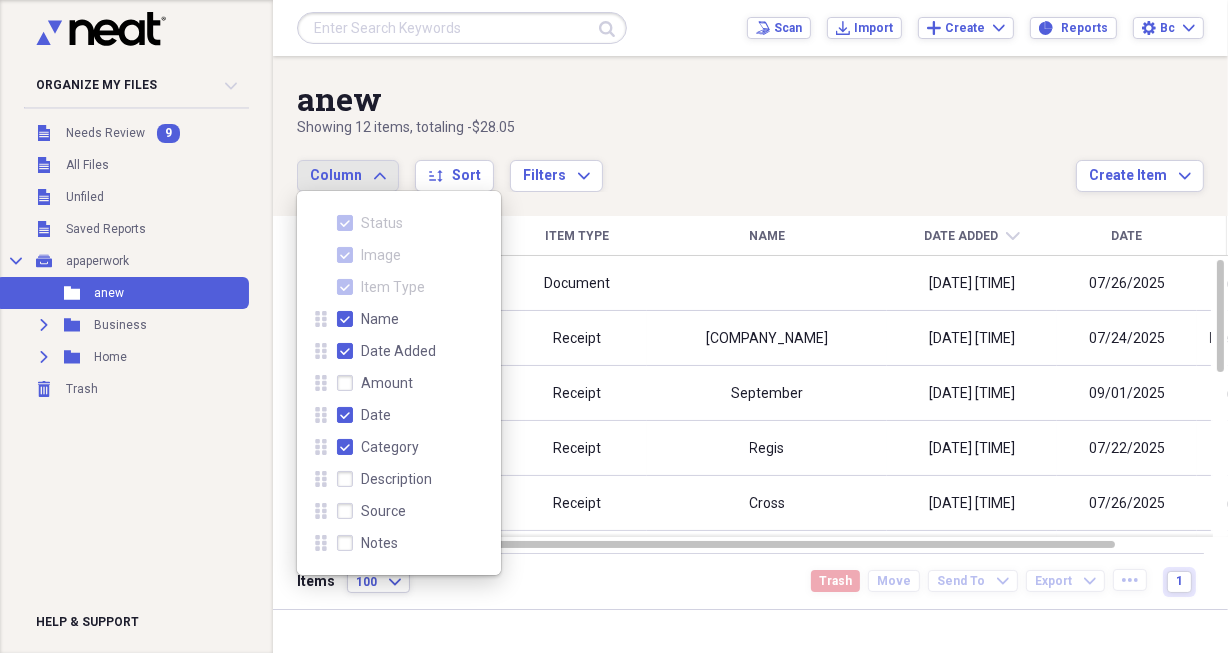 click on "Date" at bounding box center (364, 415) 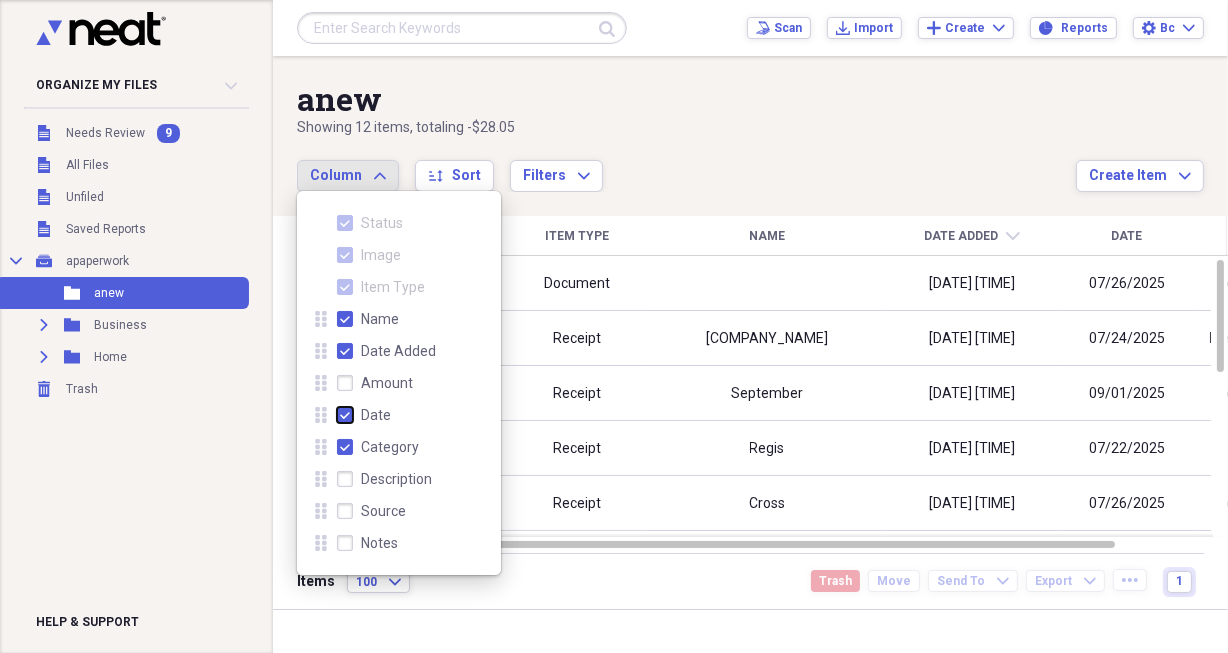 click on "Date" at bounding box center (337, 415) 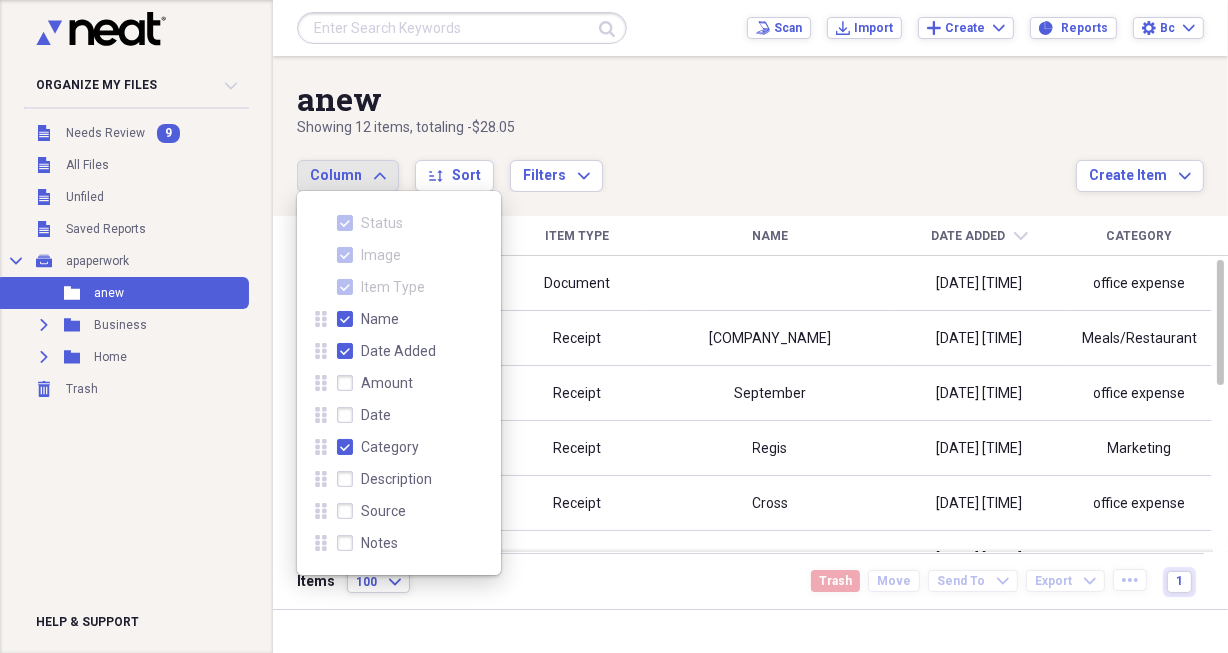 click on "Category" at bounding box center [378, 447] 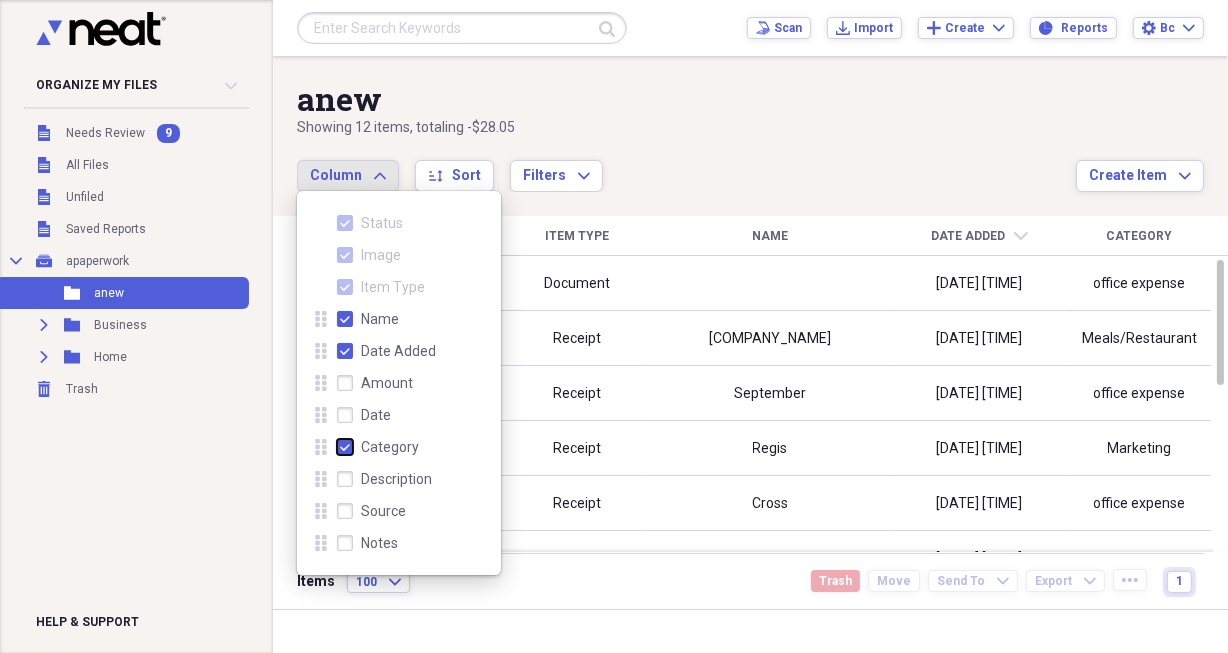 click on "Category" at bounding box center [337, 447] 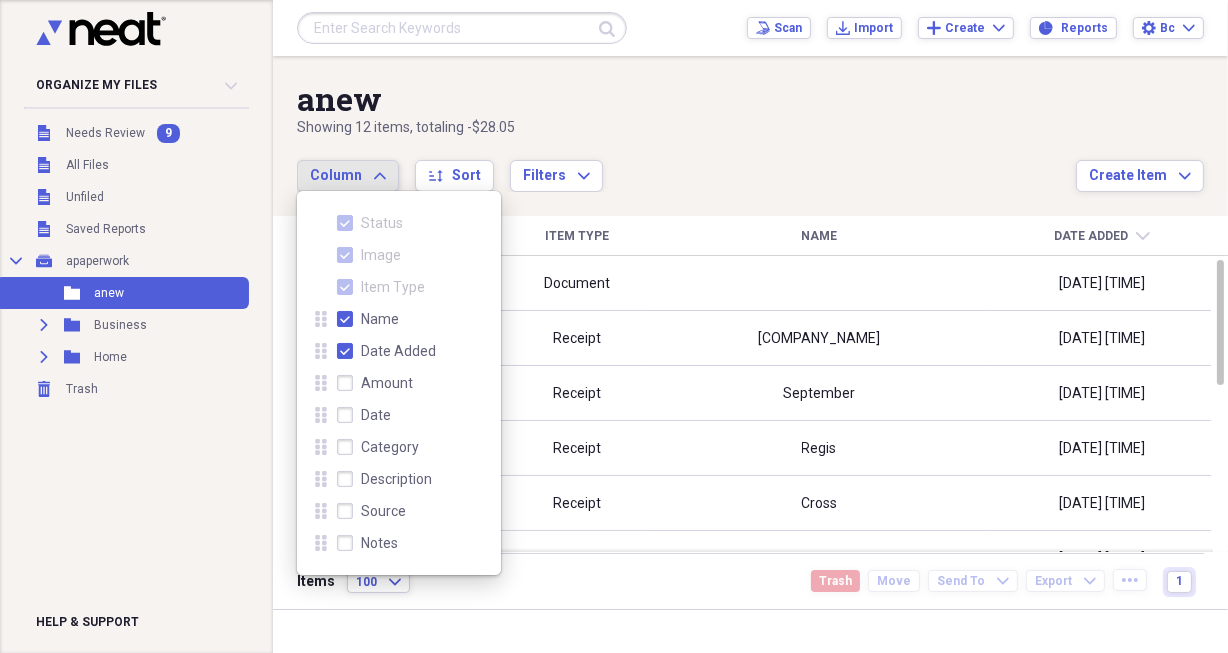 click on "Showing 12 items , totaling -[PRICE]" at bounding box center (686, 128) 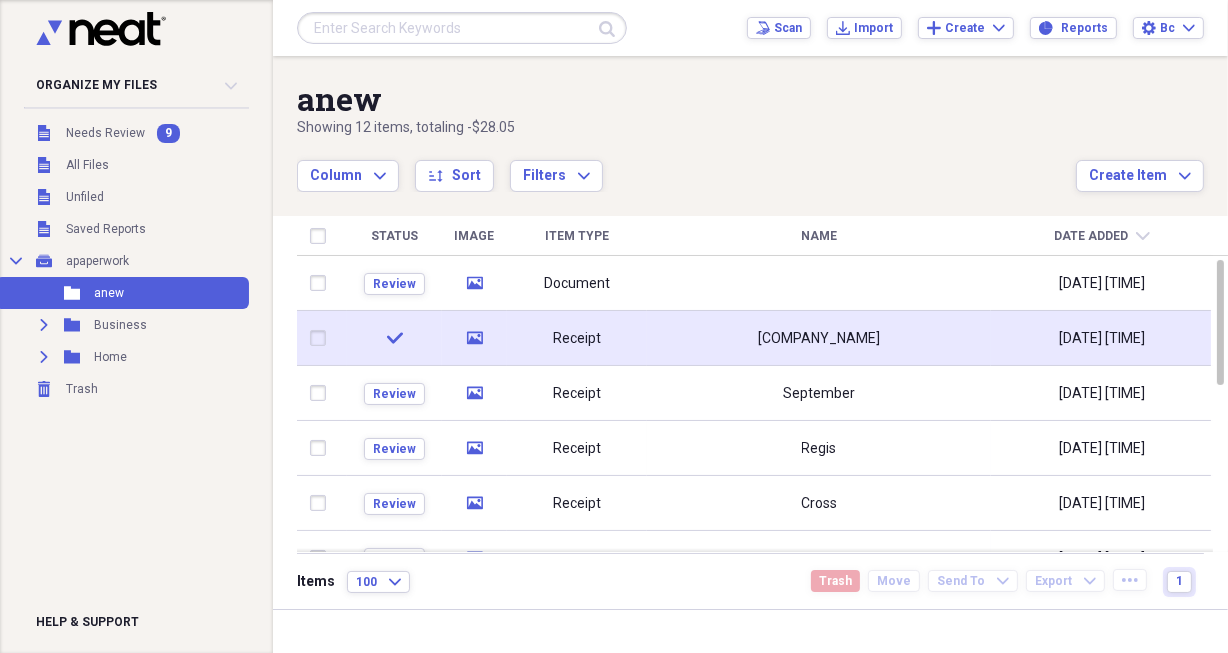 click on "Receipt" at bounding box center (577, 339) 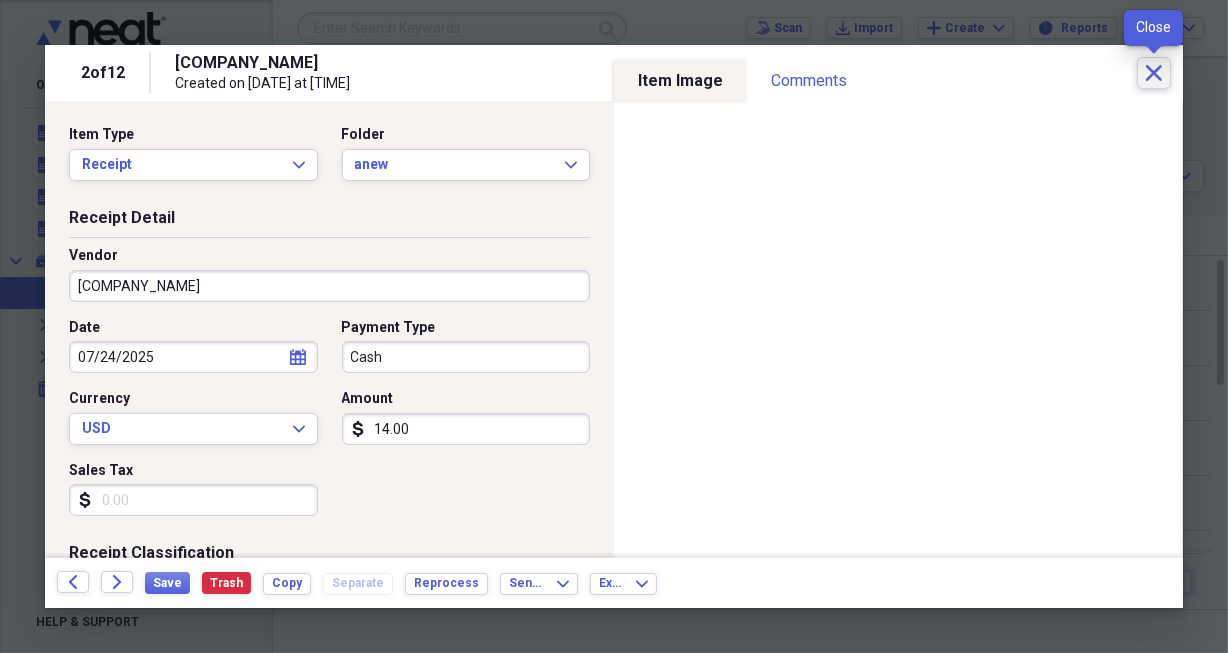 click on "Close" 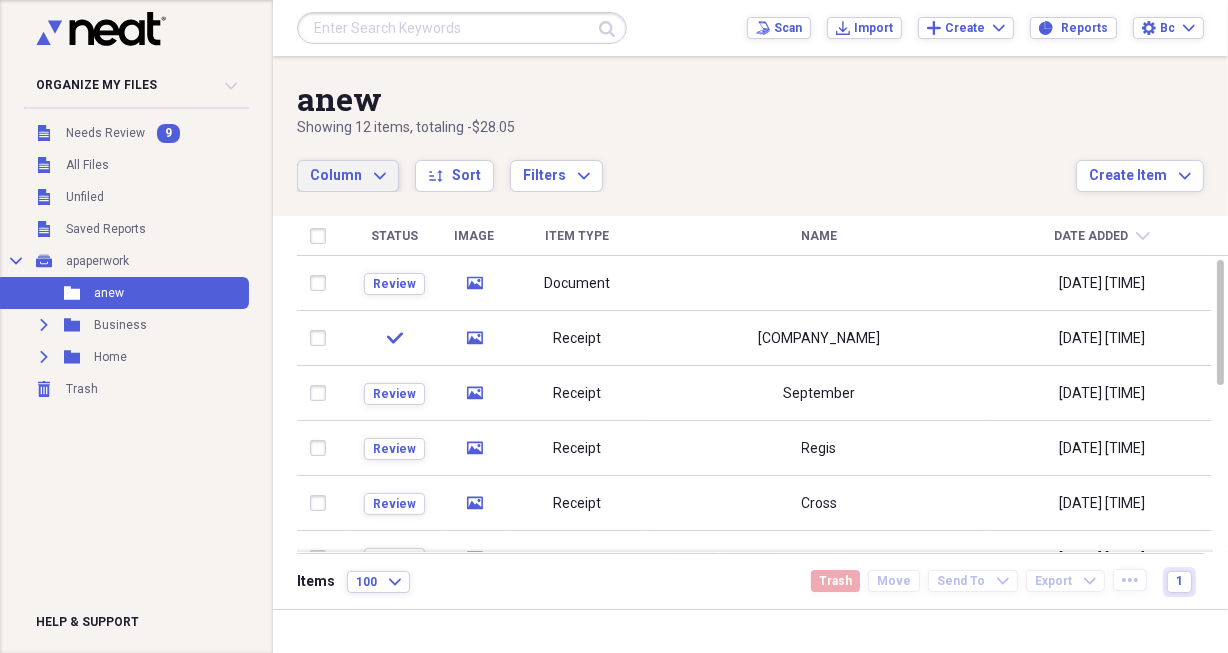 click on "Column" at bounding box center [336, 175] 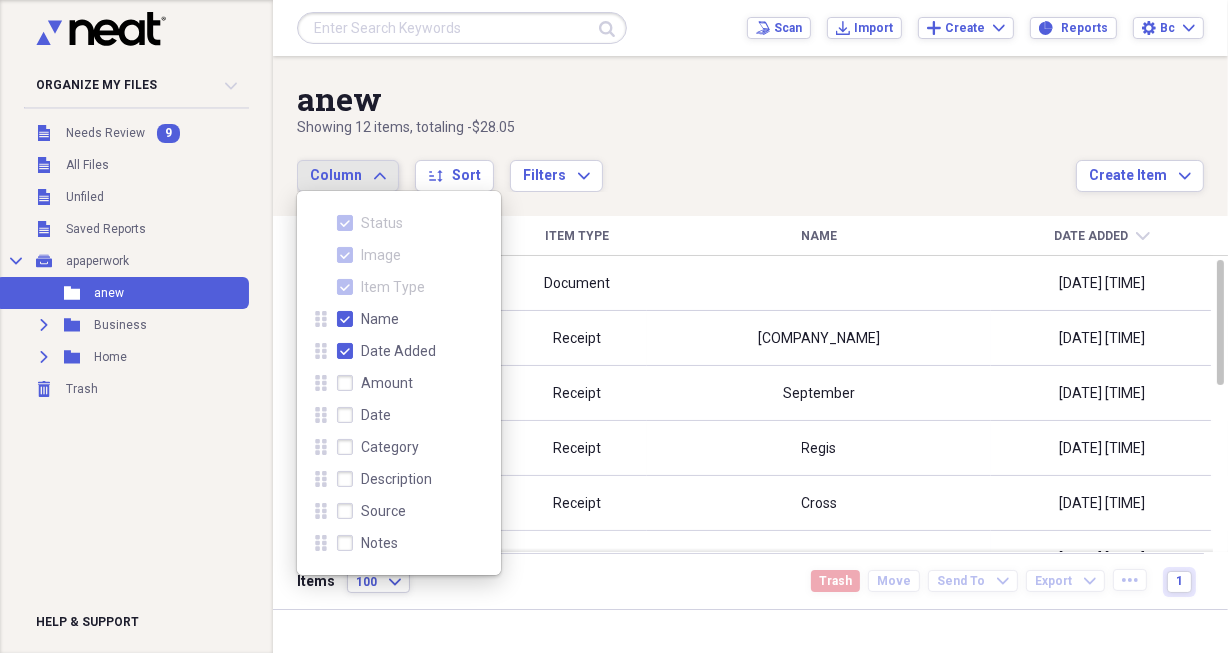 click on "Column" at bounding box center (336, 175) 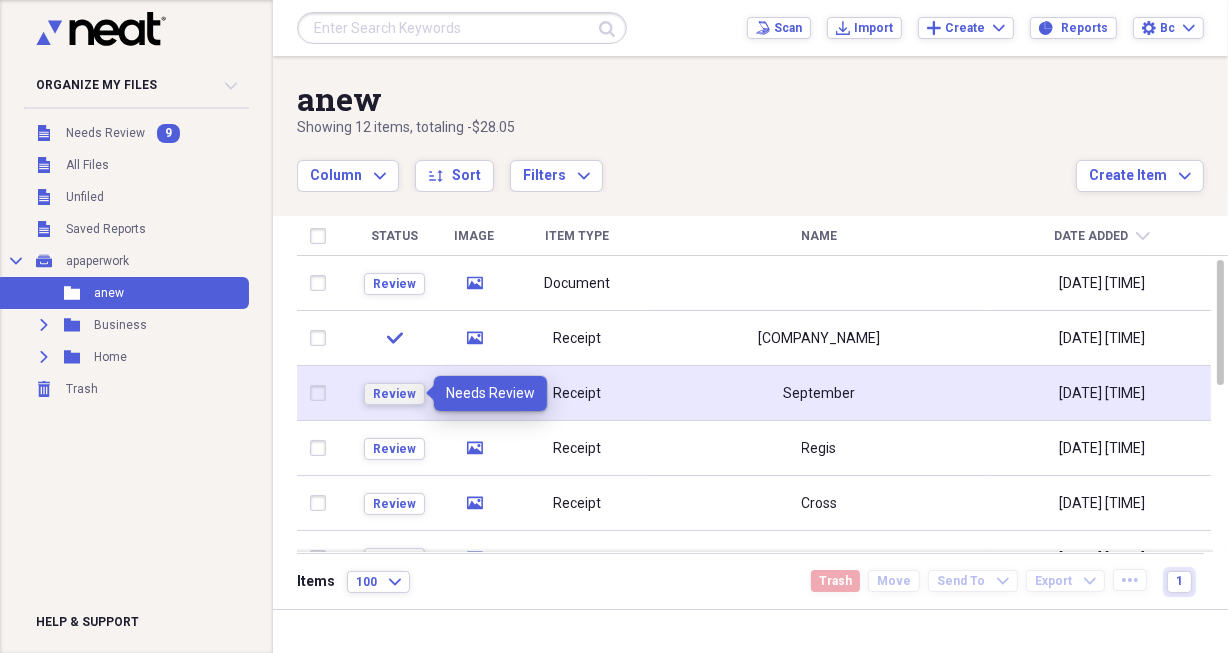 click on "Review" at bounding box center (394, 394) 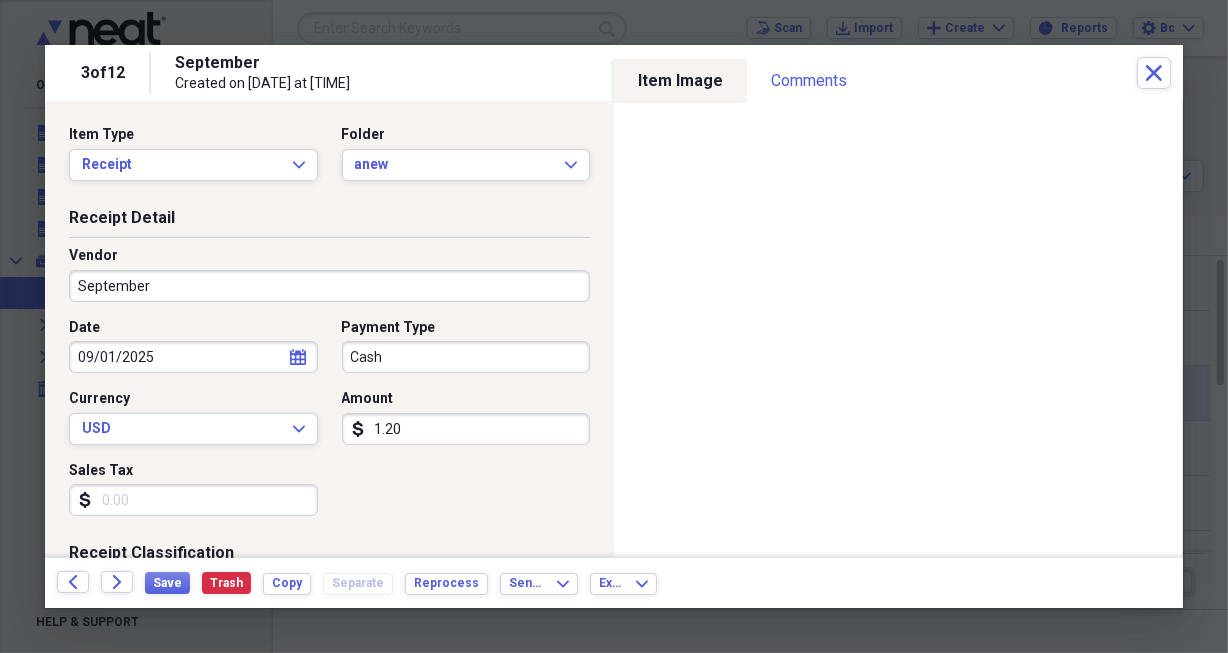click on "September" at bounding box center (329, 286) 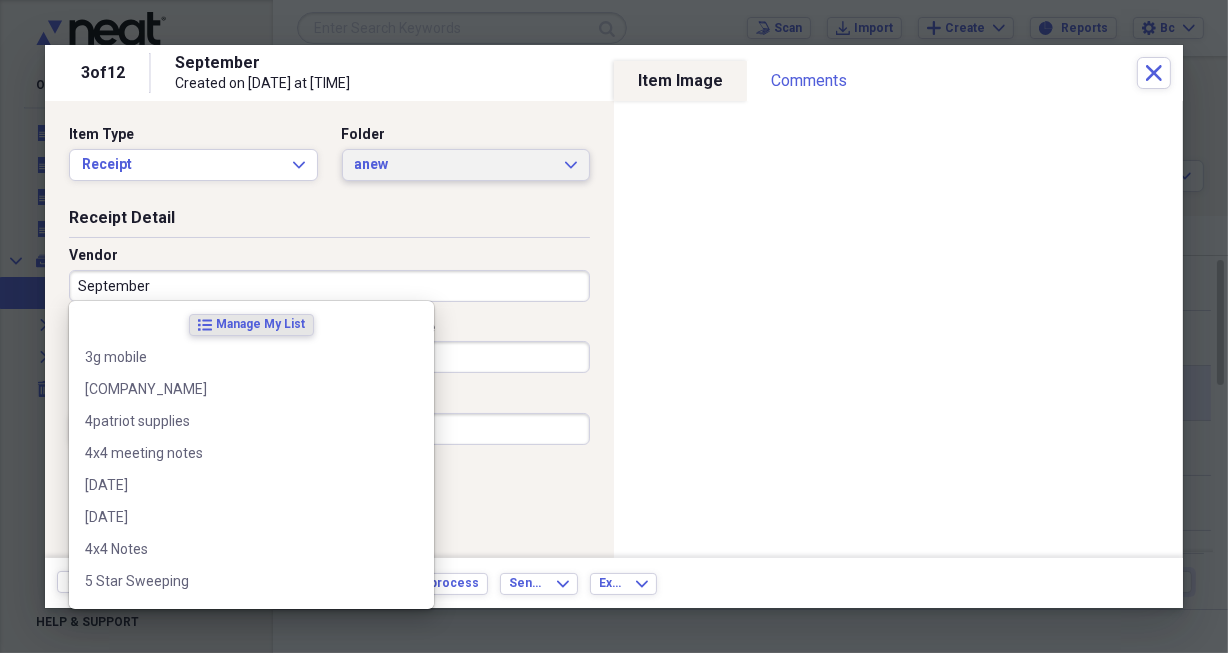 type on "o" 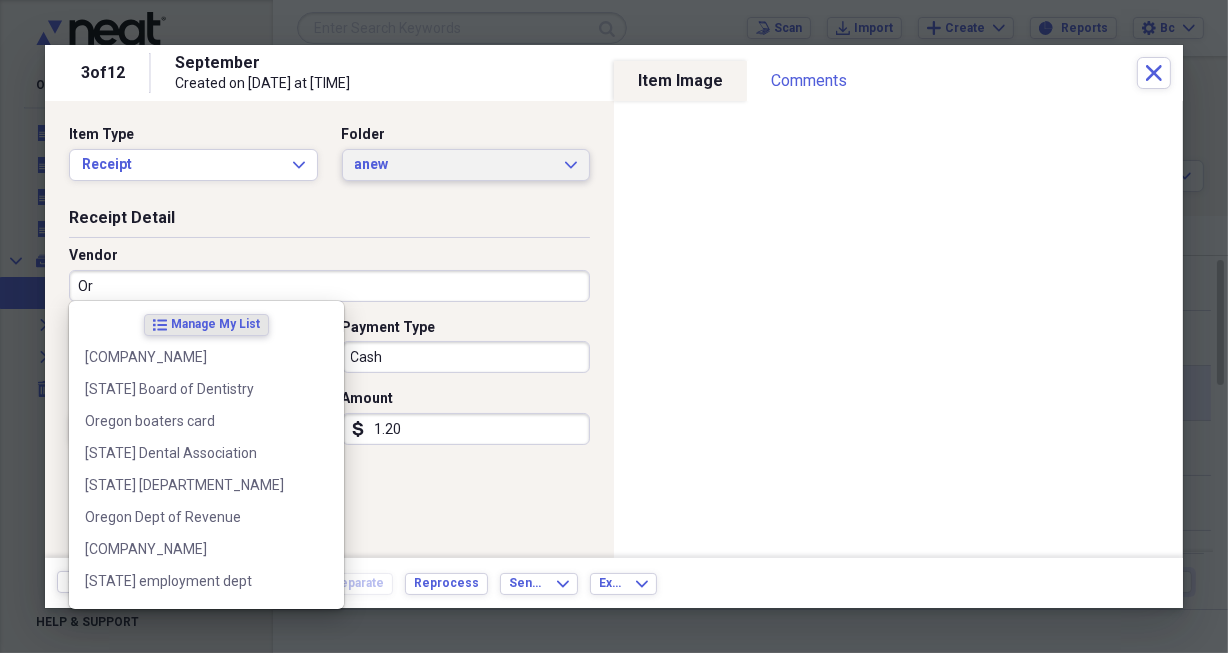 type on "O" 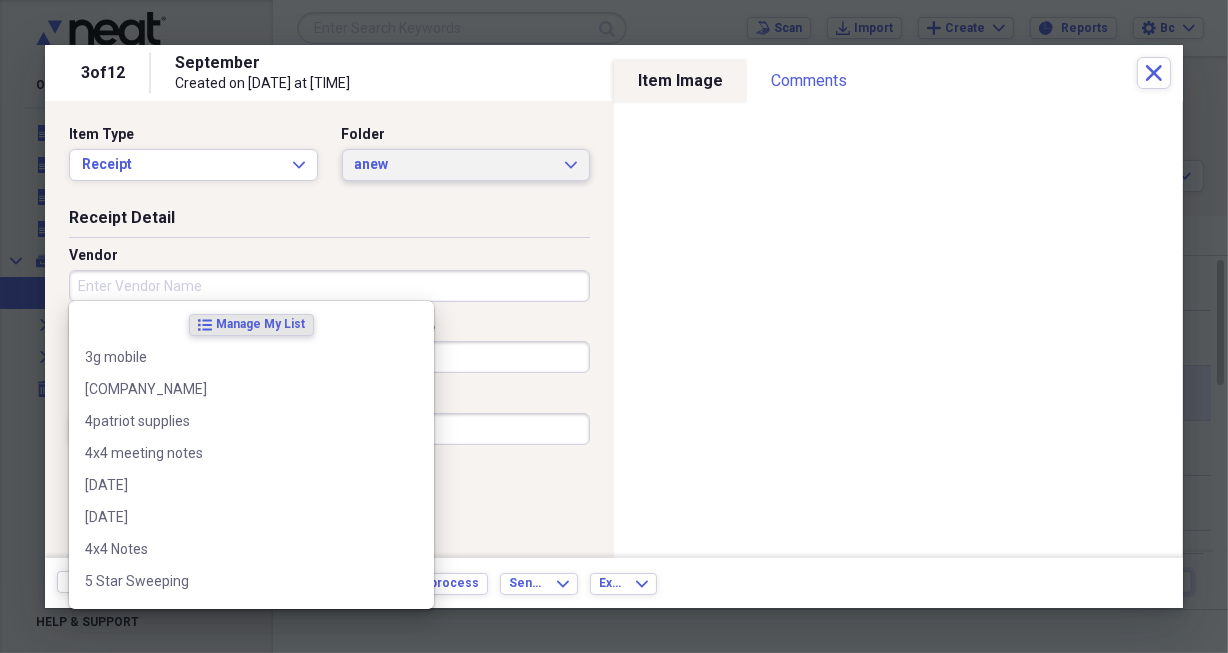 type 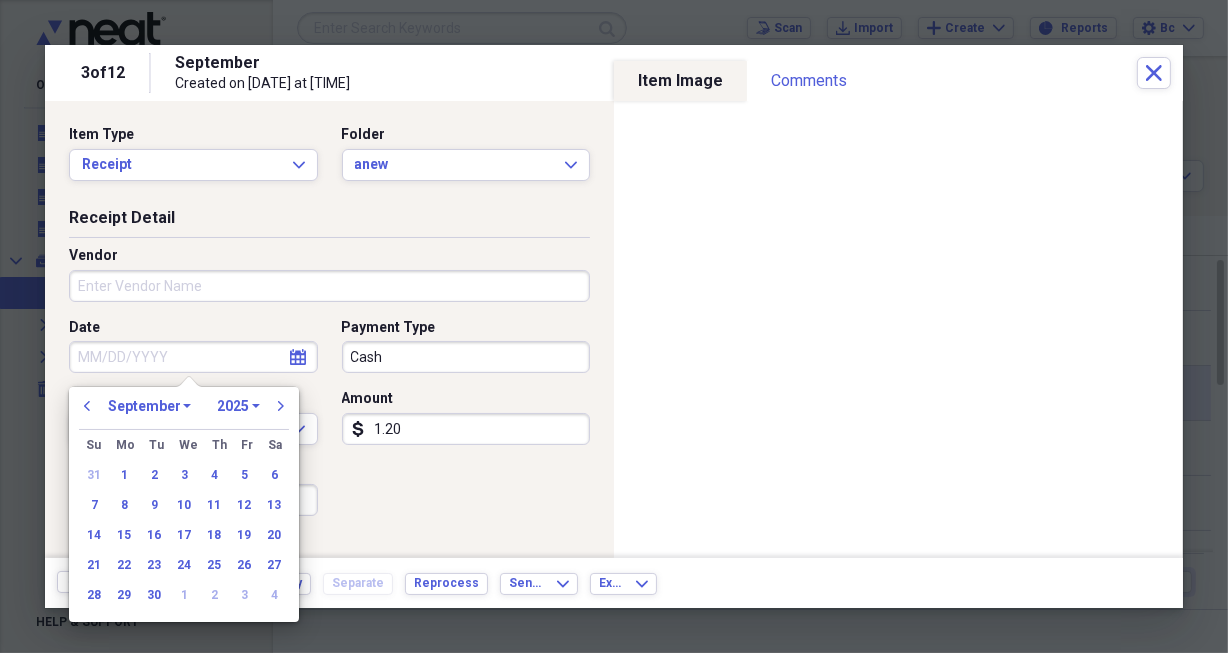 type 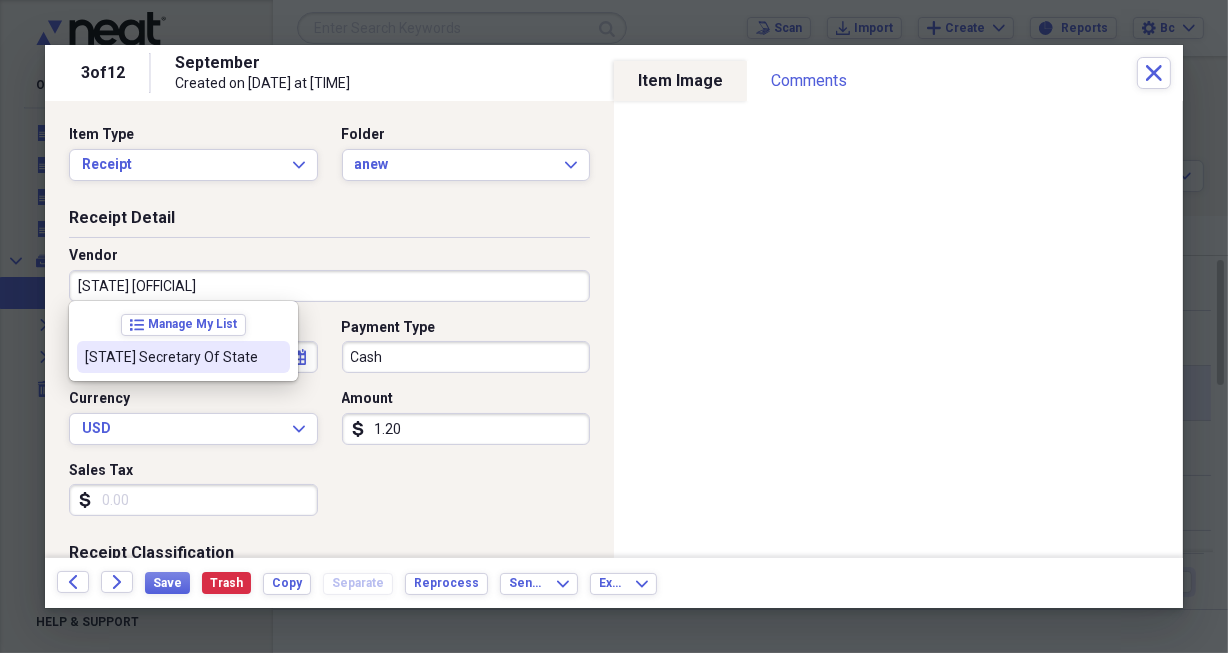 click on "[STATE] Secretary Of State" at bounding box center [171, 357] 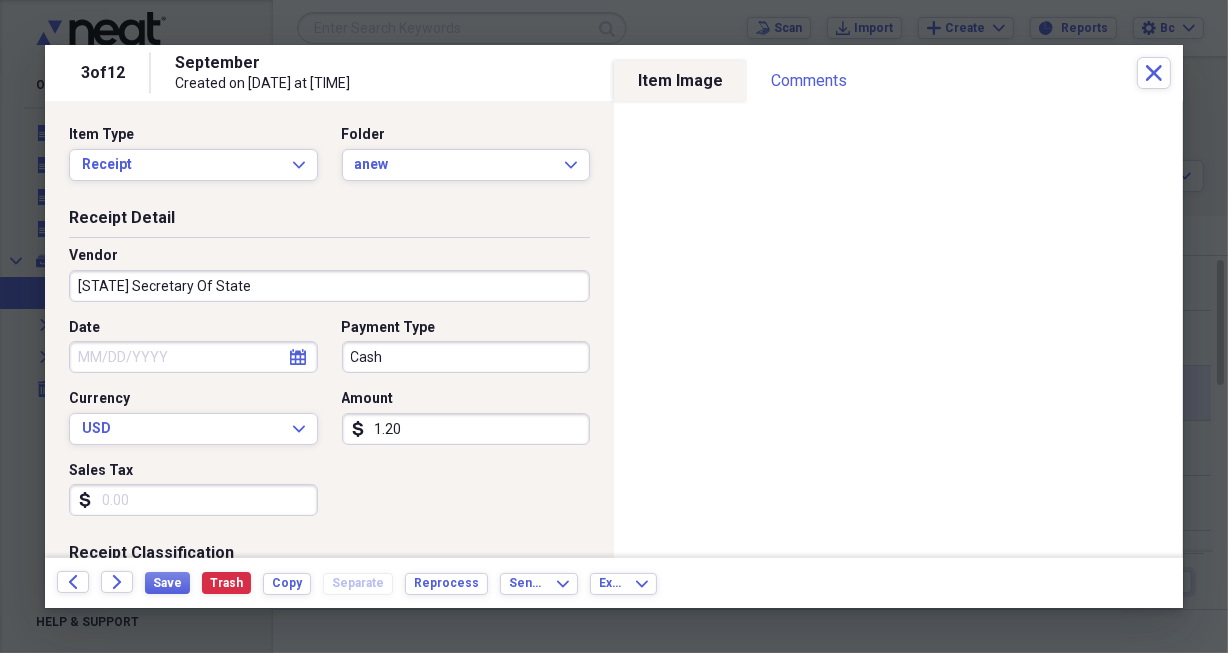 type on "[COMPANY_NAME]" 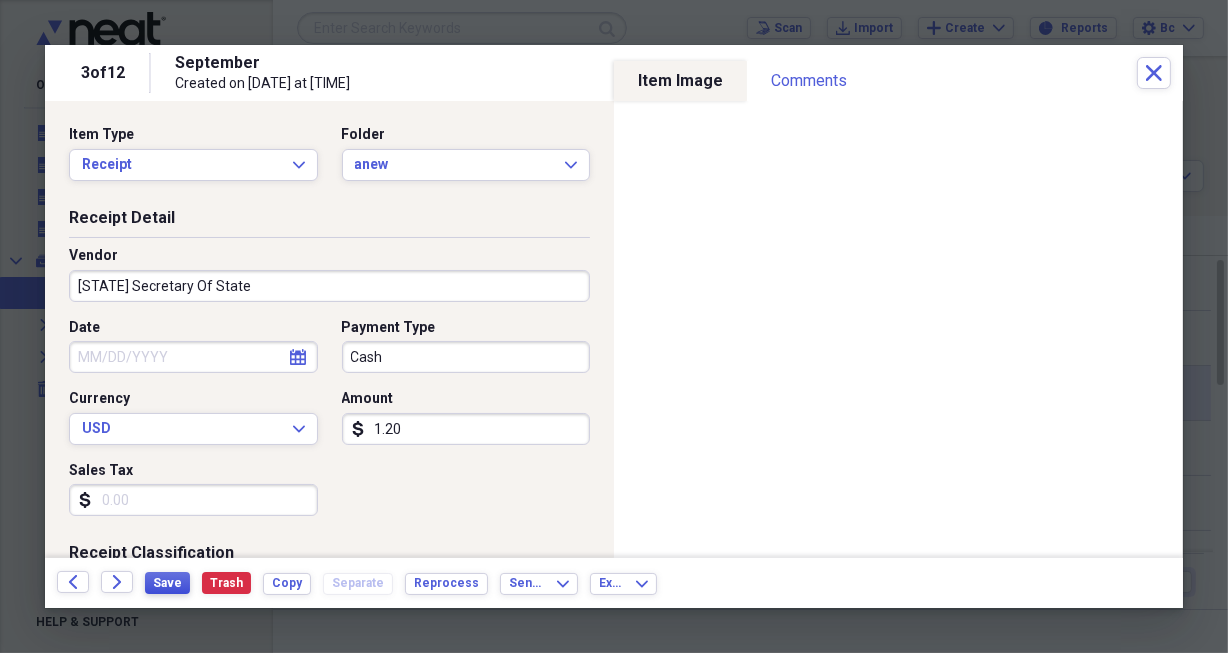 click on "Save" at bounding box center [167, 583] 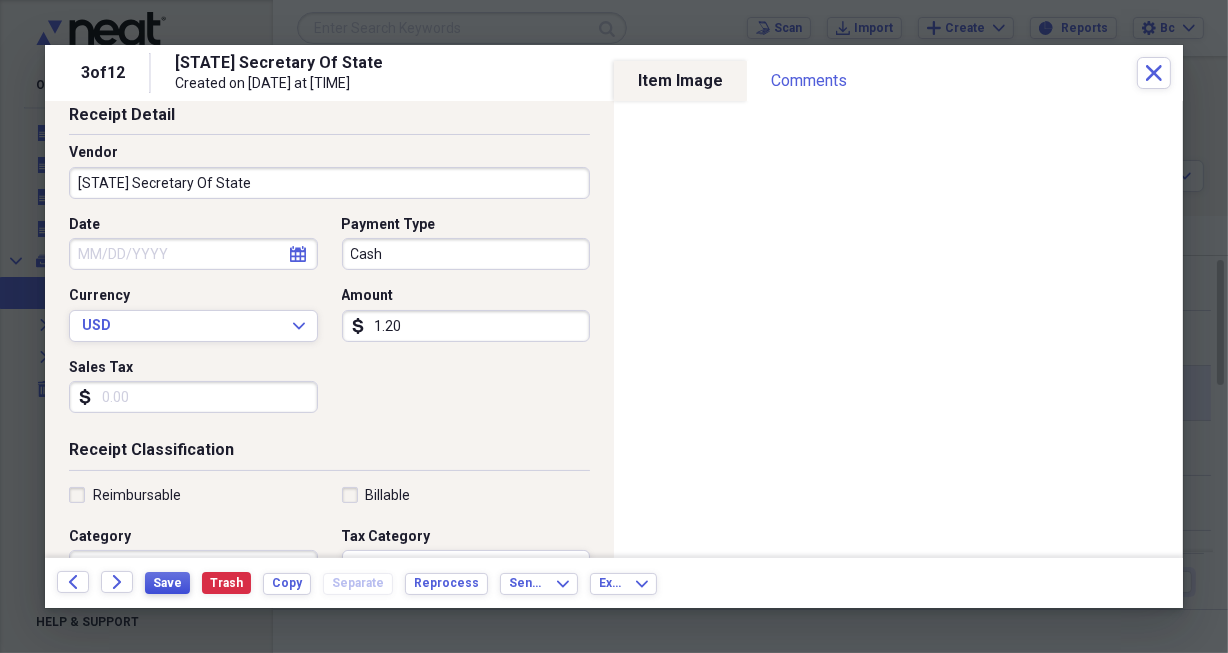 scroll, scrollTop: 0, scrollLeft: 0, axis: both 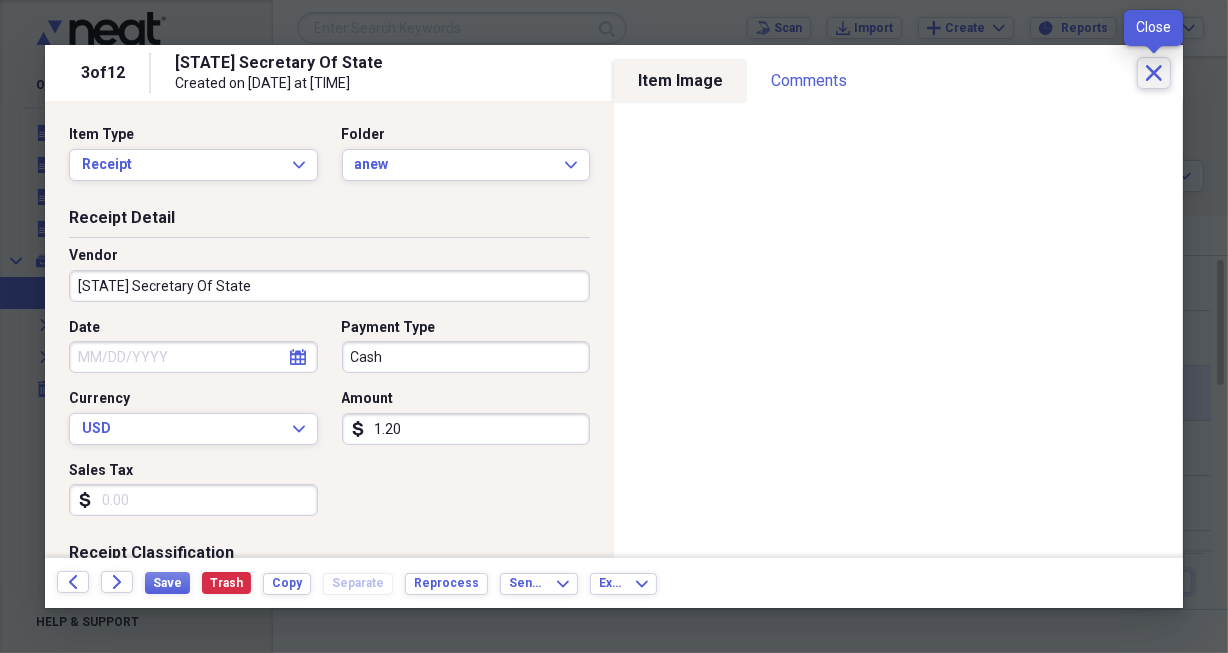 click on "Close" 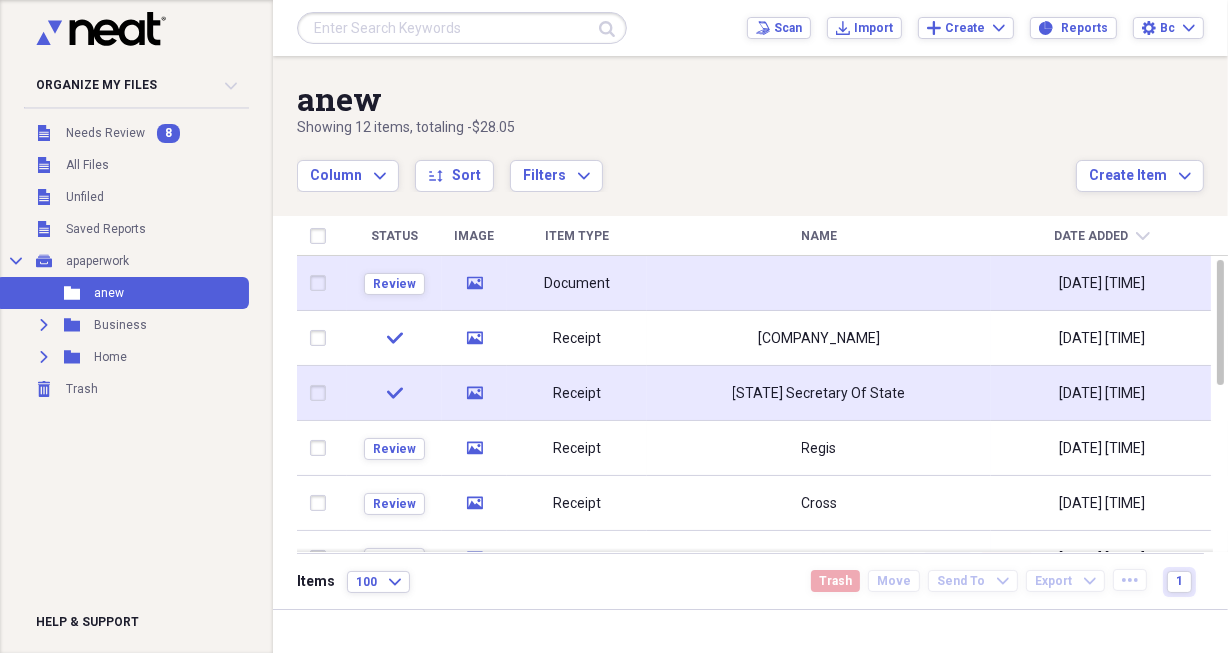 click at bounding box center (819, 283) 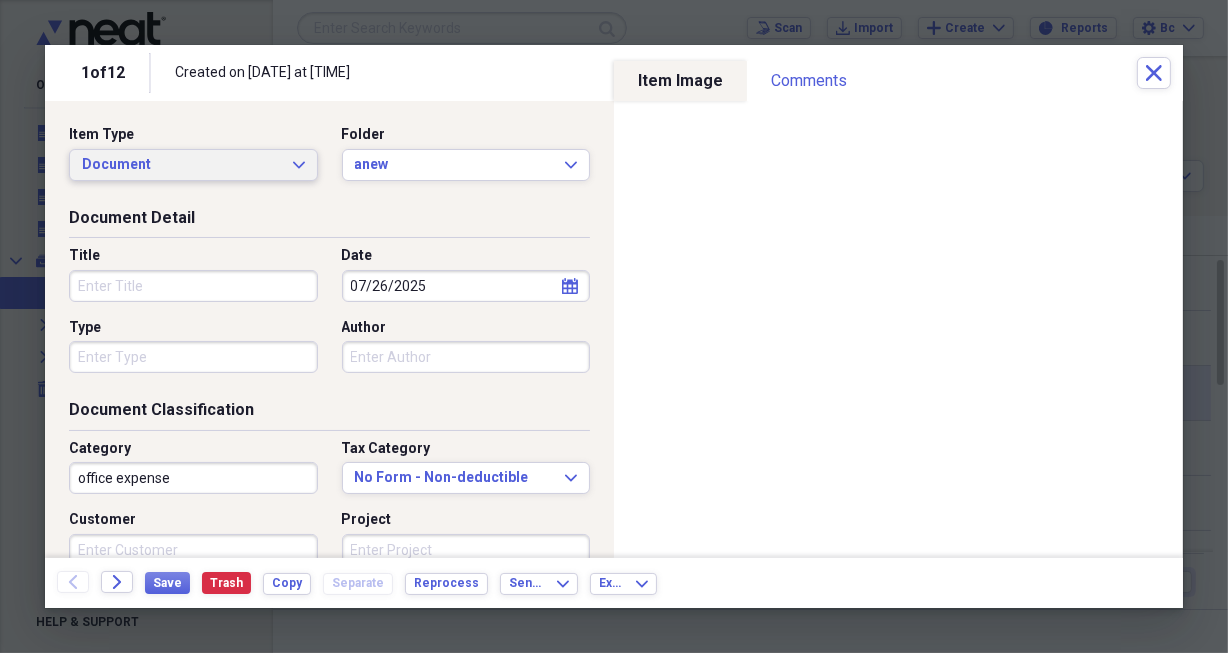 click 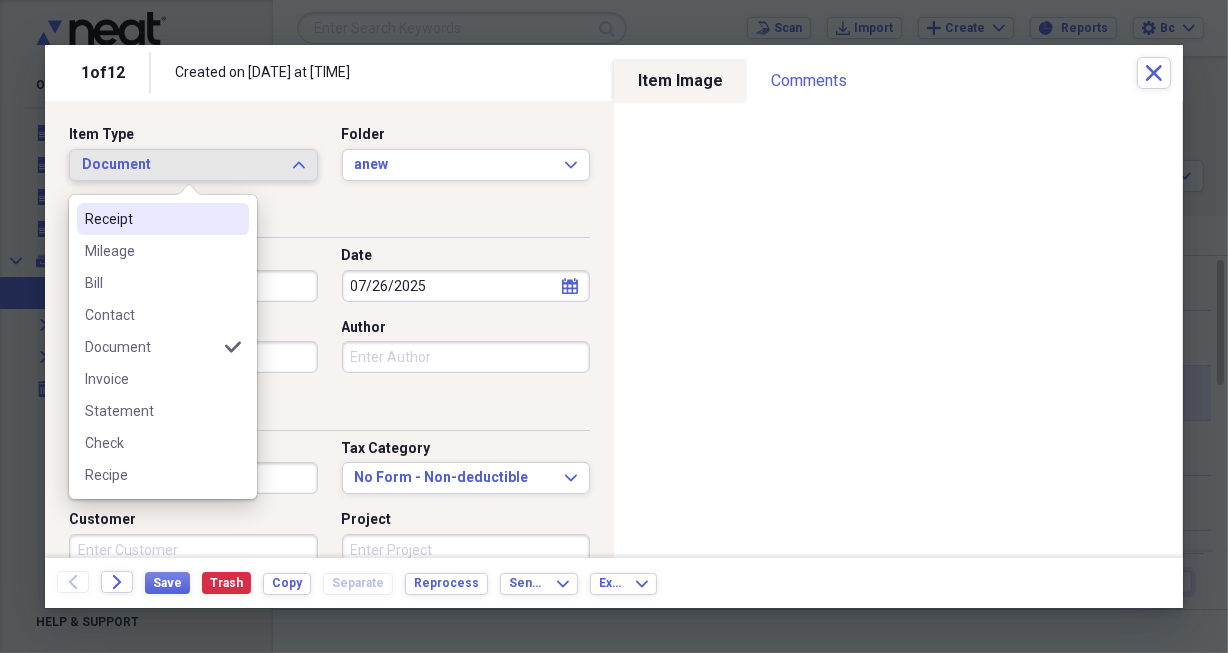 click on "Receipt" at bounding box center [151, 219] 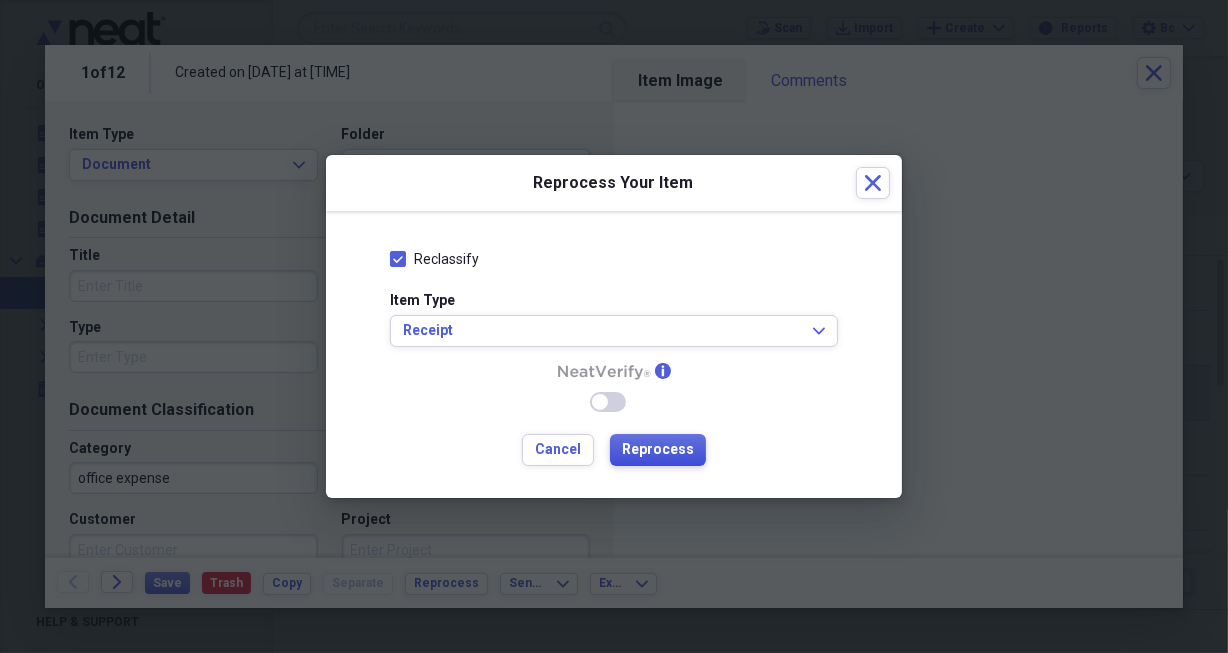 click on "Reprocess" at bounding box center (658, 450) 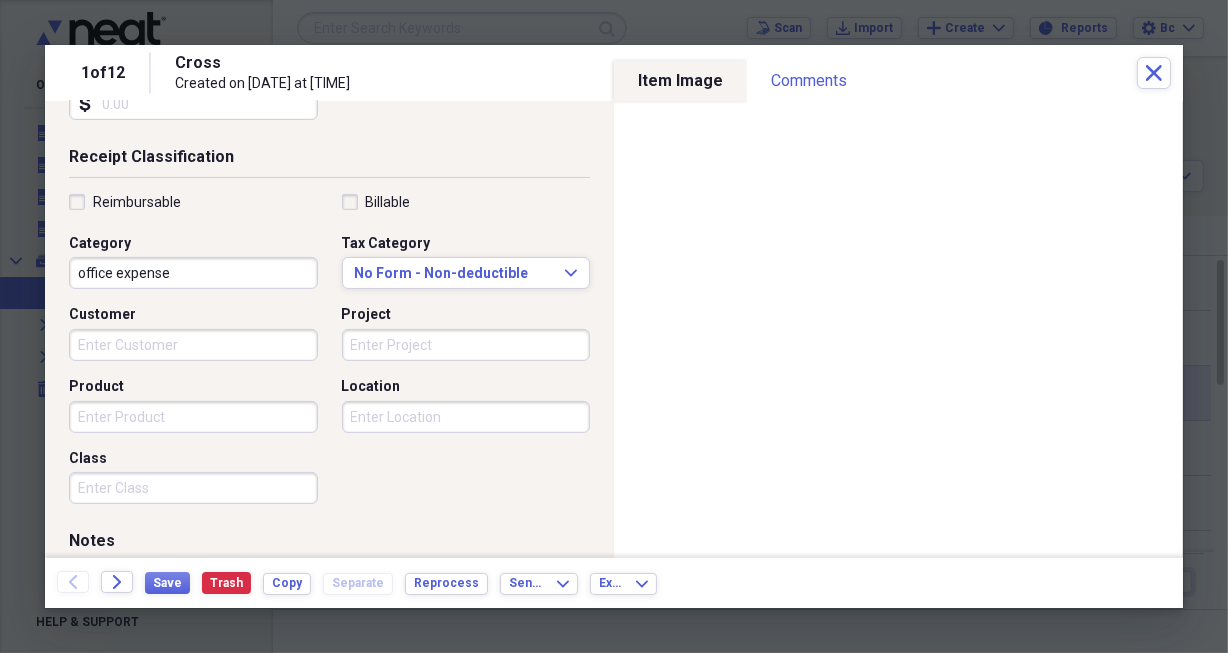 scroll, scrollTop: 400, scrollLeft: 0, axis: vertical 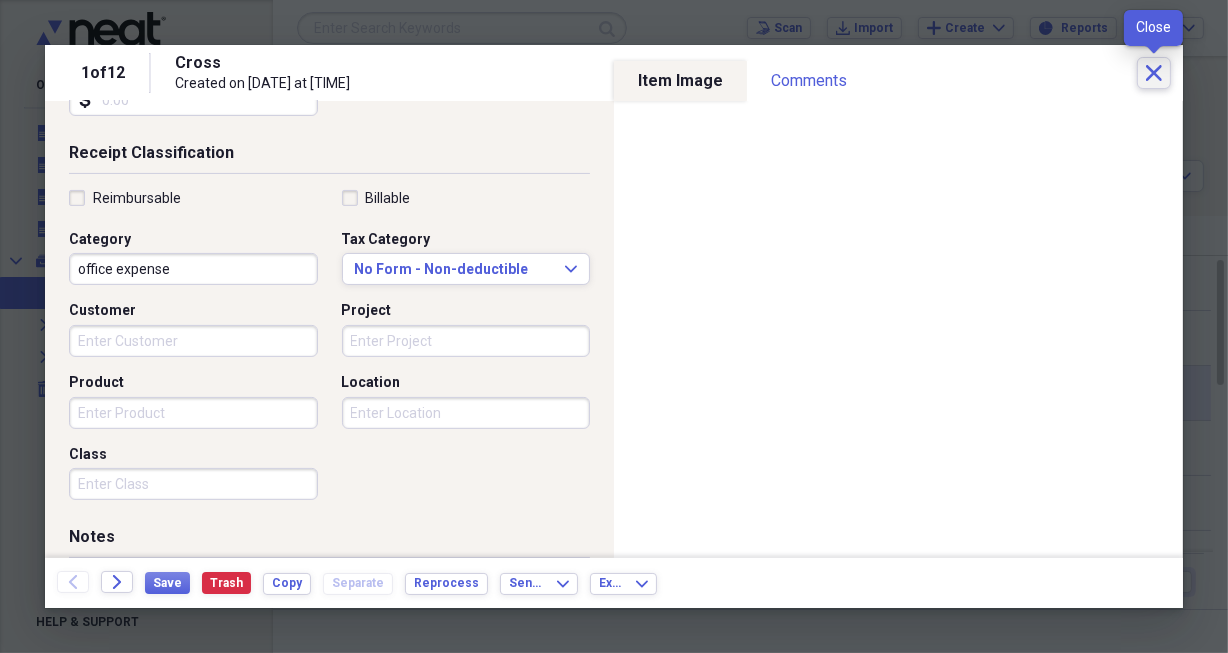 click on "Close" 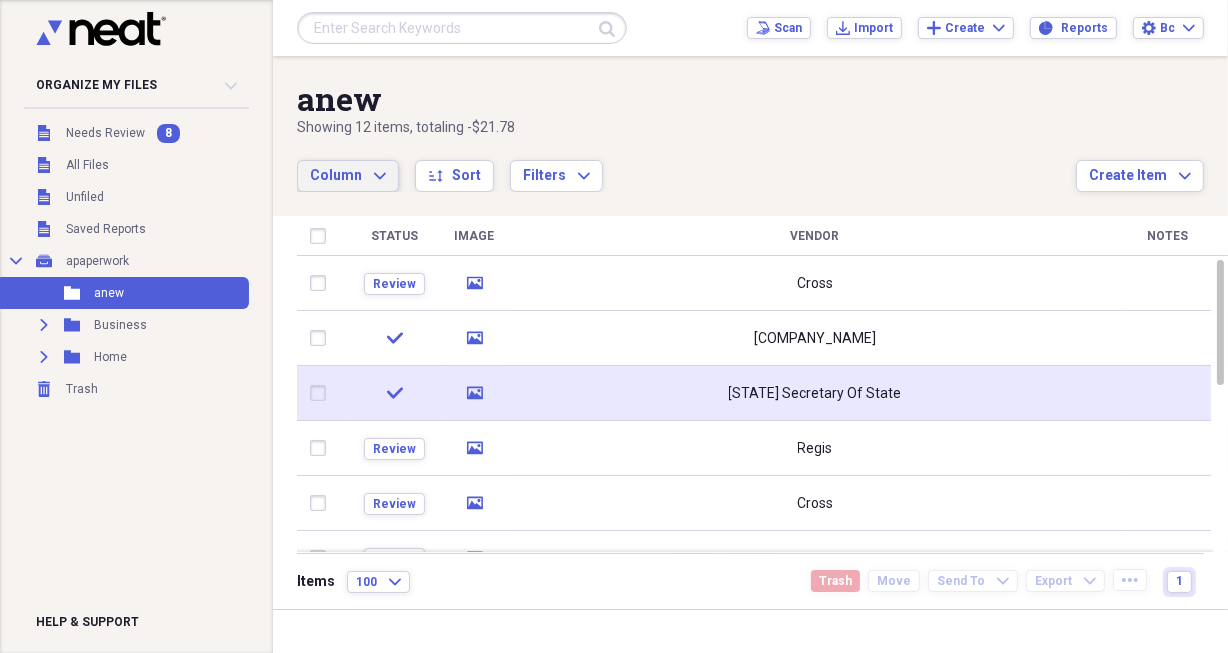 click on "Column Expand" at bounding box center [348, 176] 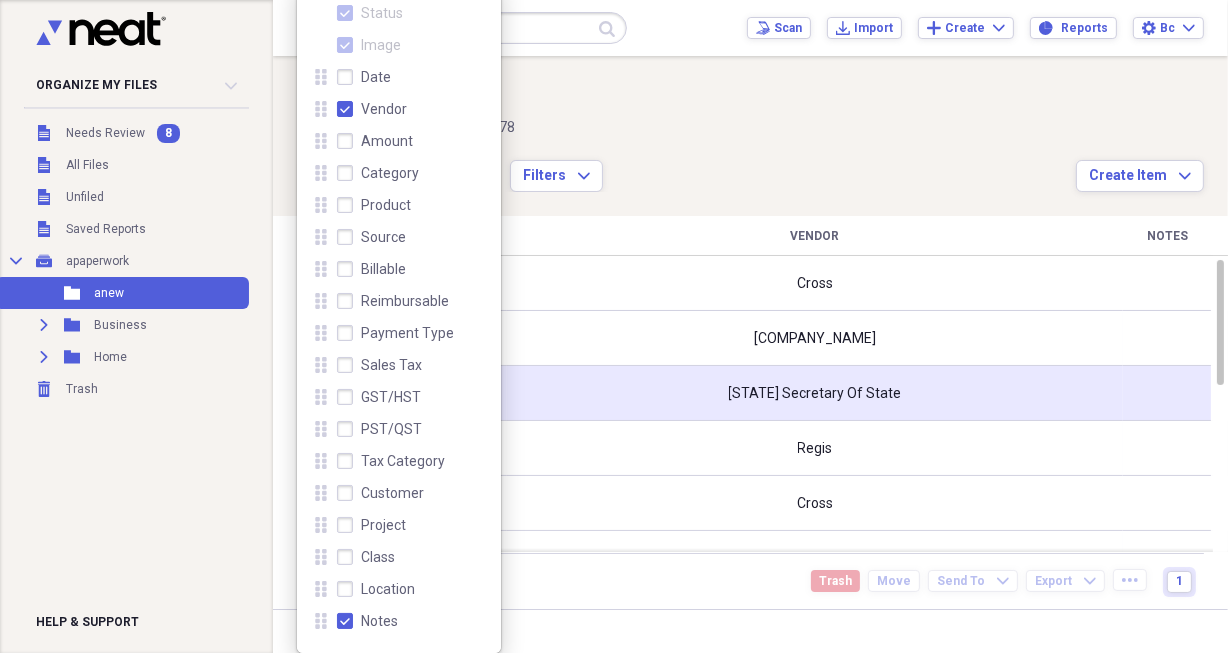 click on "anew" at bounding box center (686, 99) 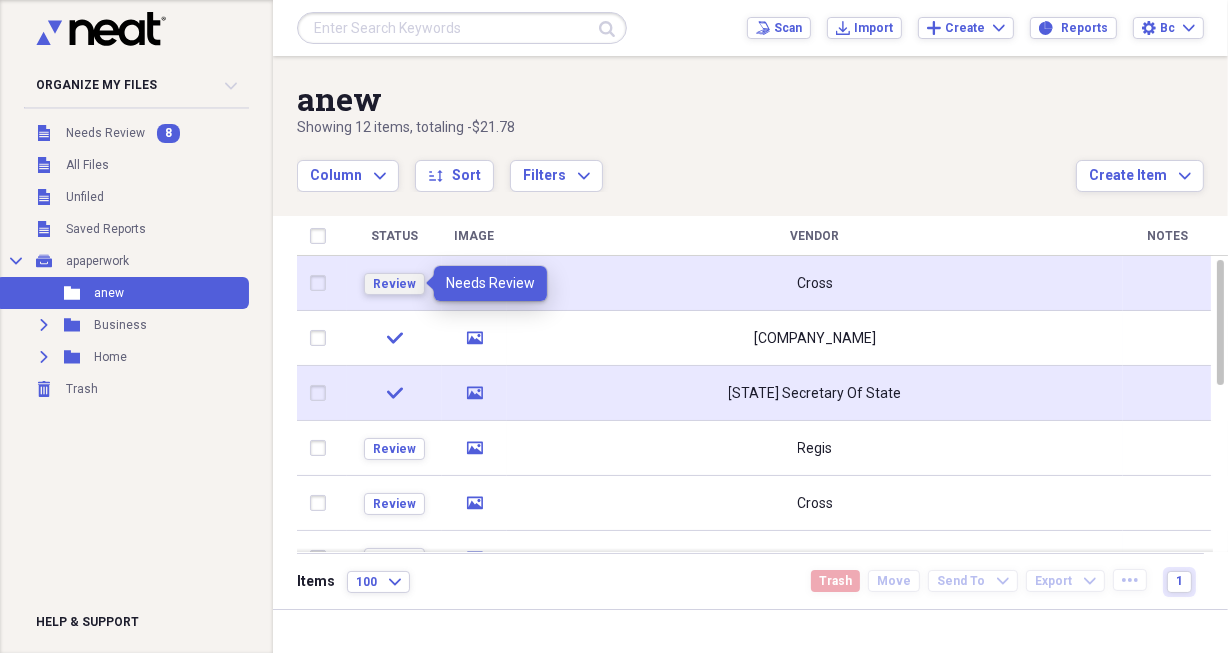 click on "Review" at bounding box center (394, 284) 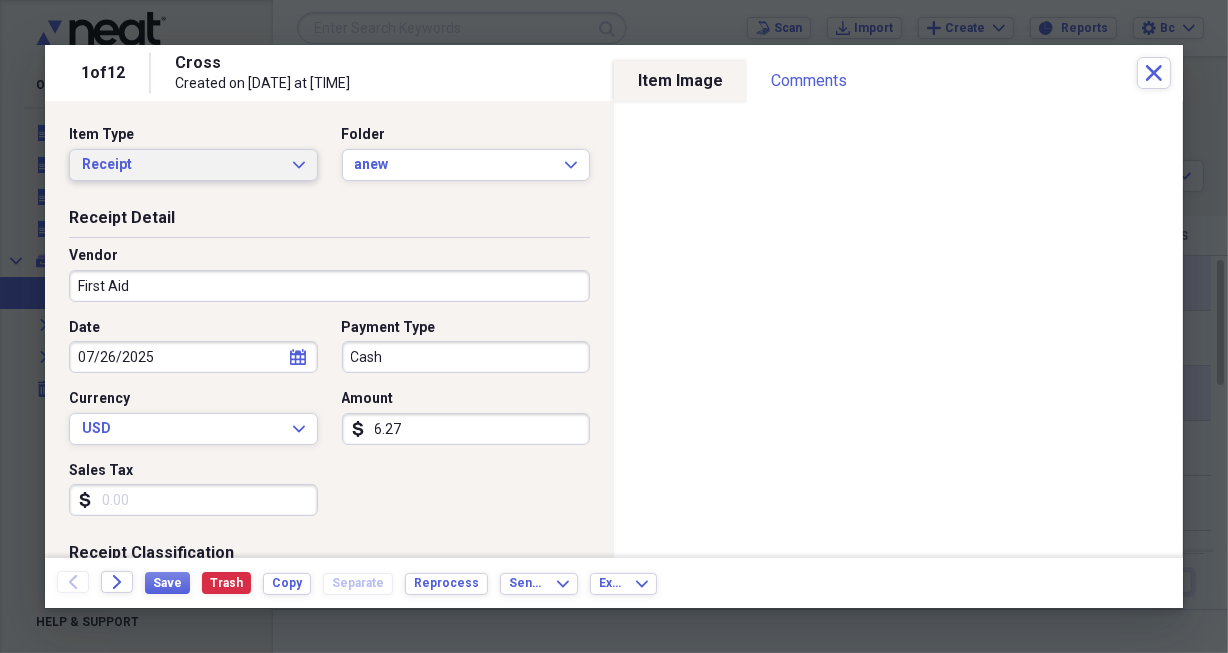 type on "First Aid" 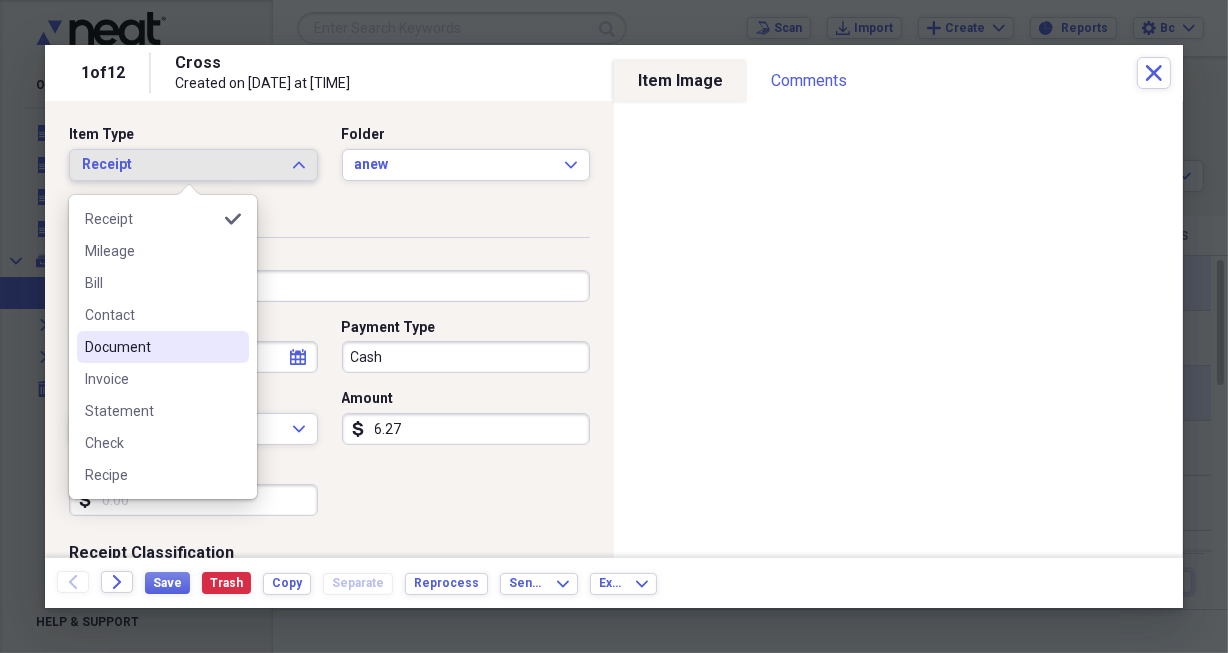 click on "Document" at bounding box center [151, 347] 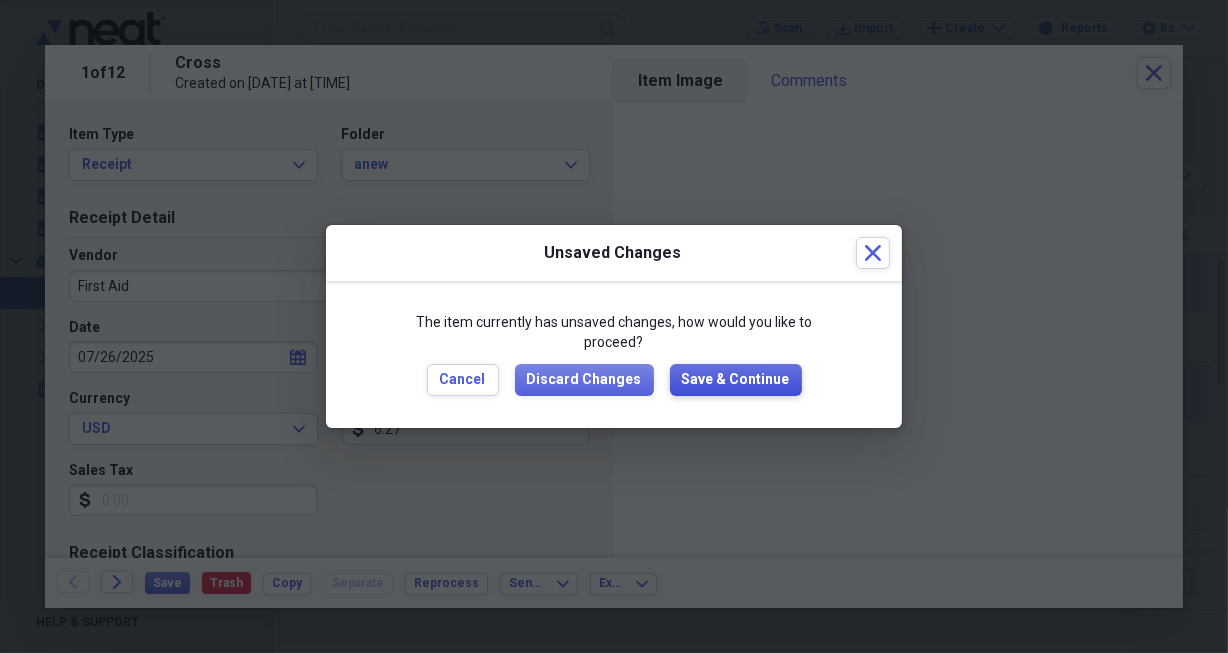click on "Save & Continue" at bounding box center (736, 380) 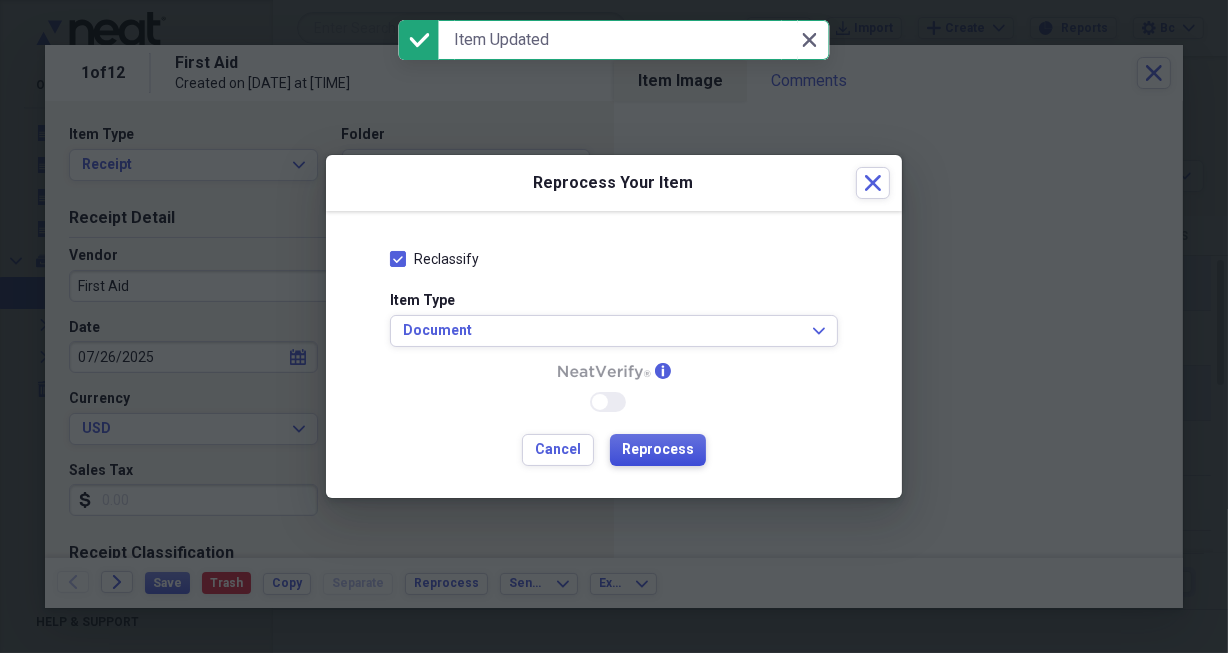 click on "Reprocess" at bounding box center [658, 450] 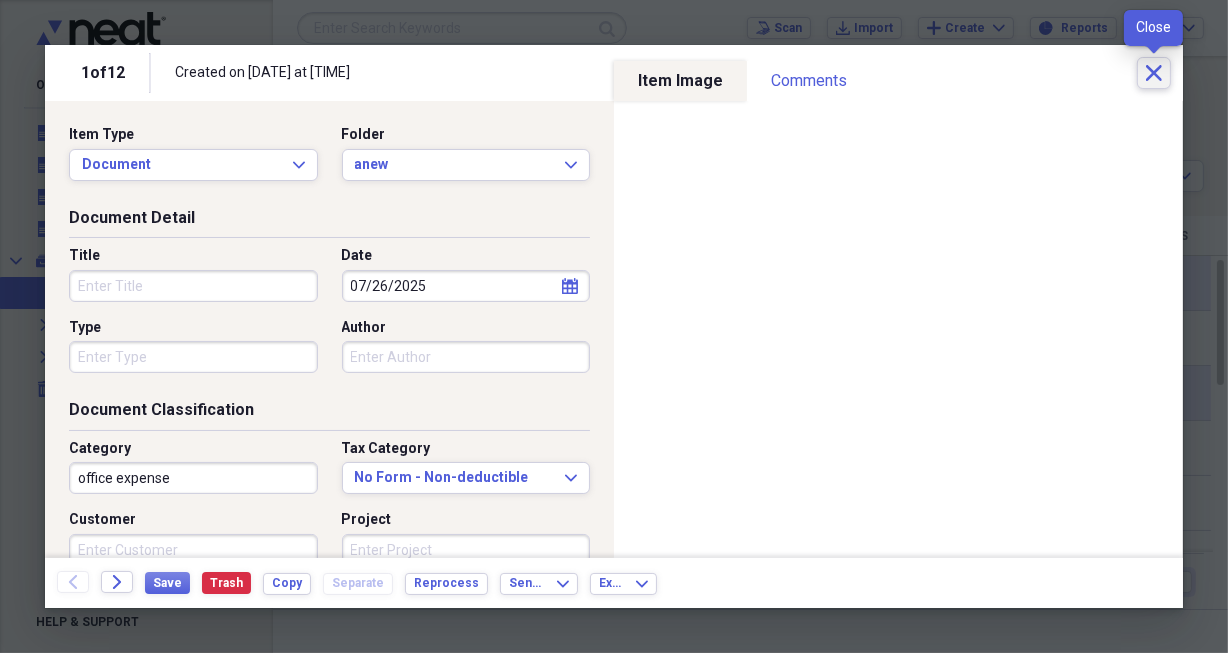 click 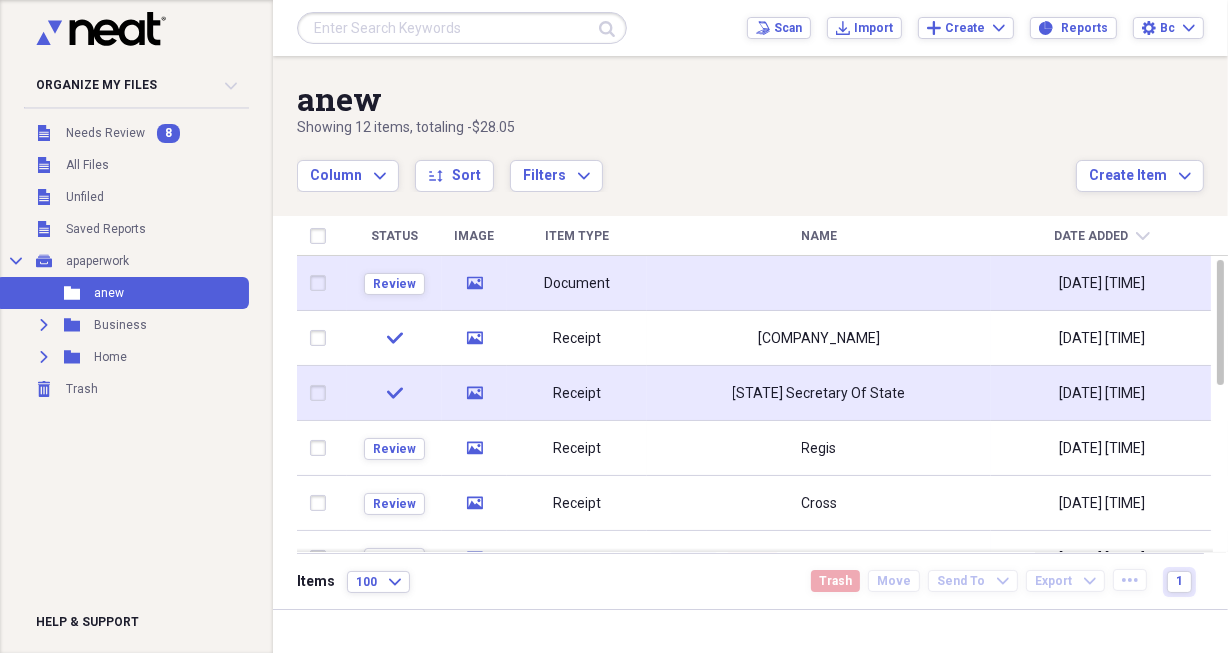 click at bounding box center [819, 283] 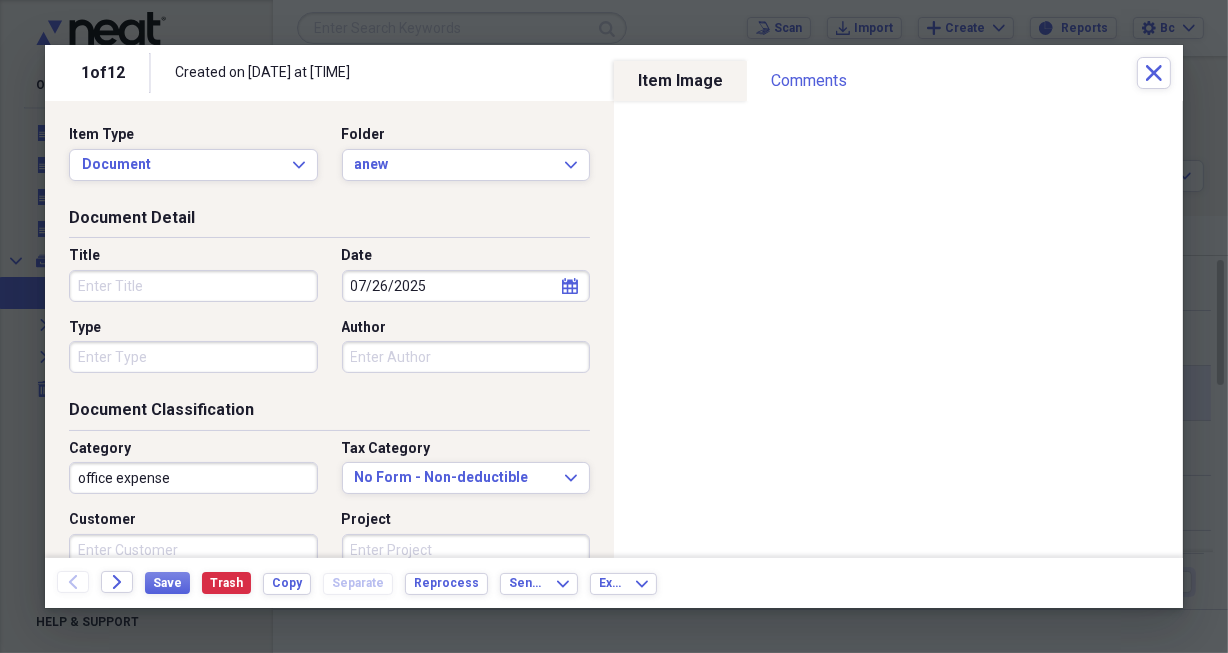 click on "Title" at bounding box center [193, 286] 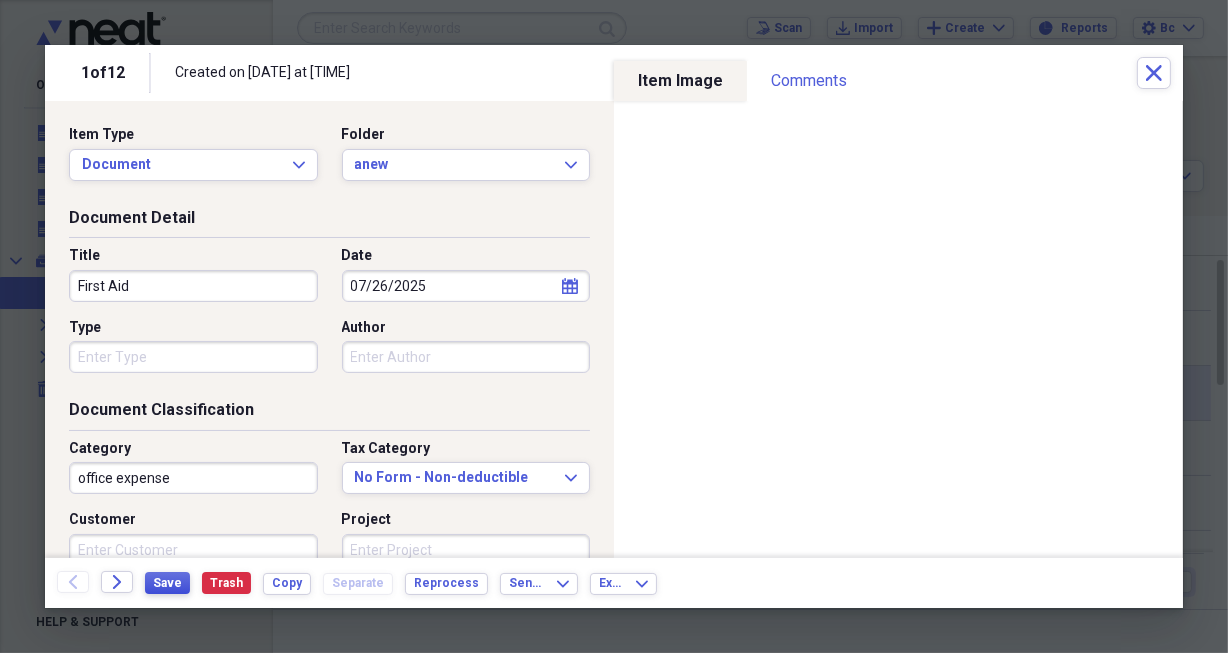 type on "First Aid" 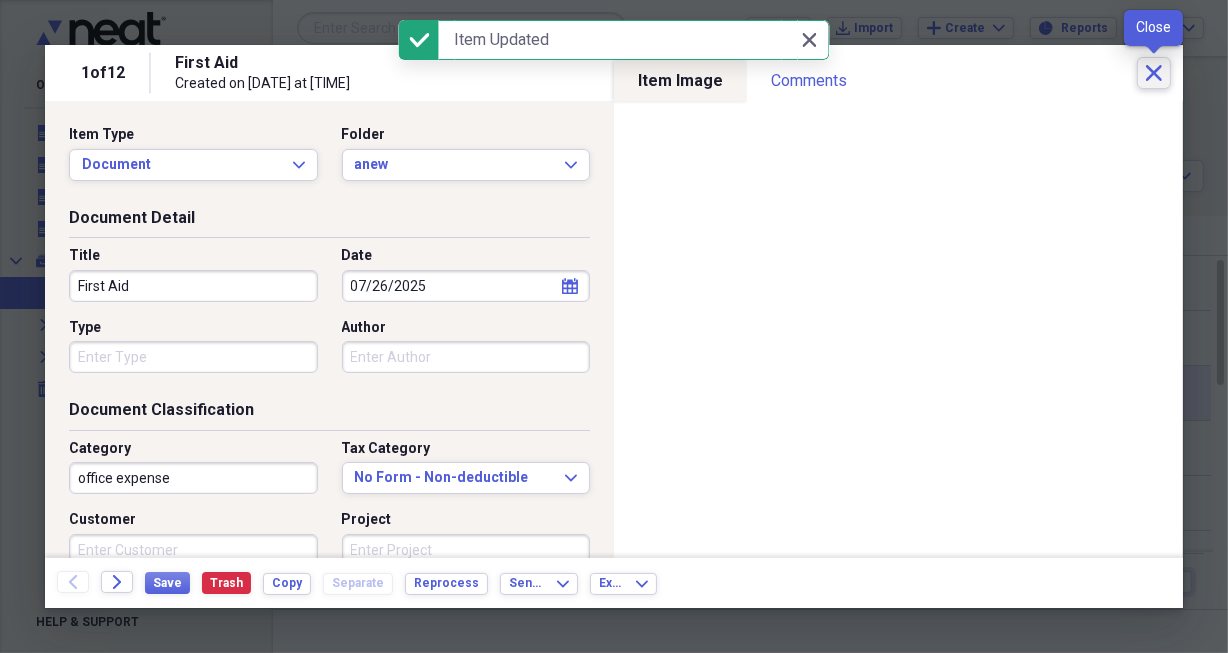 click on "Close" 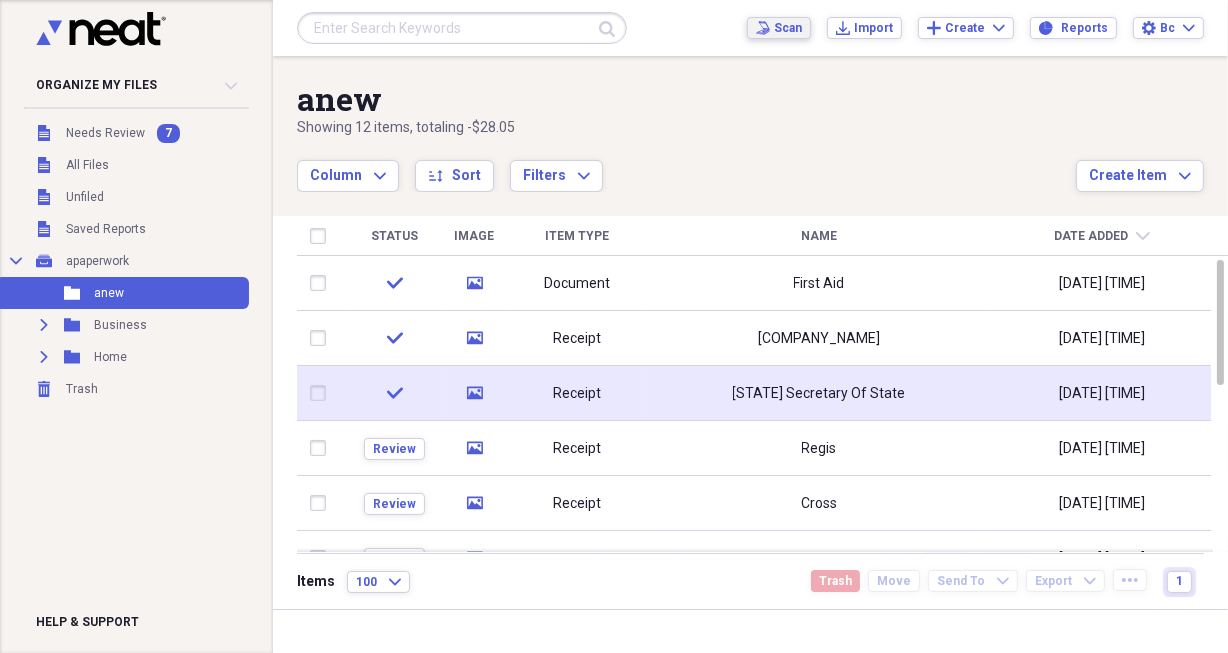 click on "Scan" at bounding box center (788, 28) 